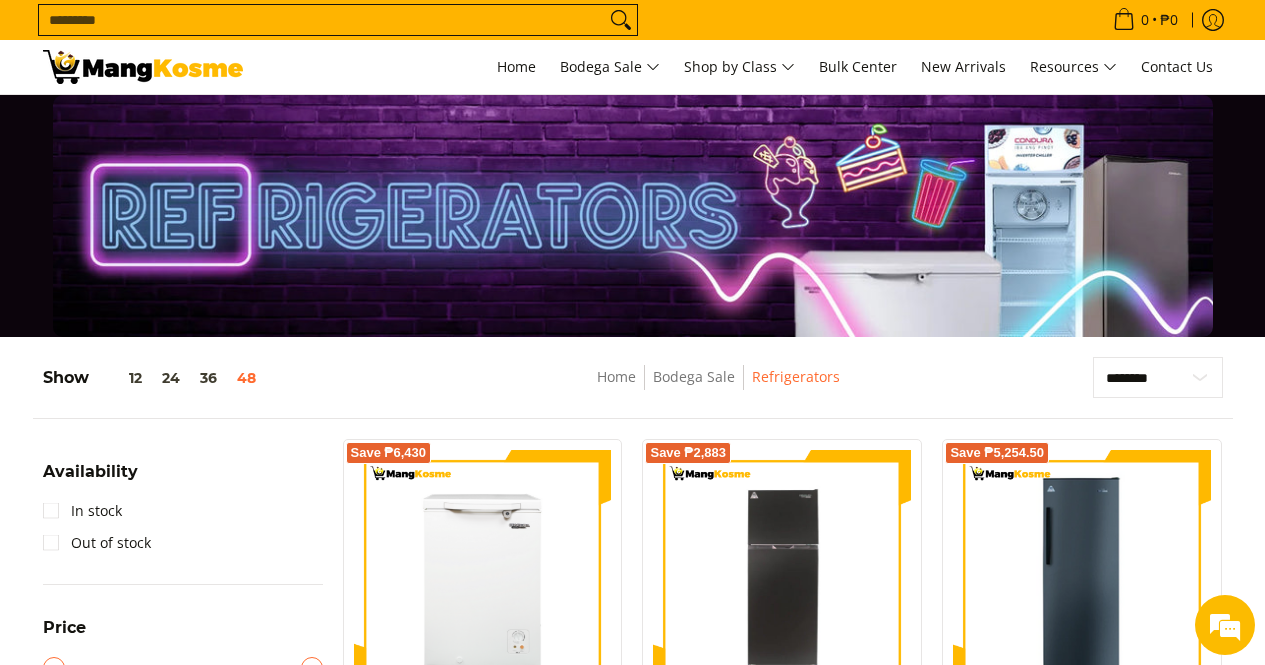 scroll, scrollTop: 500, scrollLeft: 0, axis: vertical 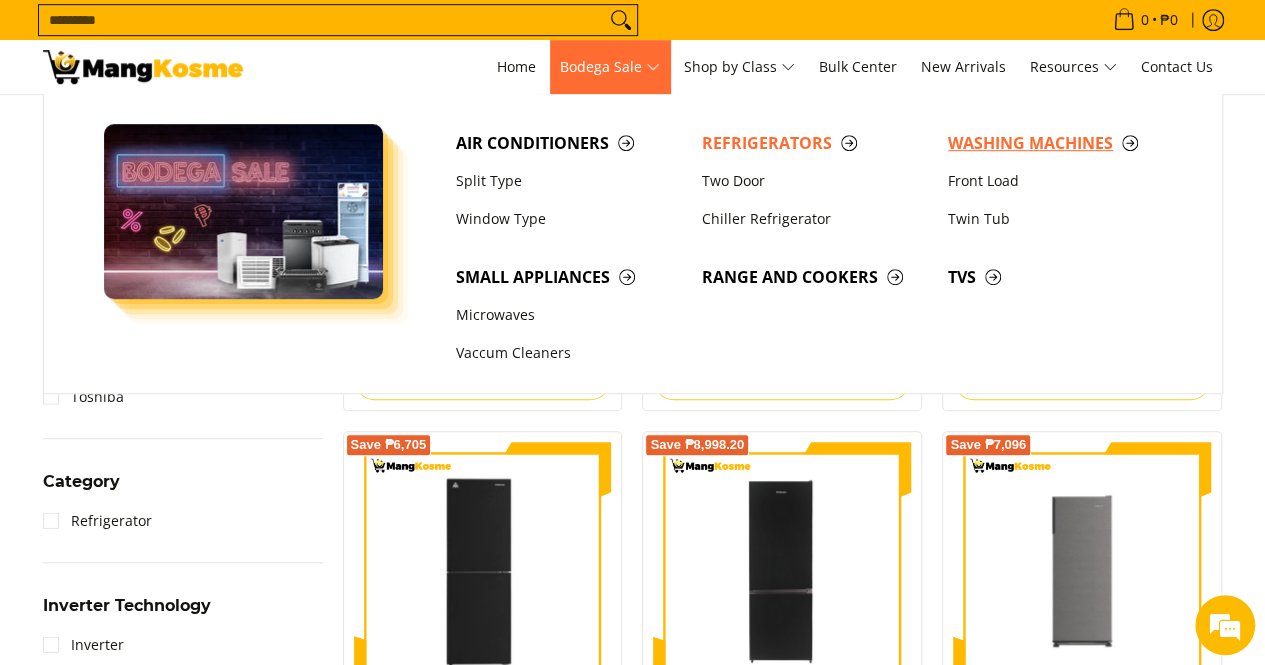 click on "Washing Machines" at bounding box center (1061, 143) 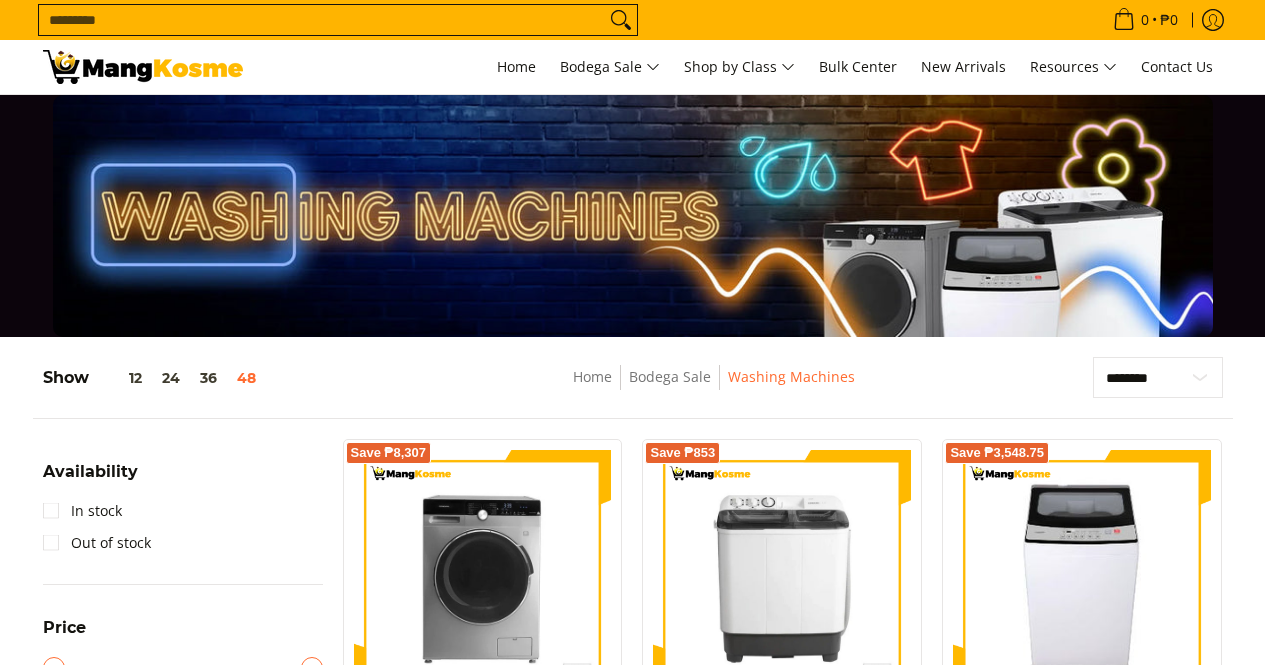 scroll, scrollTop: 1074, scrollLeft: 0, axis: vertical 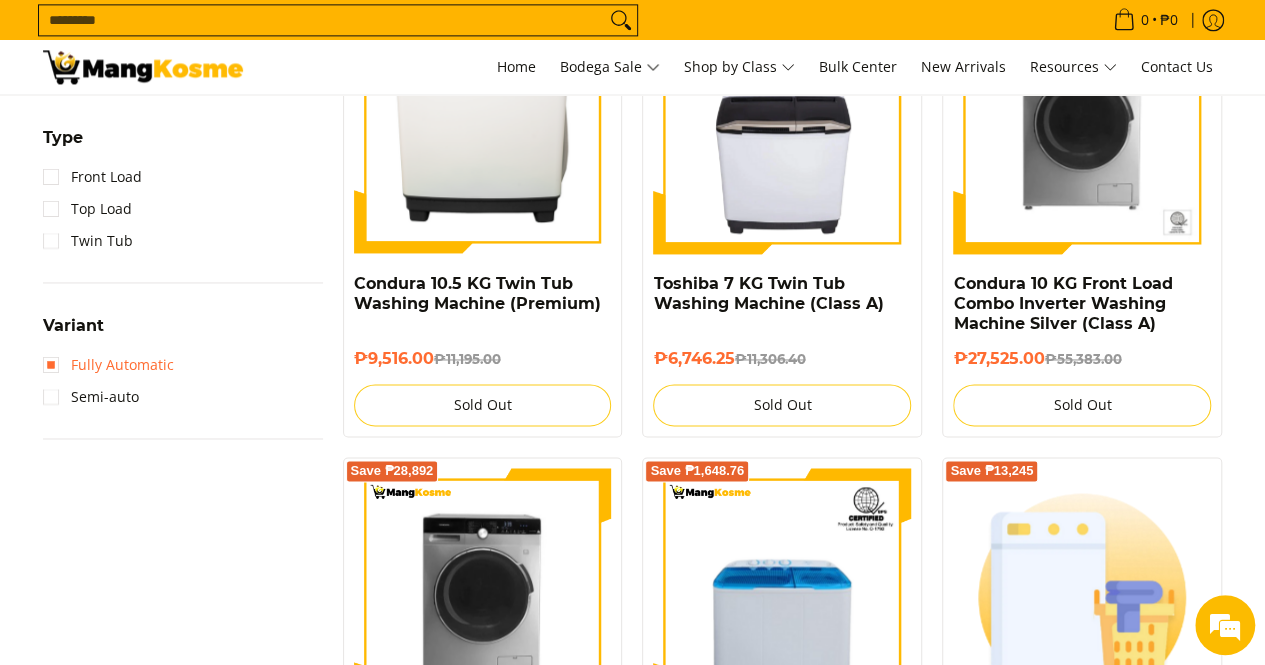 click on "Fully Automatic" at bounding box center (108, 365) 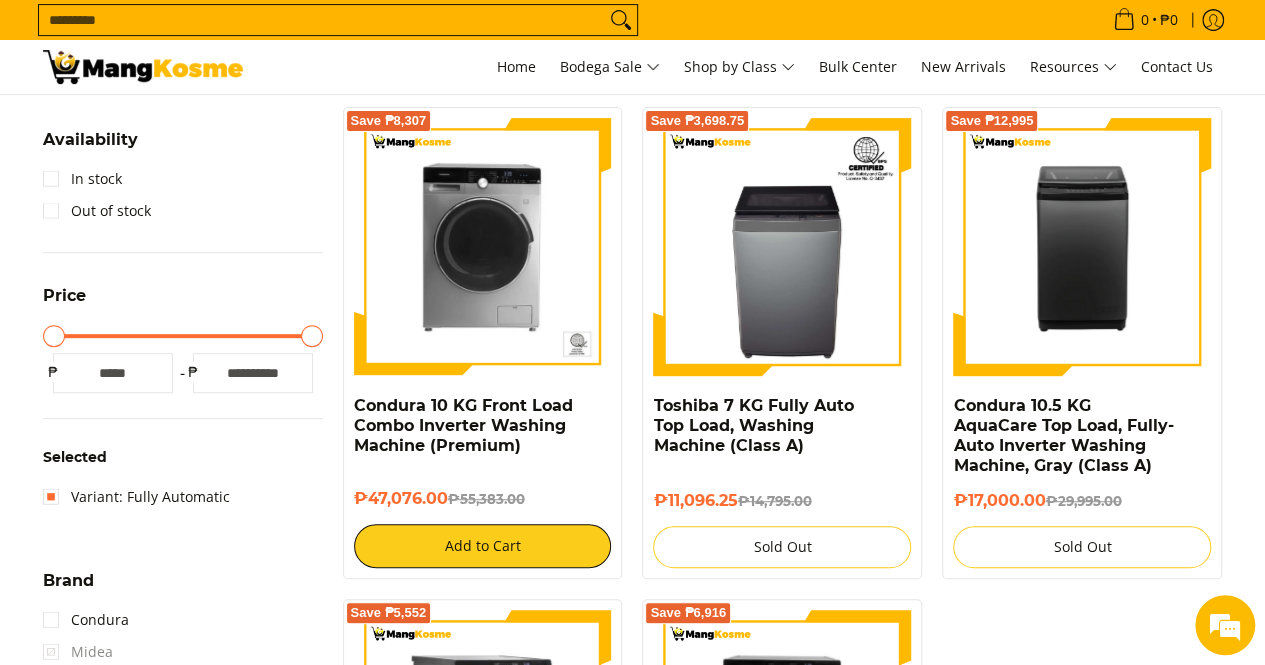 scroll, scrollTop: 261, scrollLeft: 0, axis: vertical 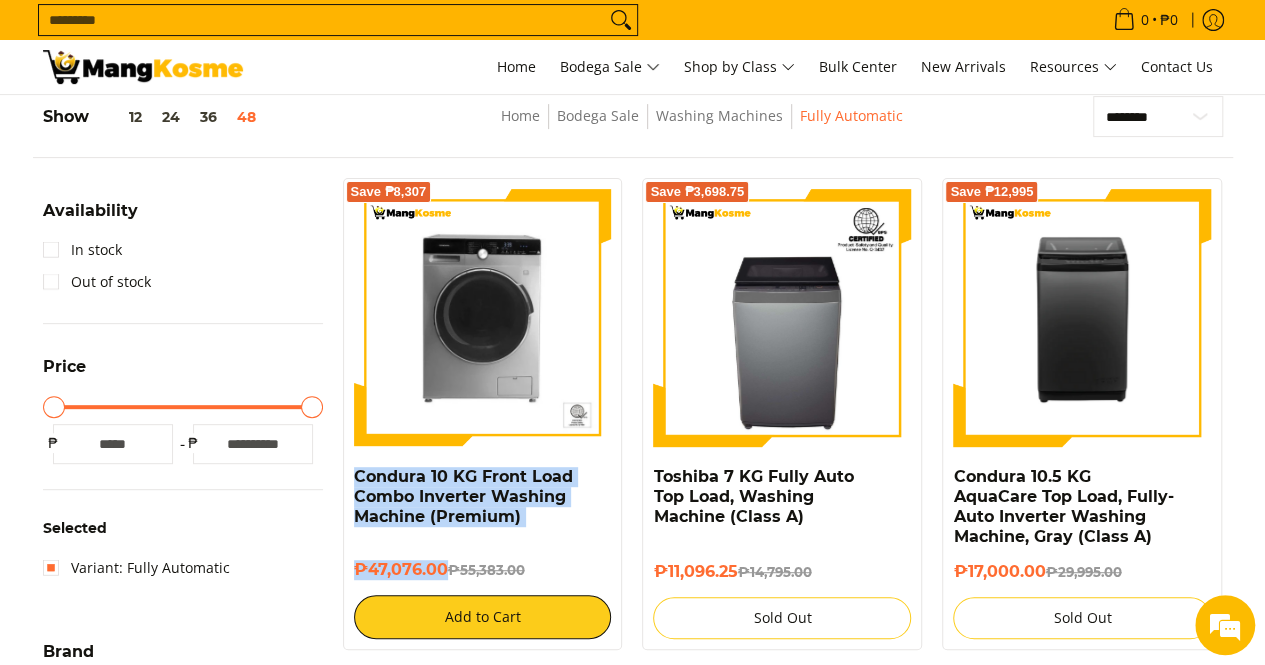 drag, startPoint x: 405, startPoint y: 517, endPoint x: 352, endPoint y: 479, distance: 65.21503 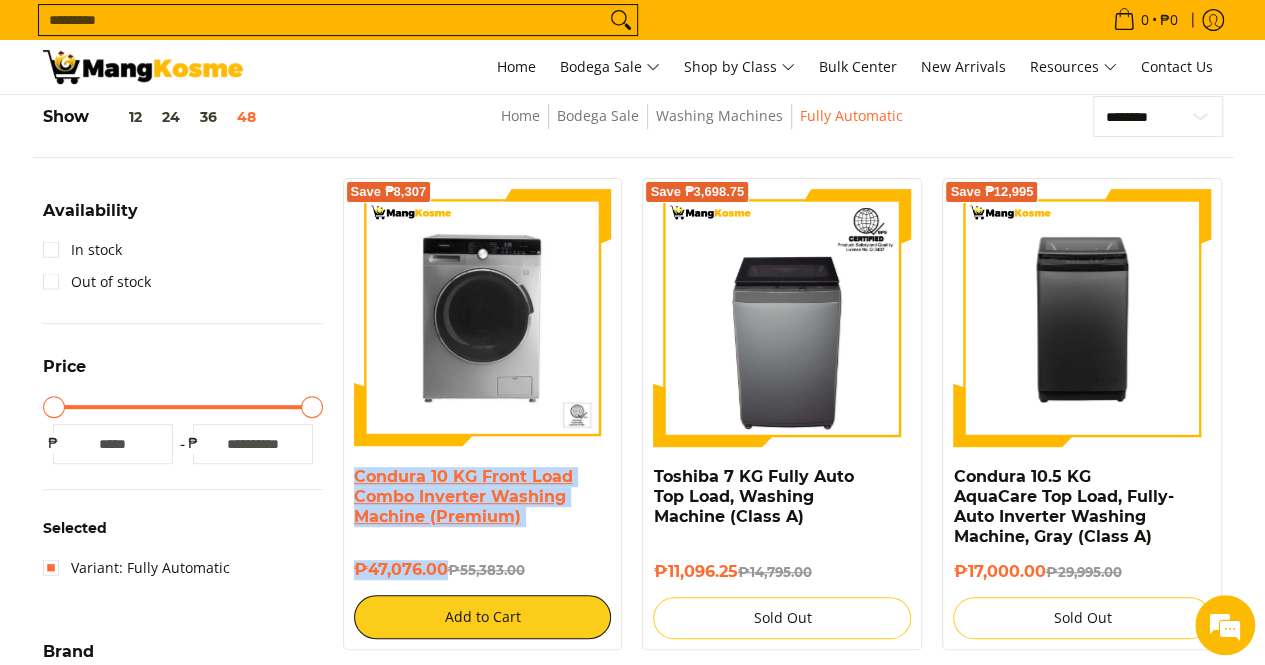scroll, scrollTop: 435, scrollLeft: 0, axis: vertical 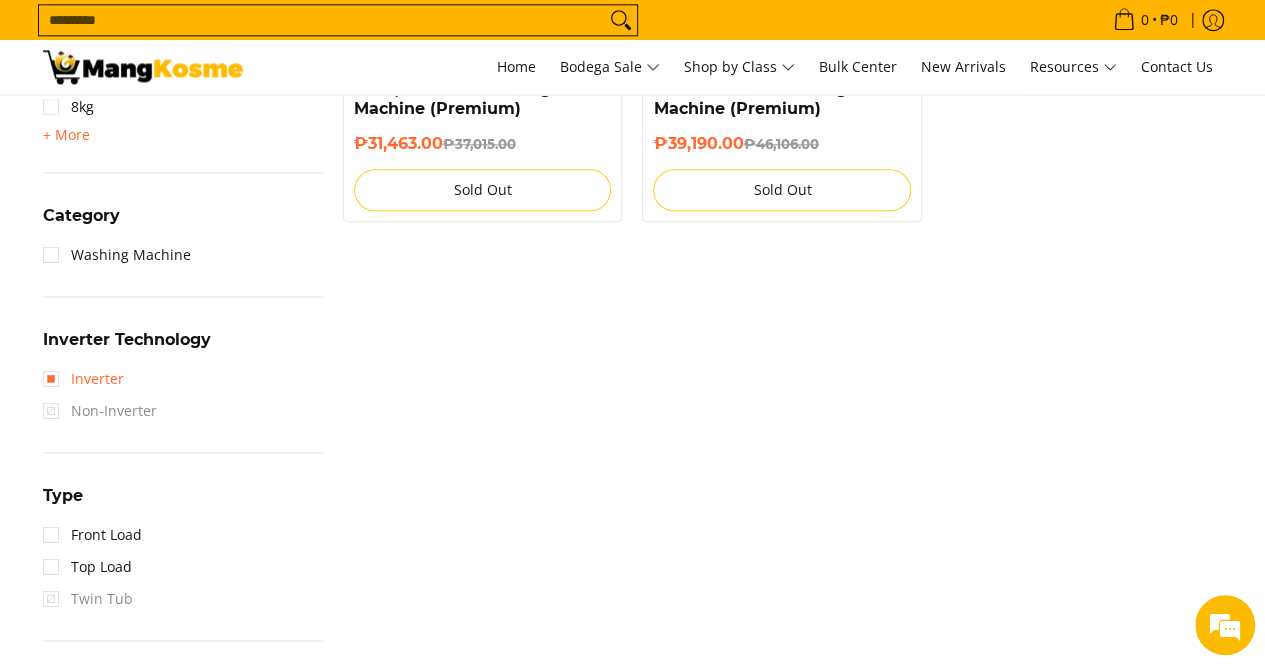 click on "Inverter" at bounding box center [83, 379] 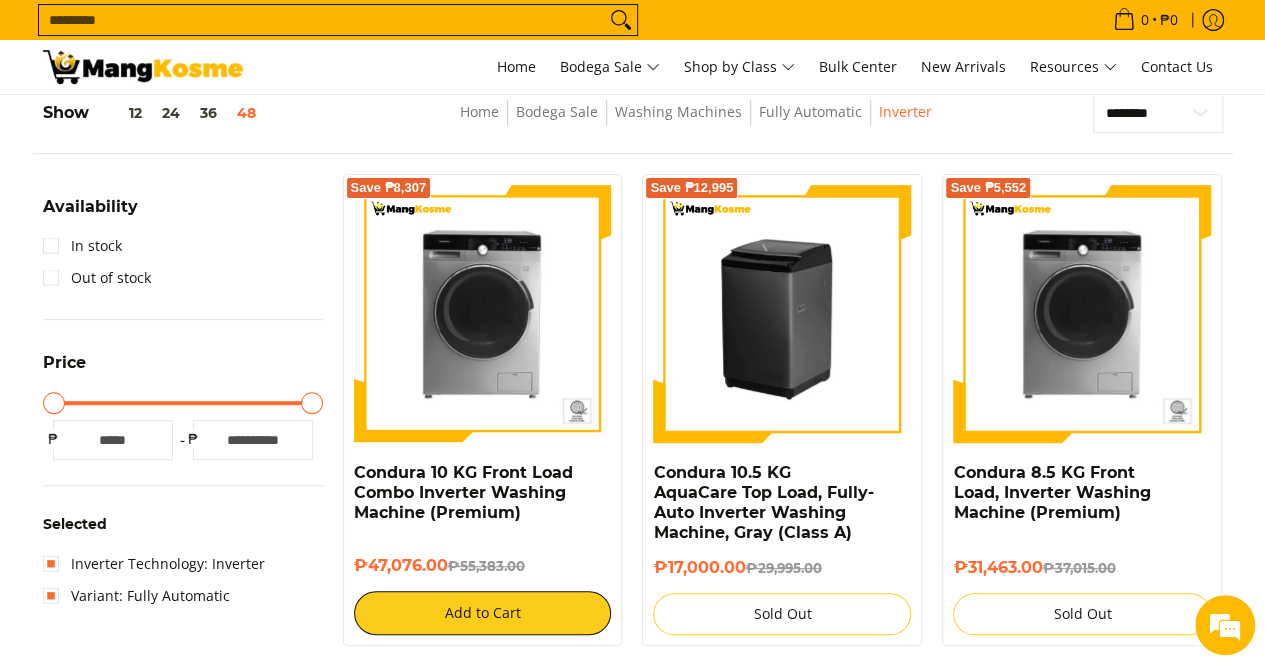 scroll, scrollTop: 261, scrollLeft: 0, axis: vertical 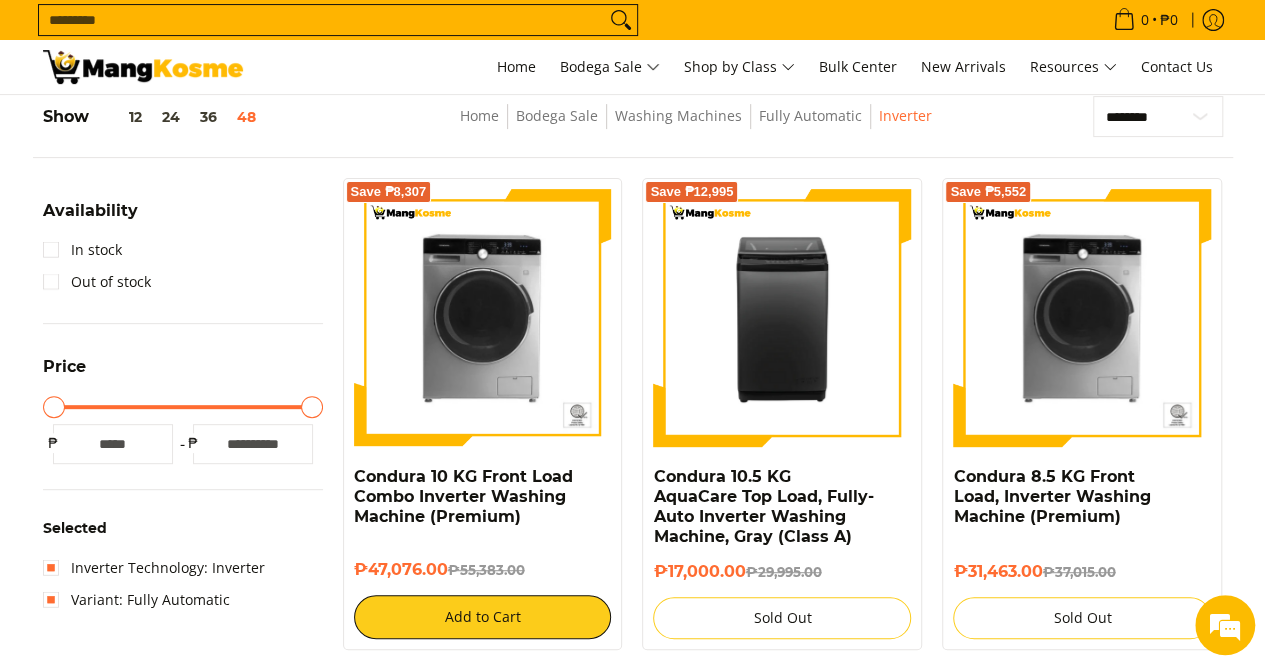 click on "Search..." at bounding box center (322, 20) 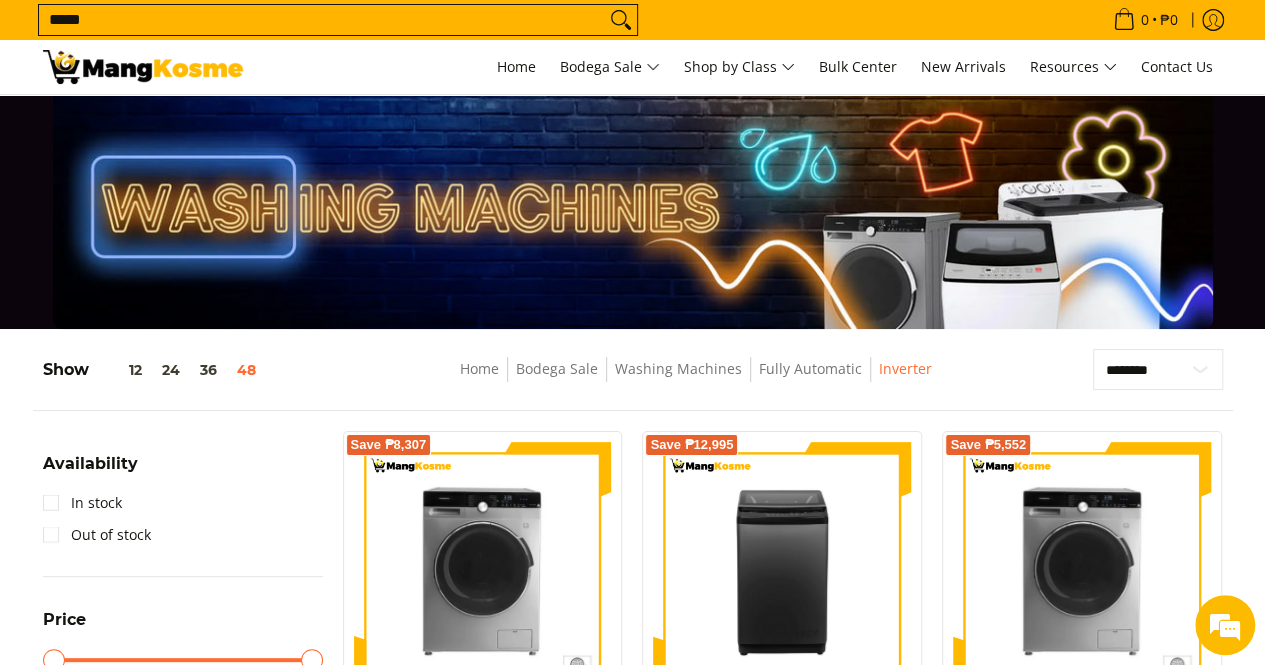 scroll, scrollTop: 0, scrollLeft: 0, axis: both 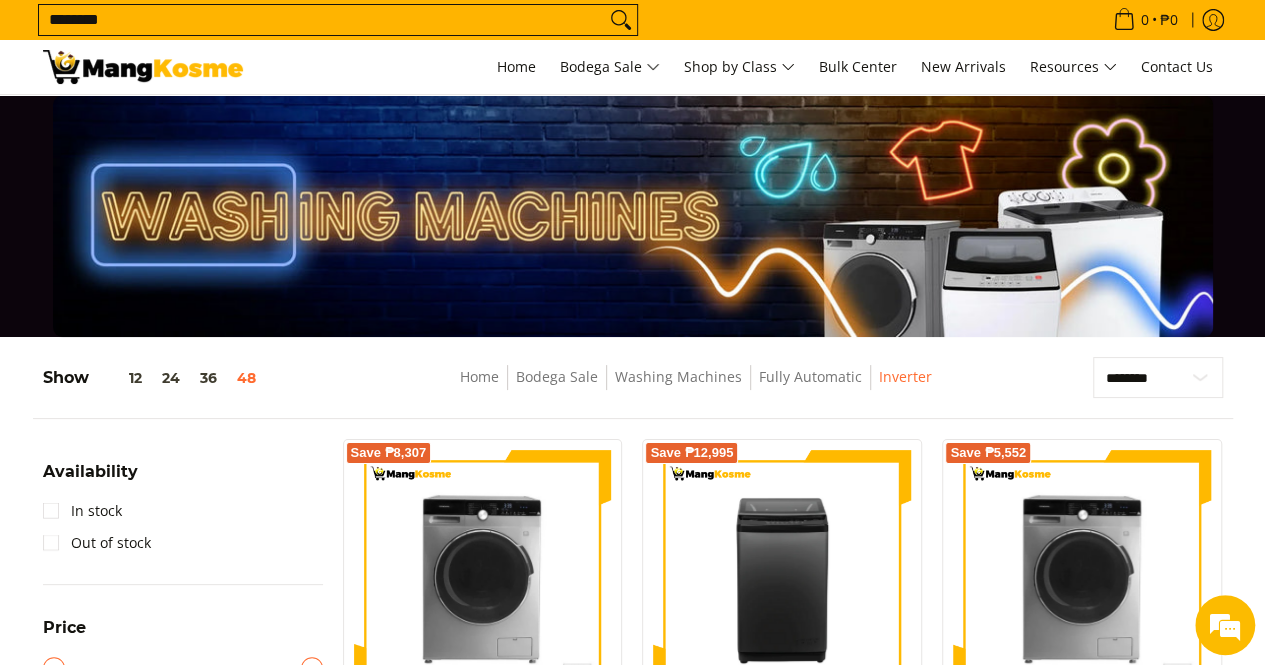 type on "********" 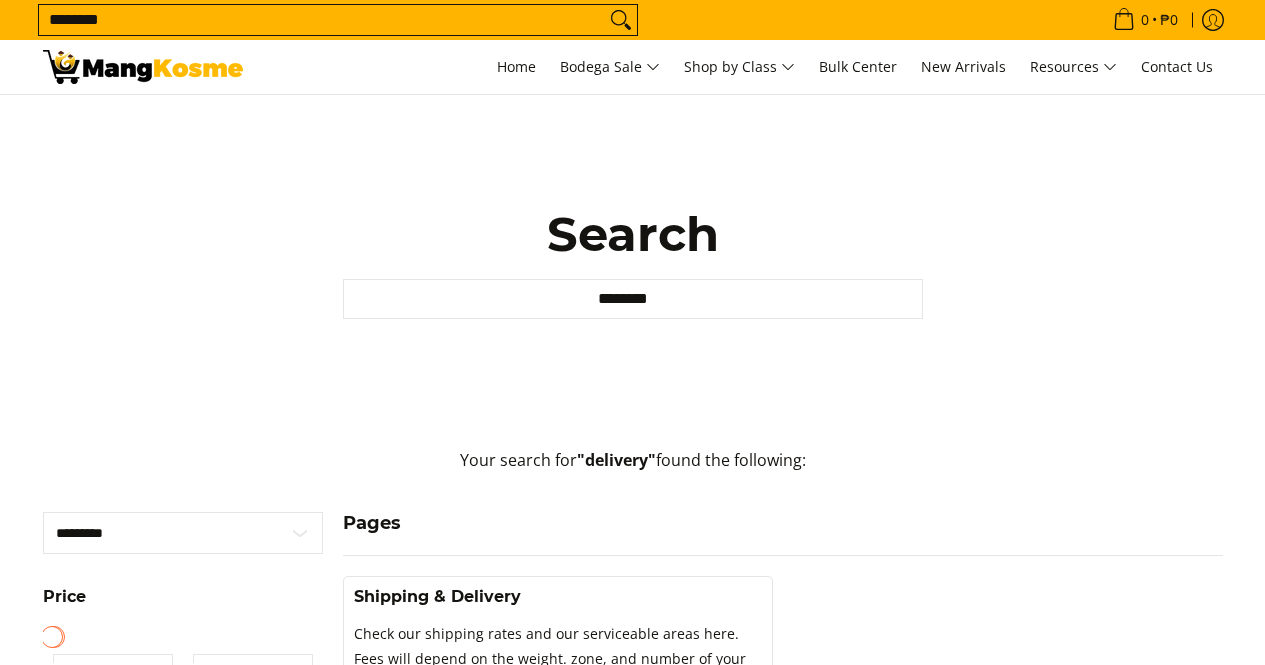 scroll, scrollTop: 0, scrollLeft: 0, axis: both 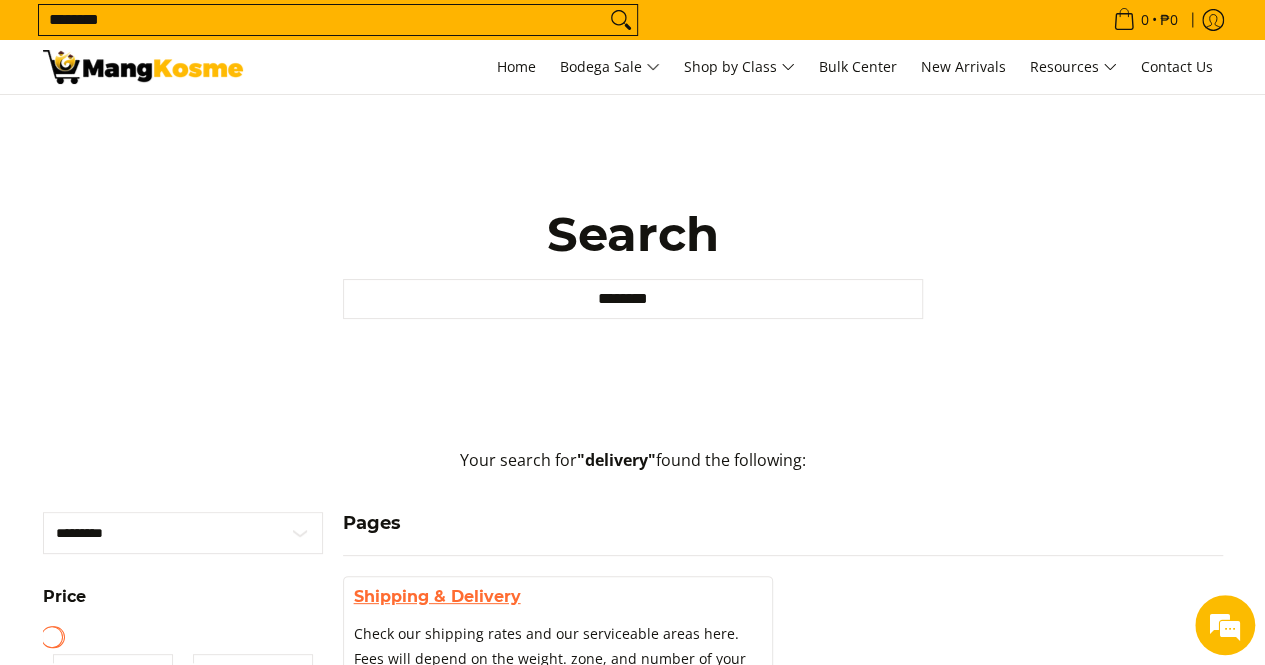click on "Shipping & Delivery" at bounding box center (437, 596) 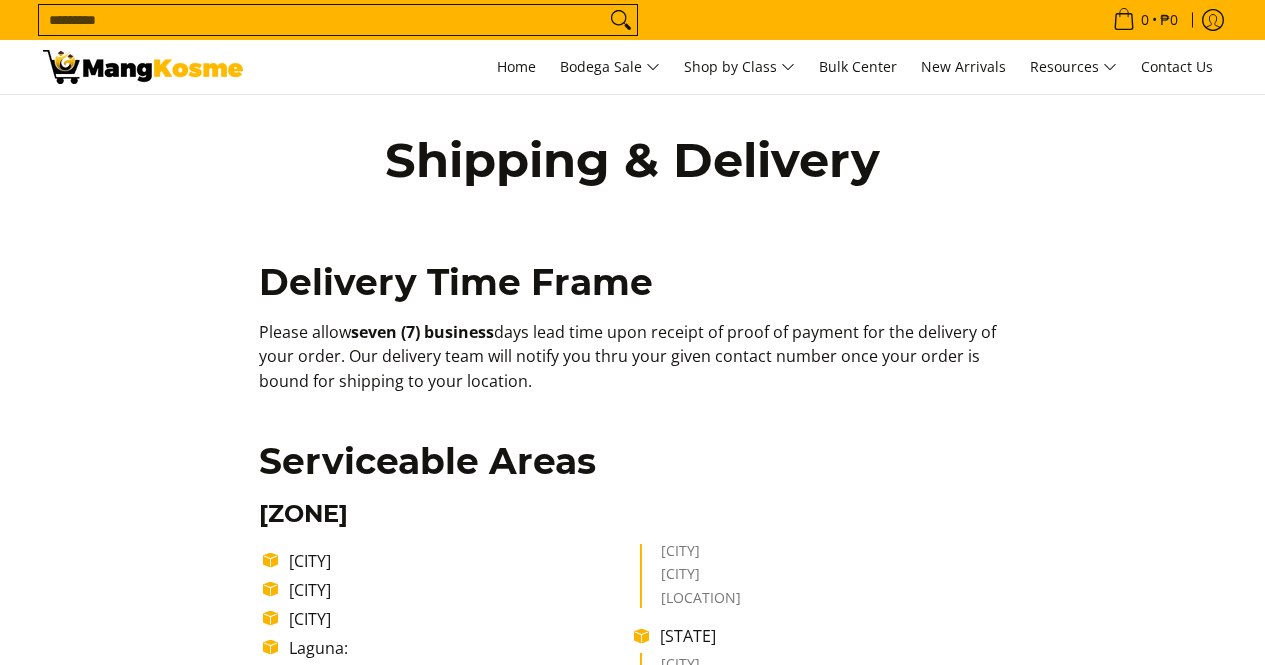 scroll, scrollTop: 0, scrollLeft: 0, axis: both 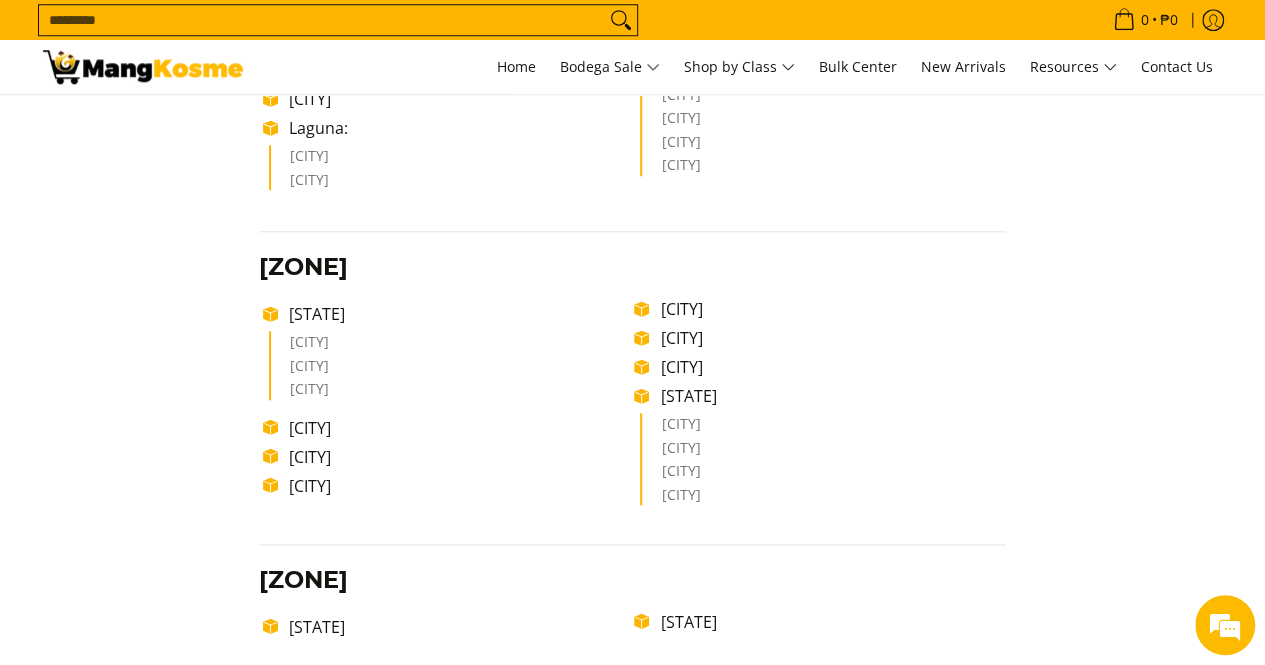 drag, startPoint x: 1032, startPoint y: 253, endPoint x: 898, endPoint y: 167, distance: 159.22311 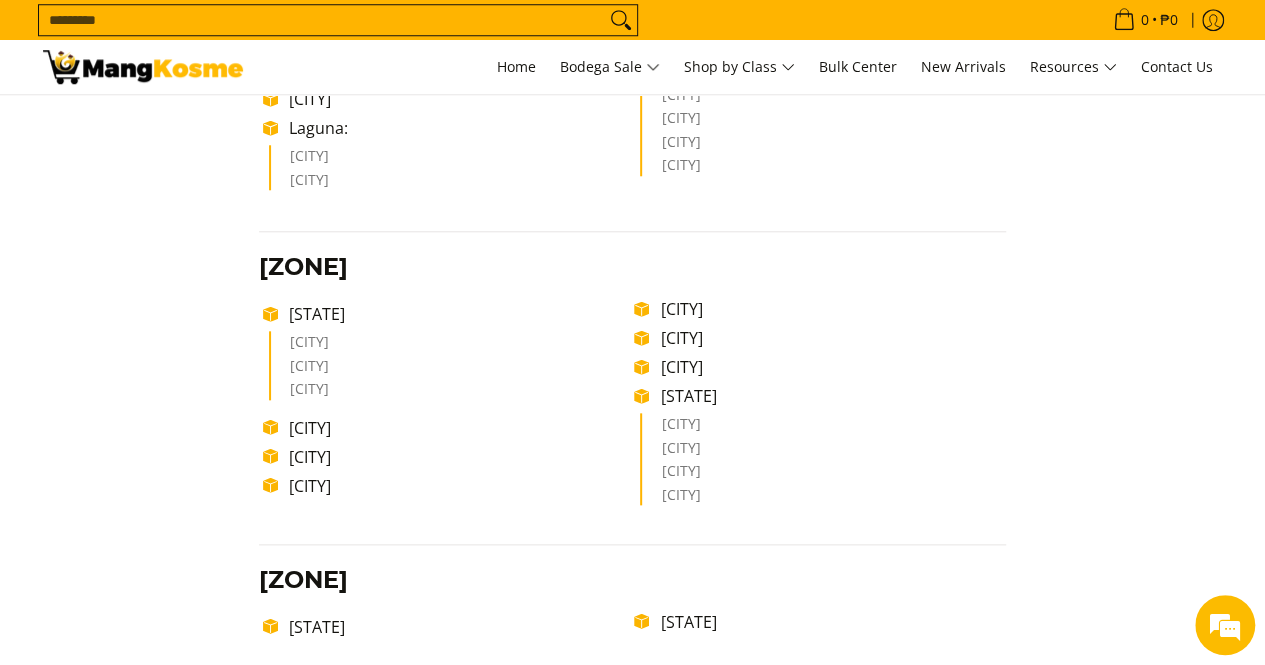 click at bounding box center (143, 67) 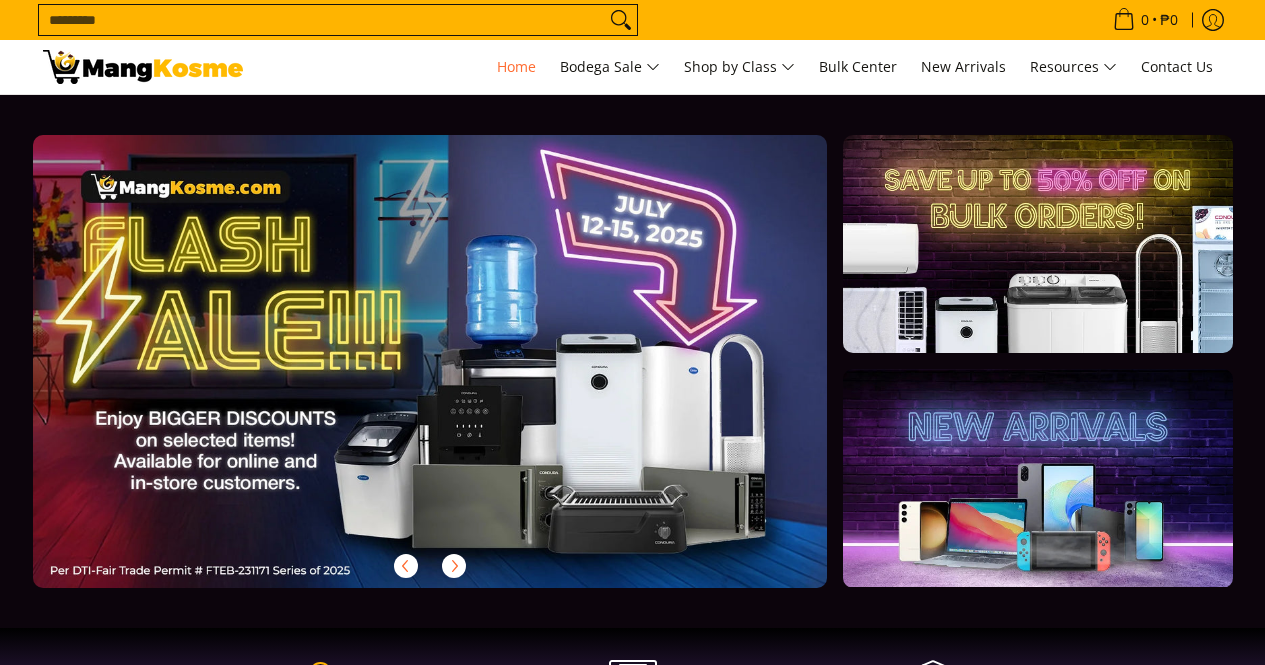 scroll, scrollTop: 0, scrollLeft: 0, axis: both 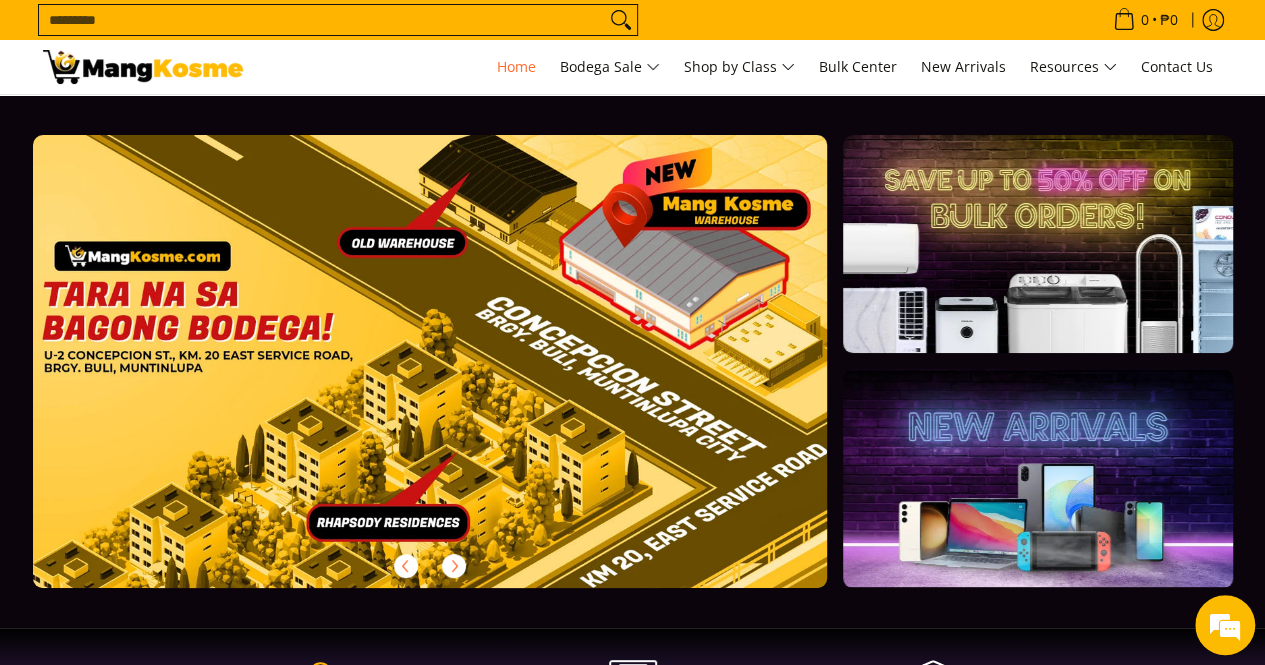 click on "Search..." at bounding box center [322, 20] 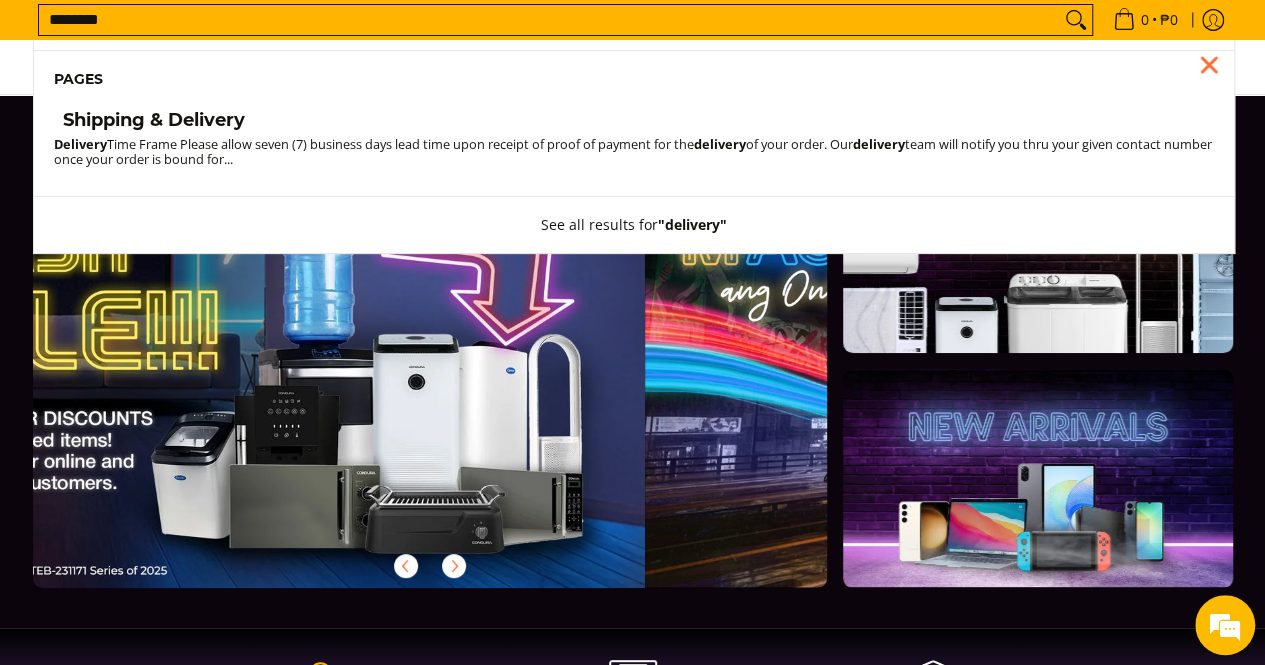 scroll, scrollTop: 0, scrollLeft: 30, axis: horizontal 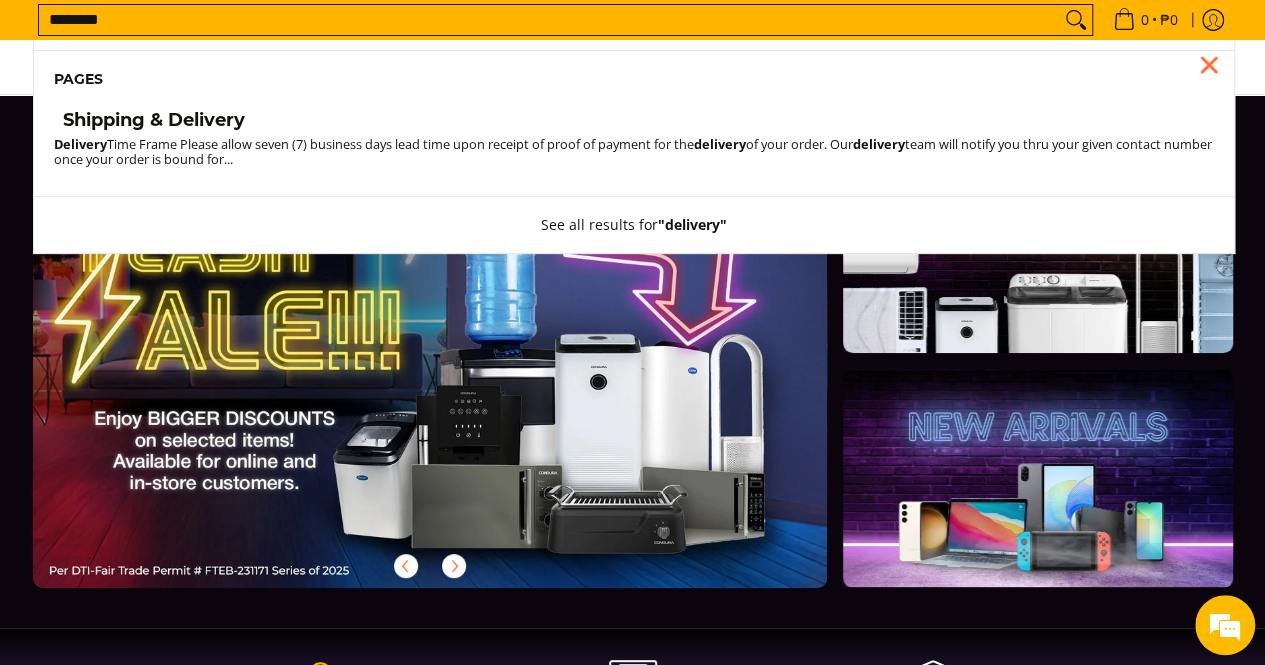 type on "********" 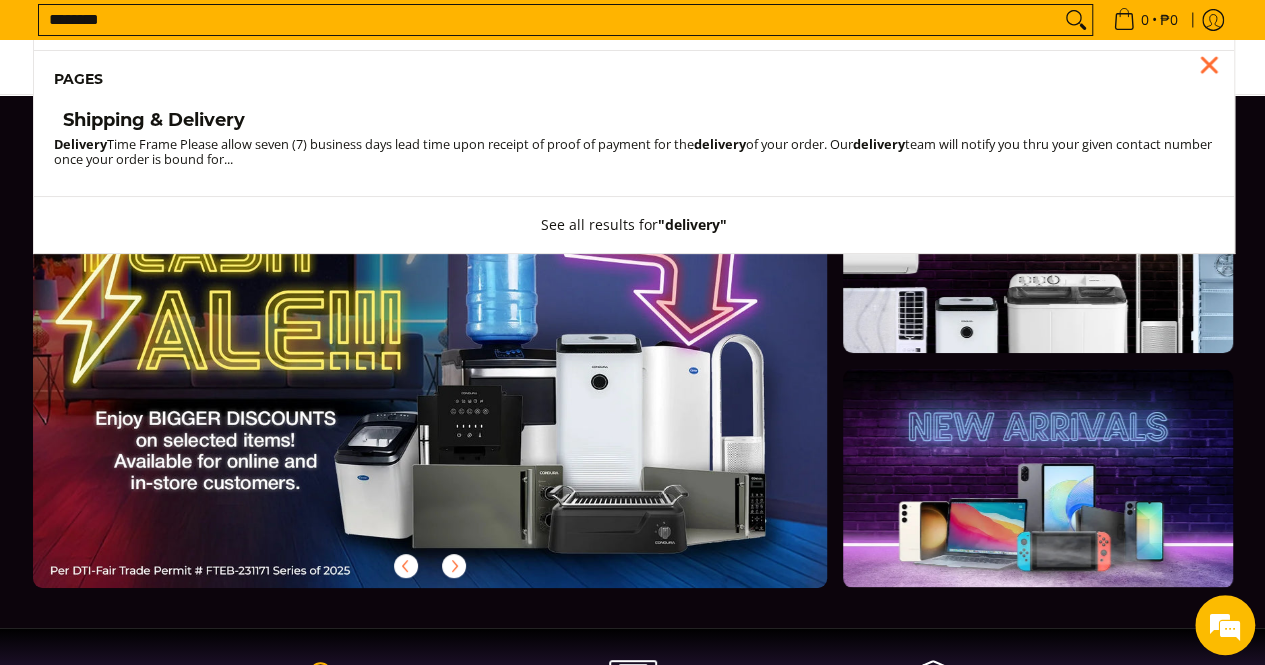 click on "Shipping & Delivery" at bounding box center (154, 120) 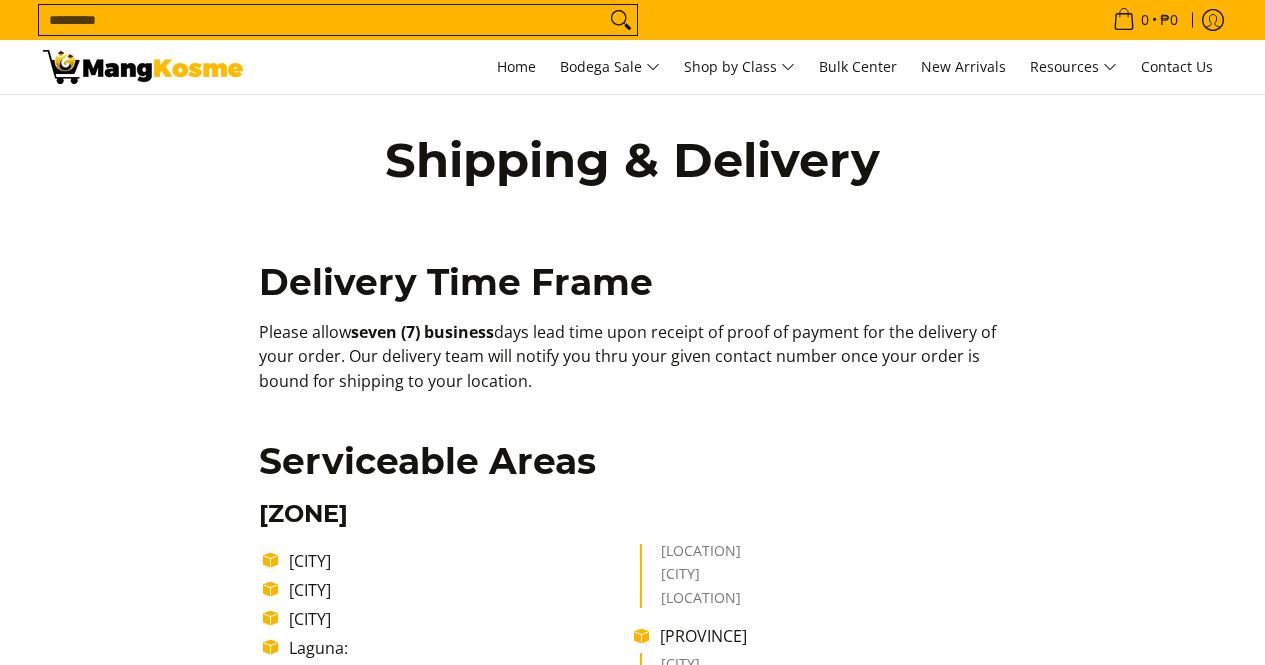 scroll, scrollTop: 0, scrollLeft: 0, axis: both 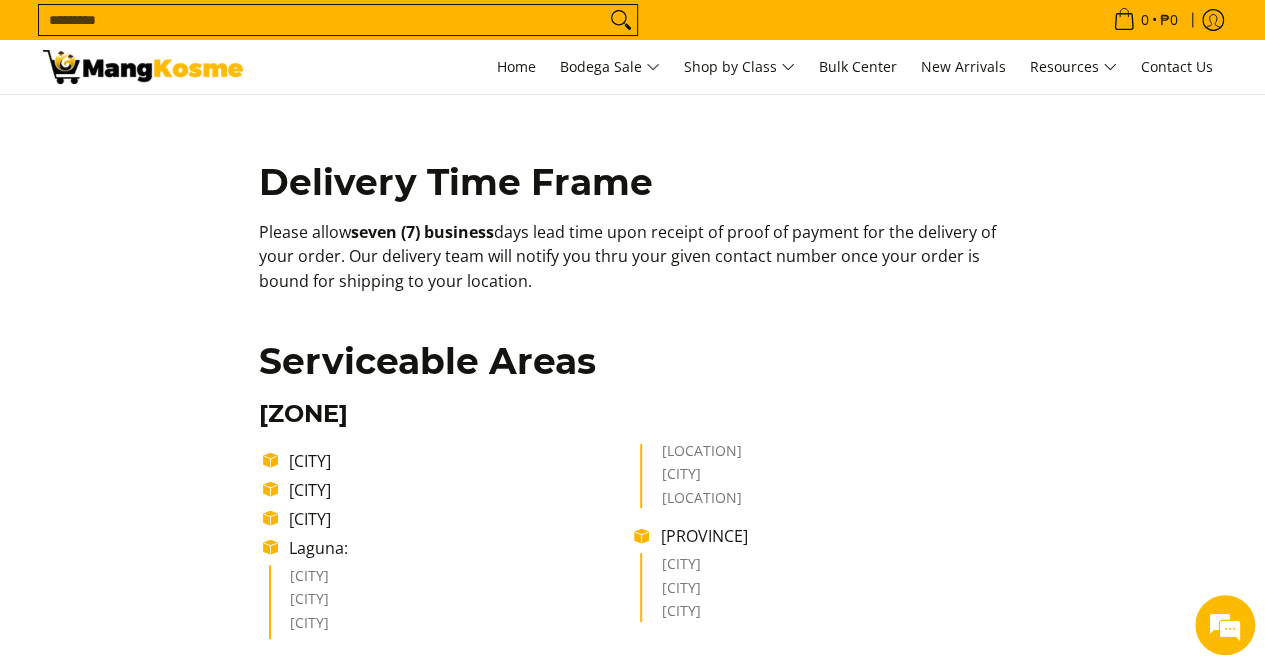 click on "Search..." at bounding box center (322, 20) 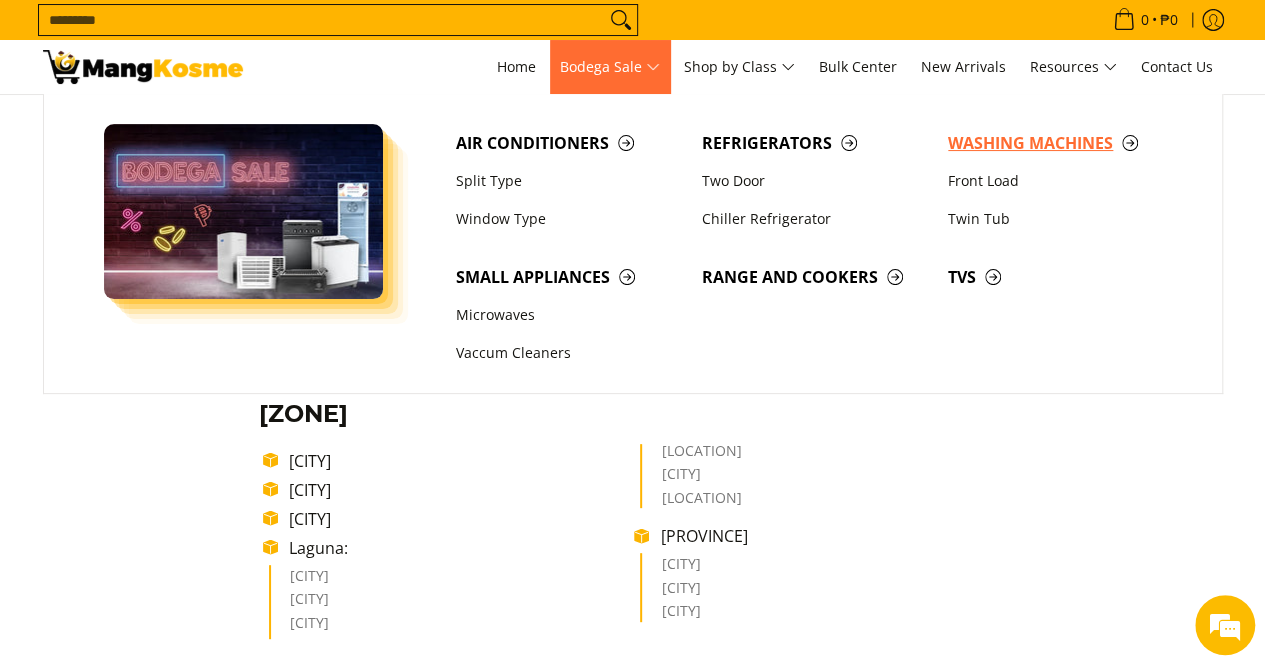 click on "Washing Machines" at bounding box center [1061, 143] 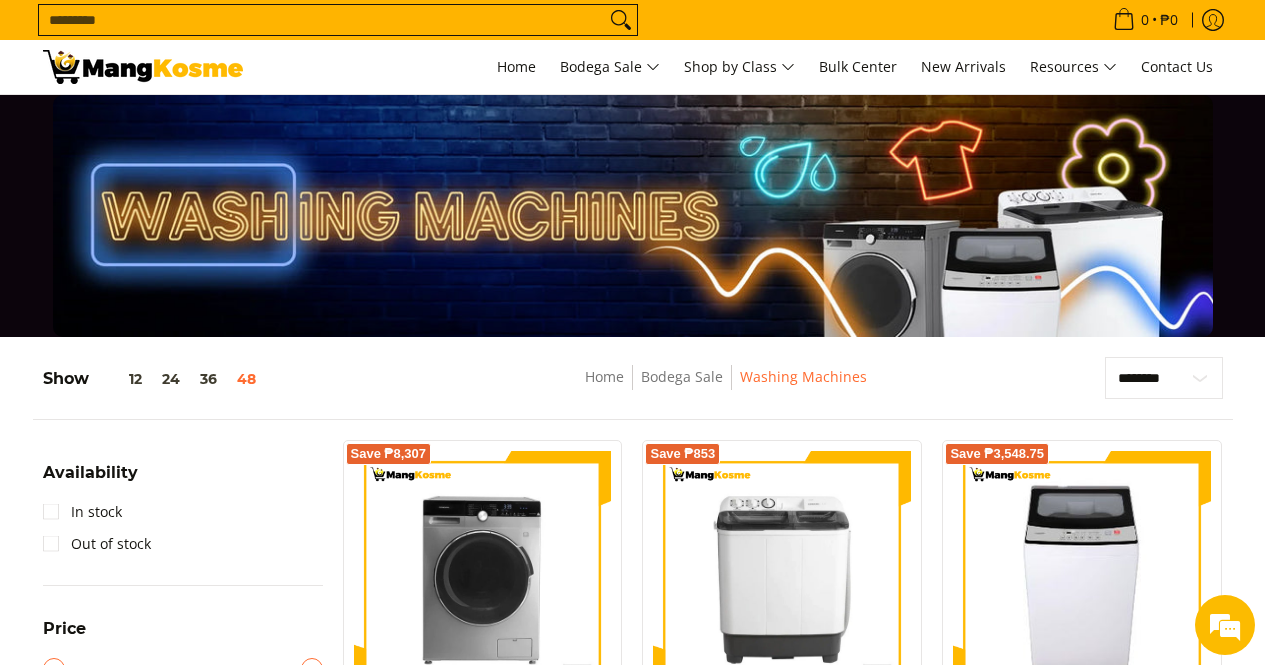 scroll, scrollTop: 0, scrollLeft: 0, axis: both 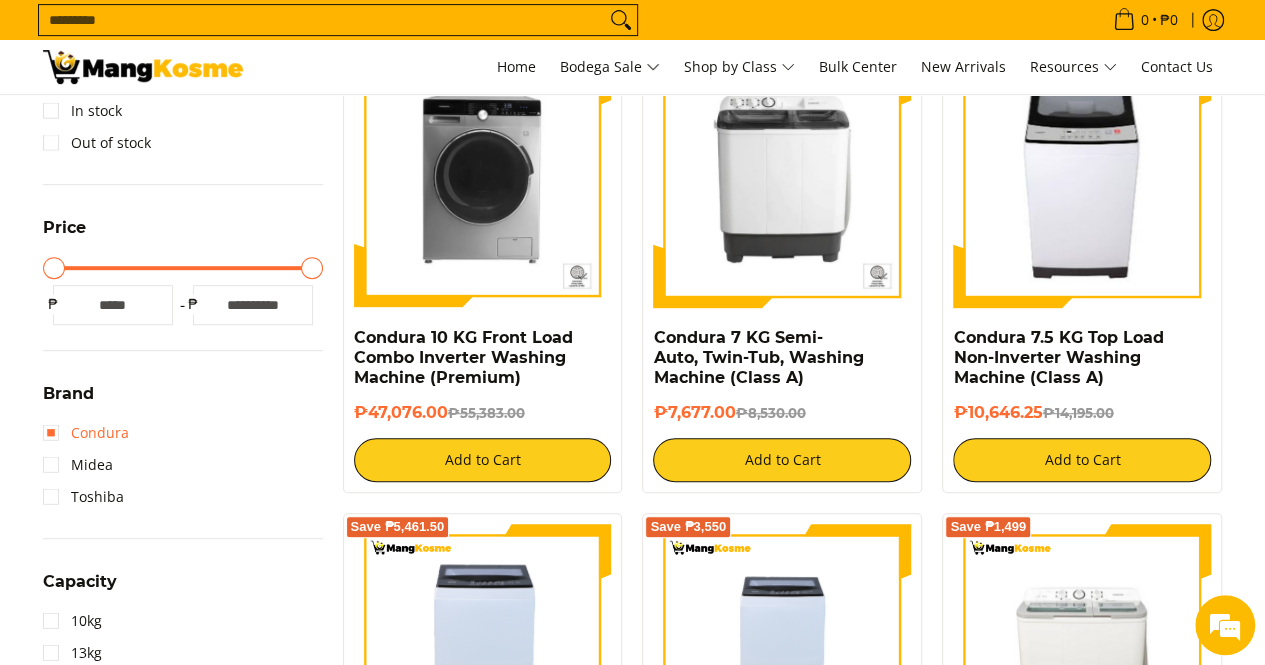 click on "Condura" at bounding box center (86, 433) 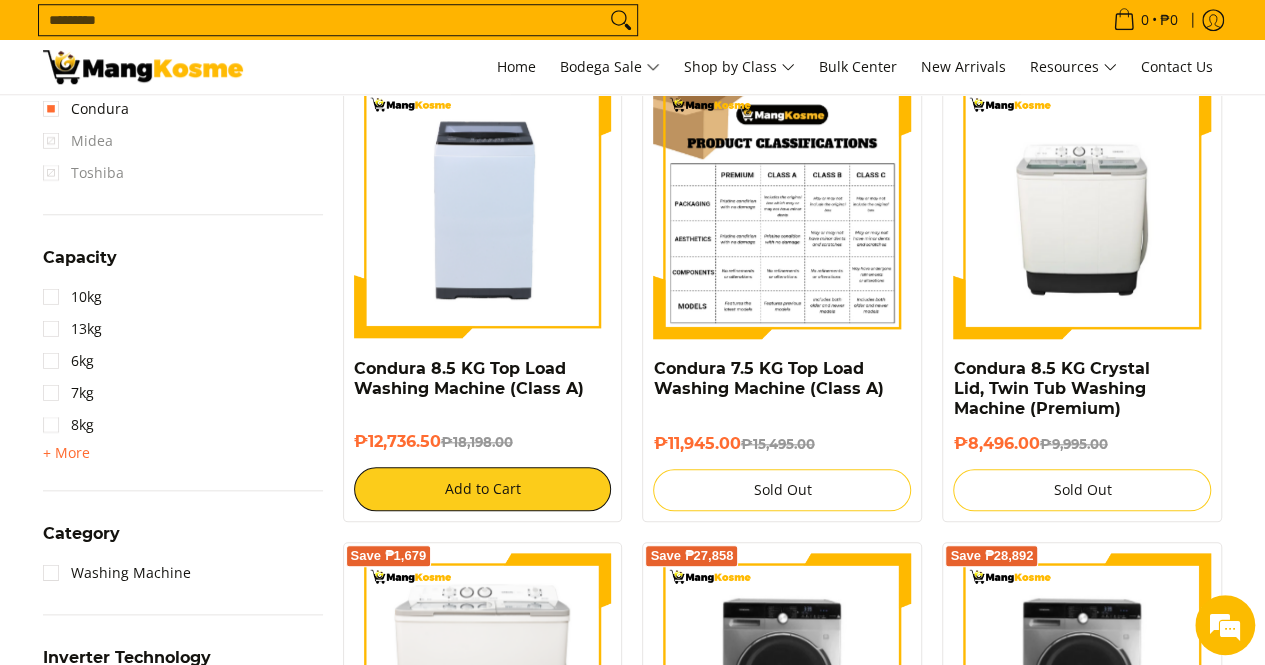 scroll, scrollTop: 961, scrollLeft: 0, axis: vertical 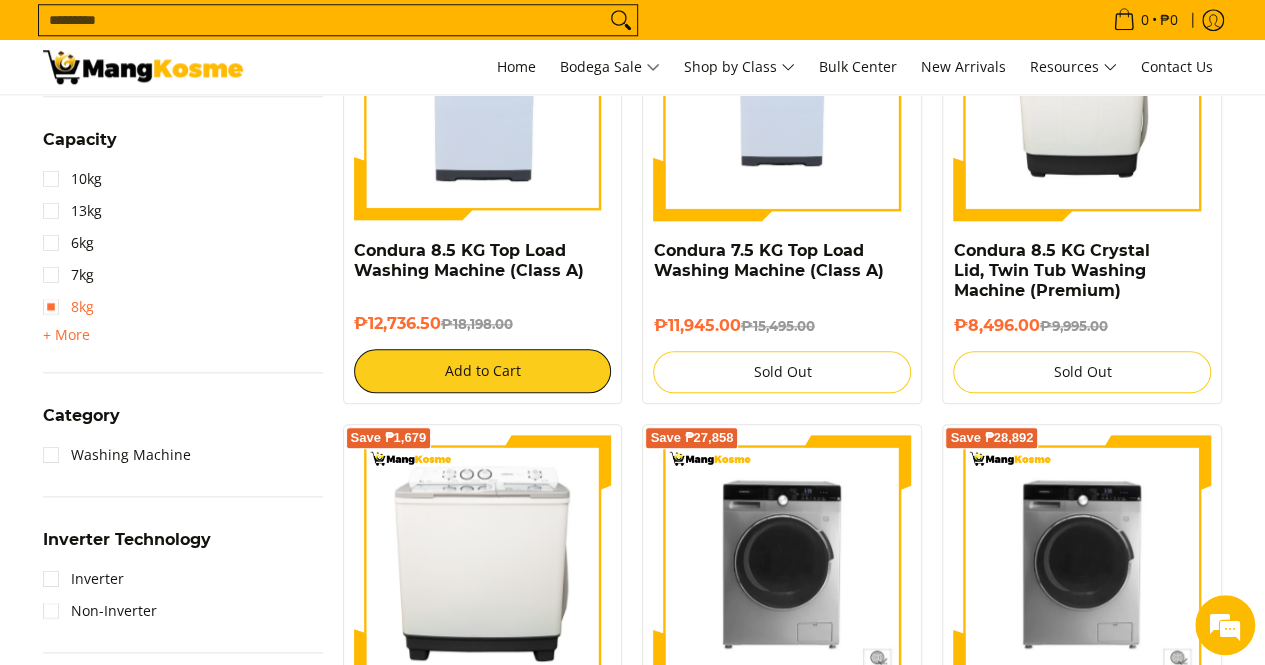 click on "8kg" at bounding box center [68, 307] 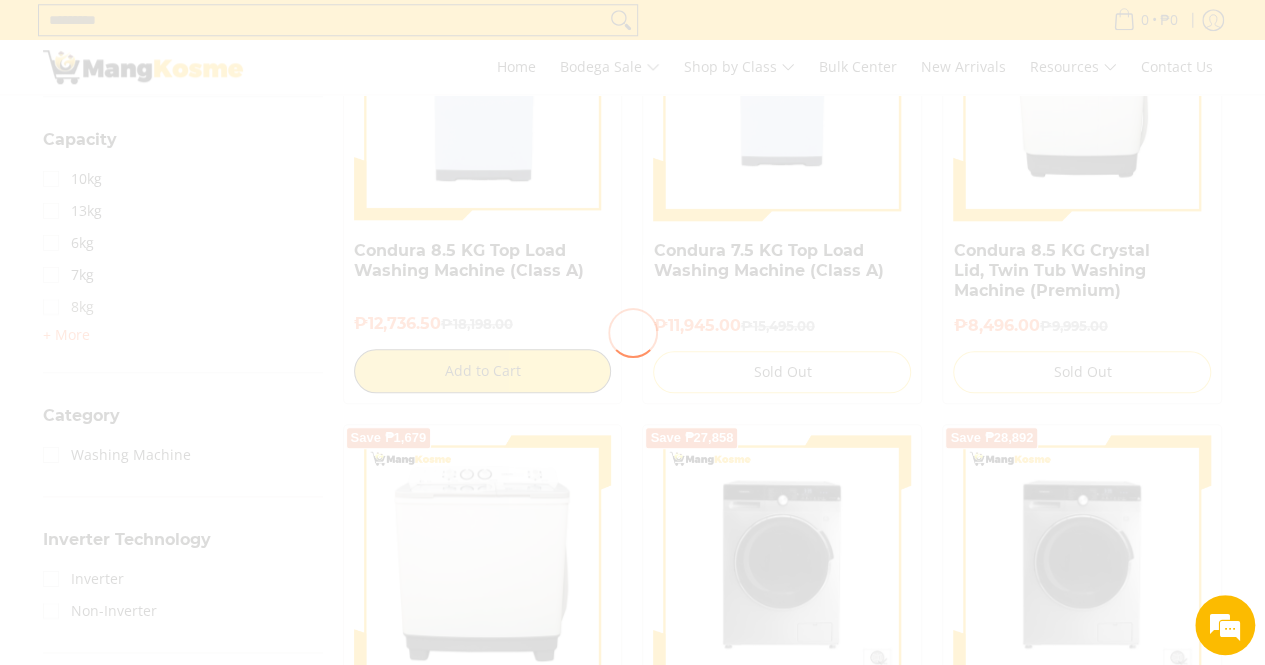 scroll, scrollTop: 0, scrollLeft: 0, axis: both 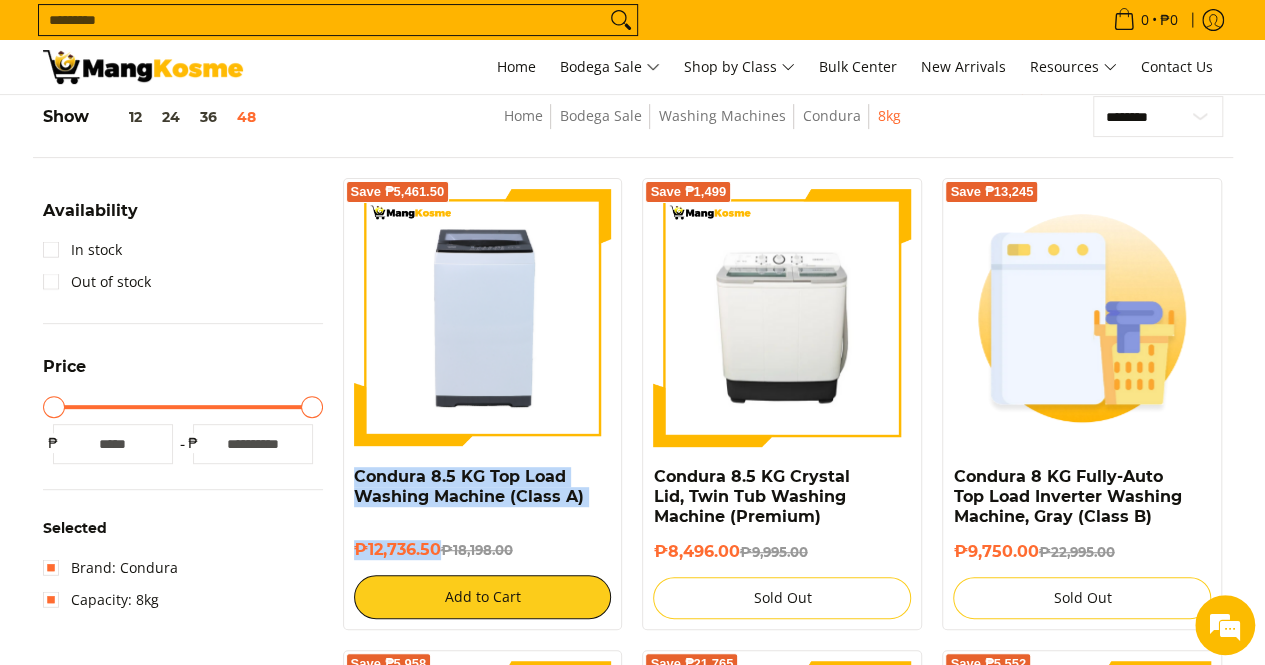 drag, startPoint x: 440, startPoint y: 554, endPoint x: 345, endPoint y: 469, distance: 127.47549 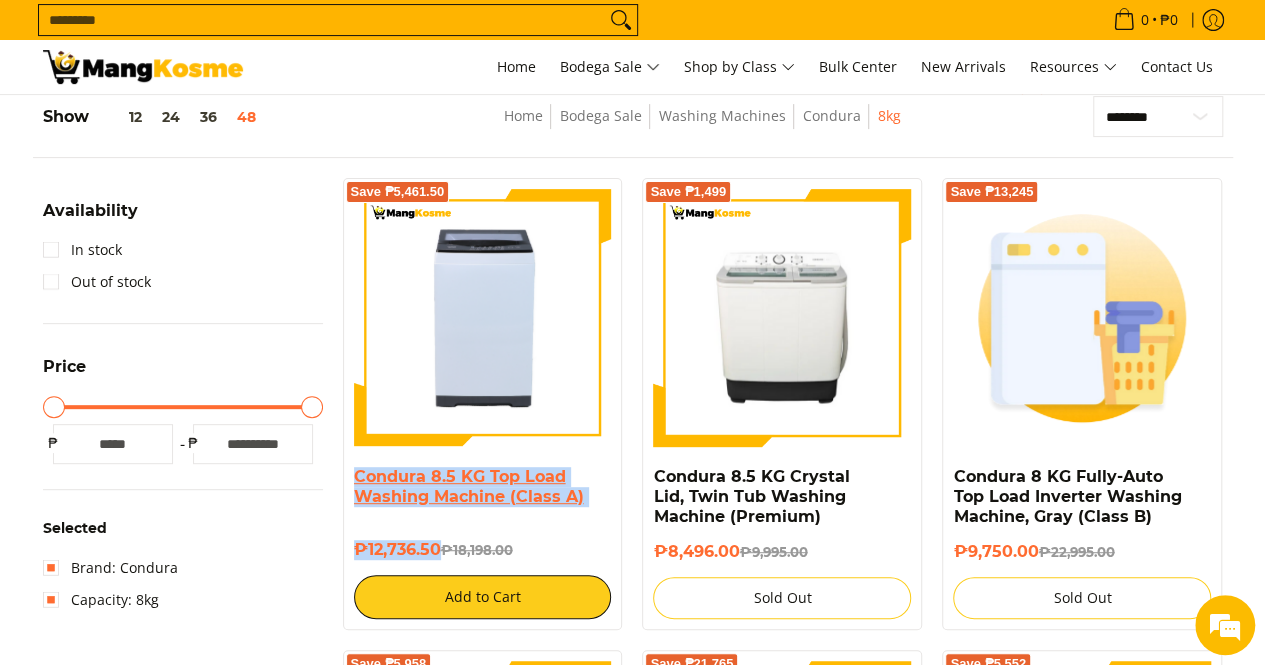 copy on "Condura 8.5 KG Top Load Washing Machine (Class A)
₱12,736.50" 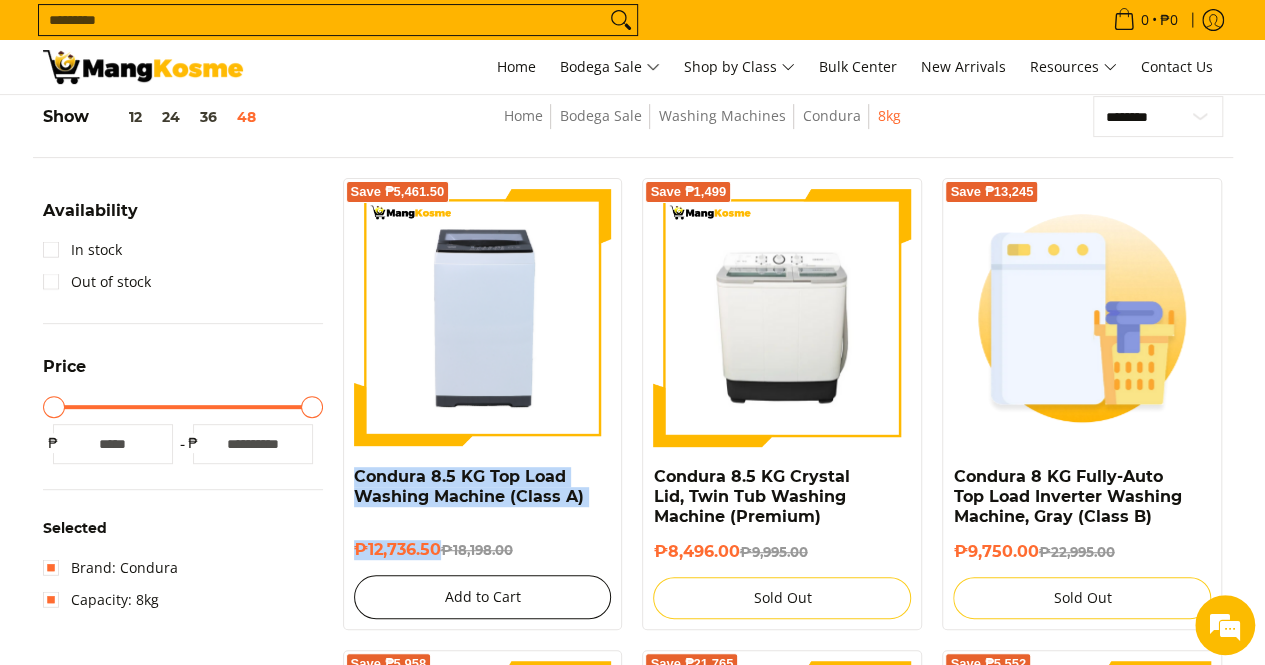 type 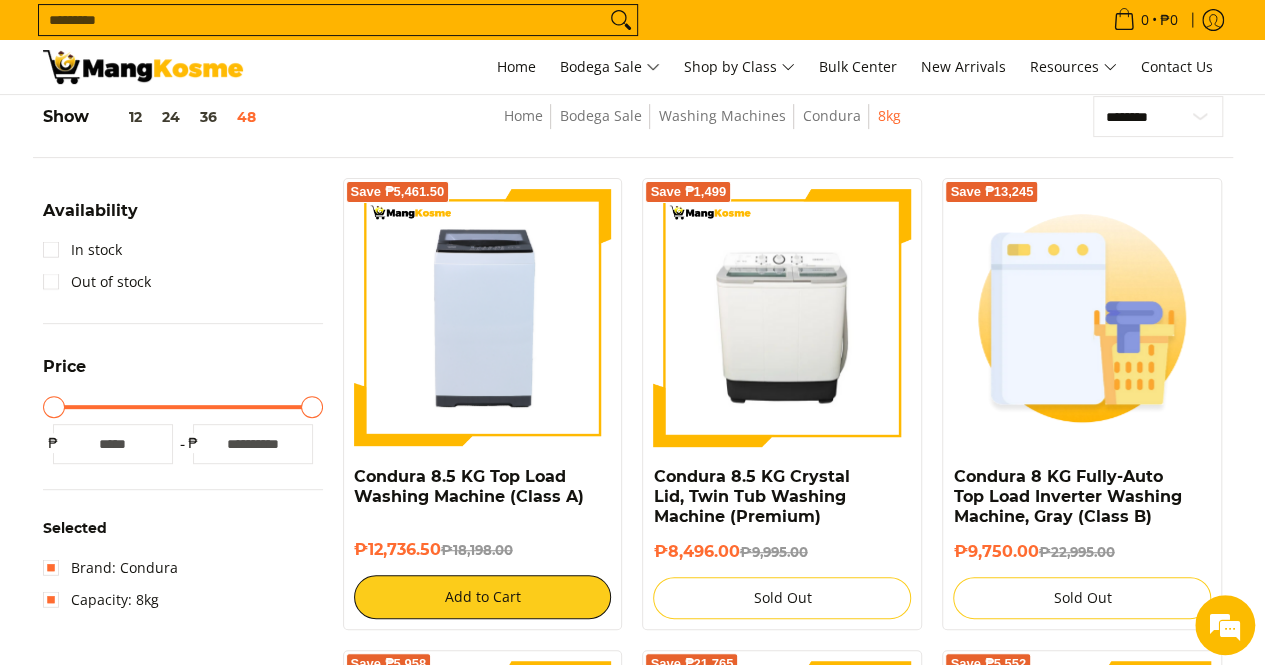 click on "Search..." at bounding box center [322, 20] 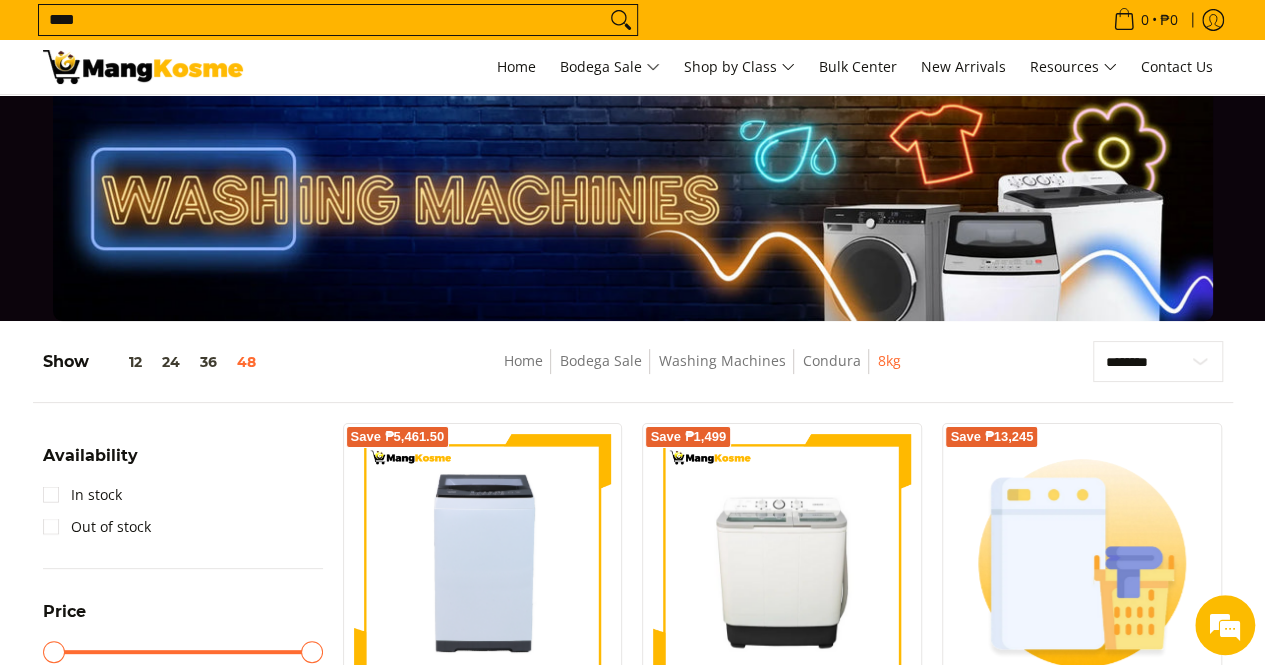 scroll, scrollTop: 0, scrollLeft: 0, axis: both 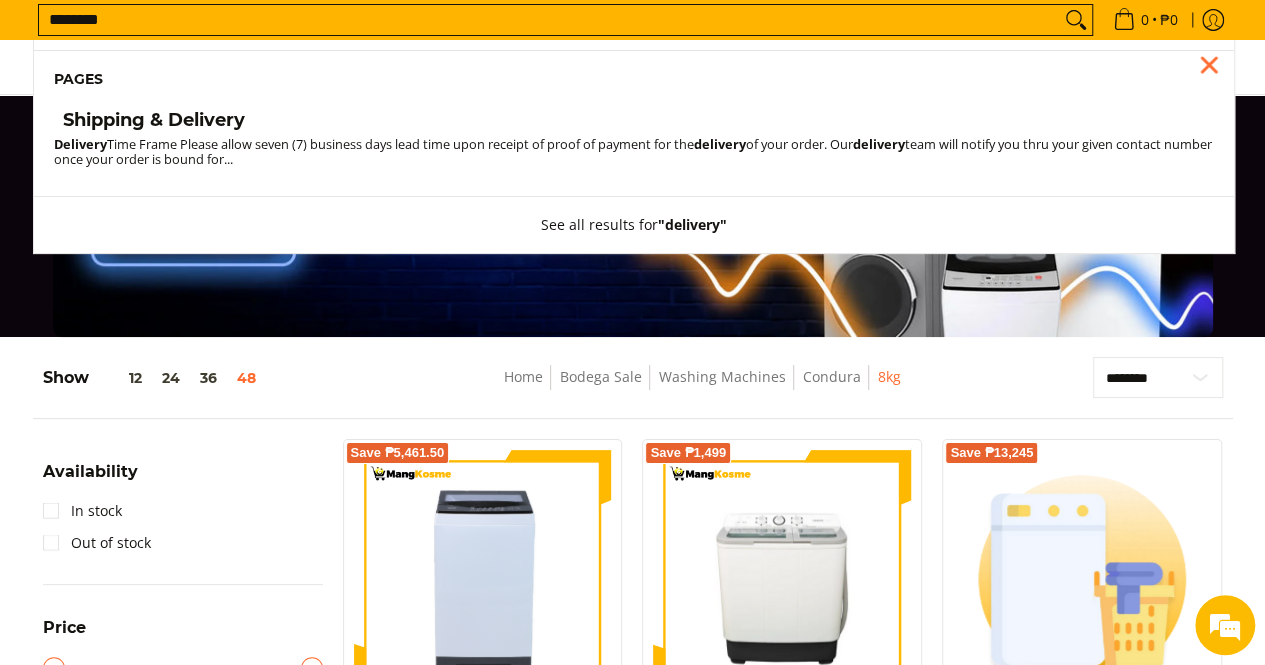 type on "********" 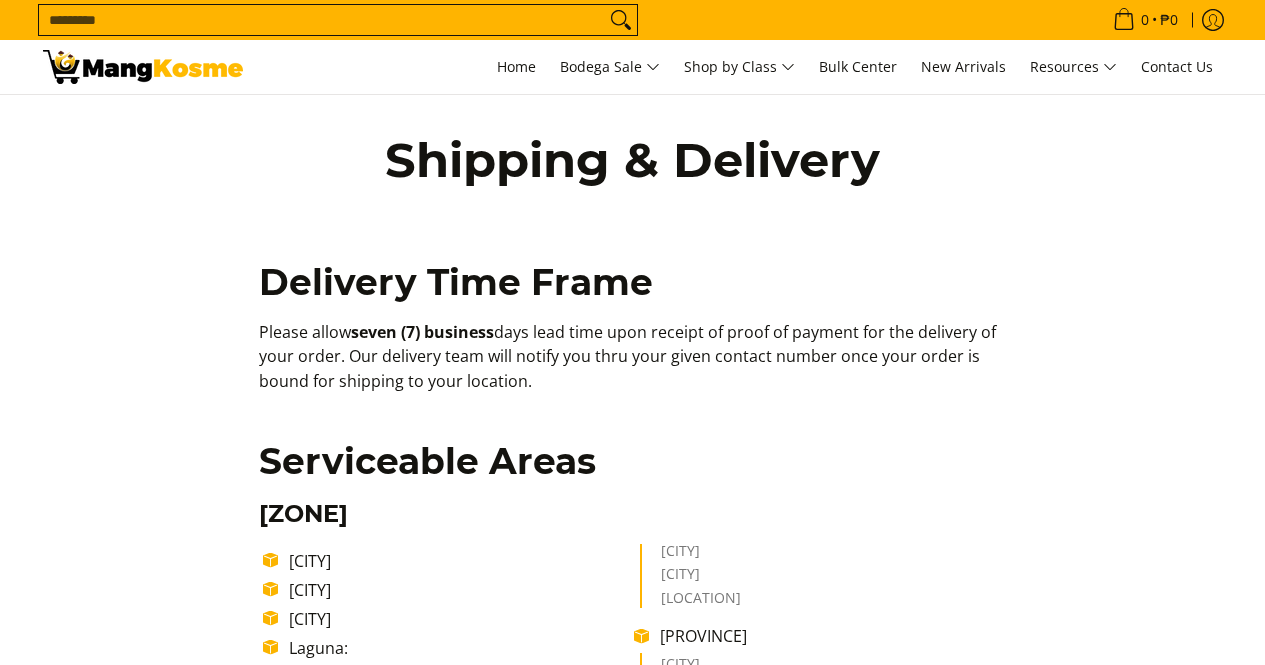 scroll, scrollTop: 0, scrollLeft: 0, axis: both 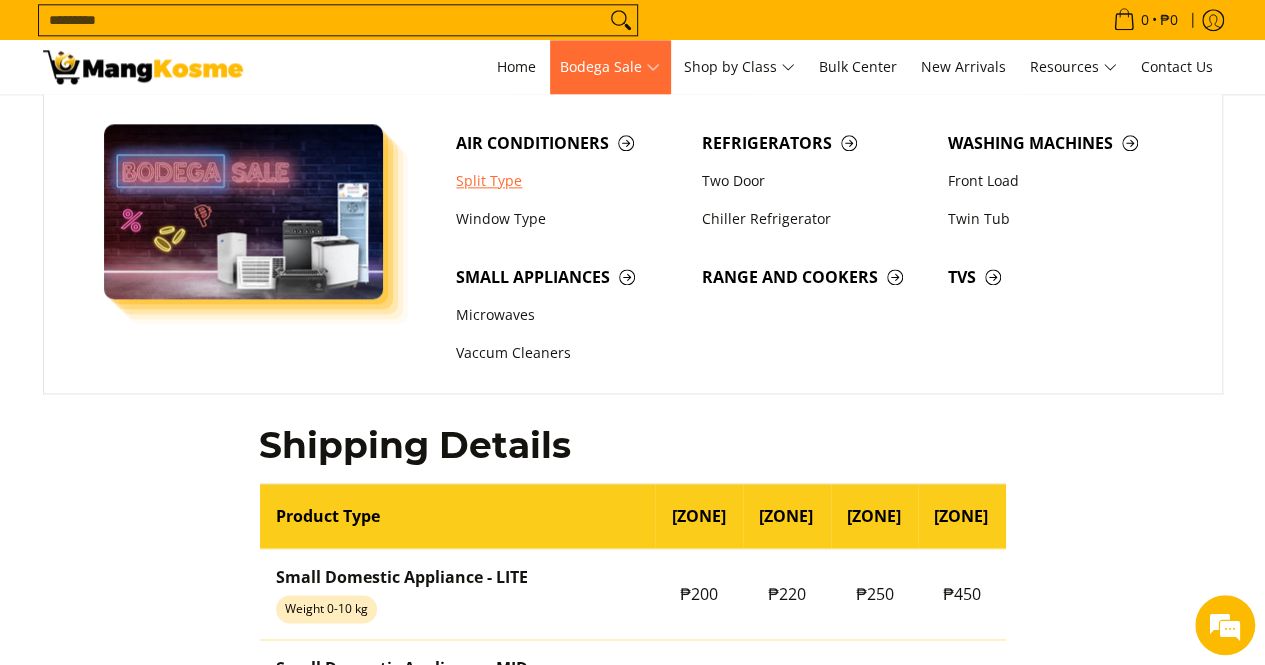 click on "Split Type" at bounding box center [569, 181] 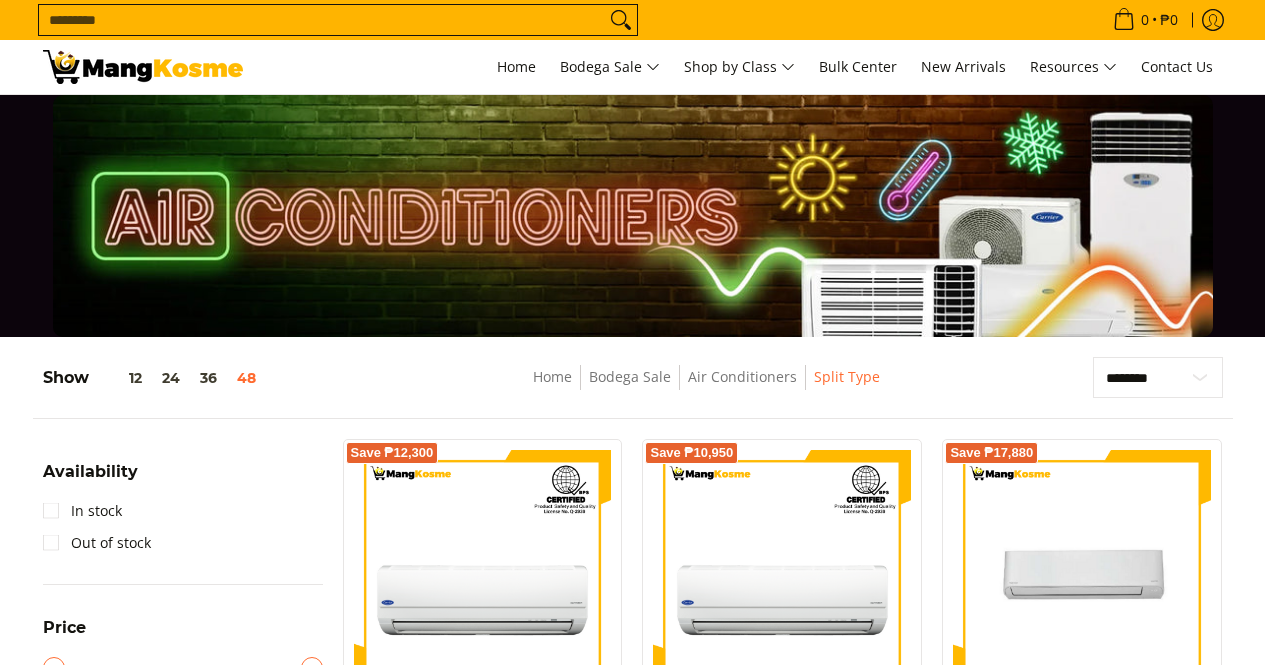scroll, scrollTop: 0, scrollLeft: 0, axis: both 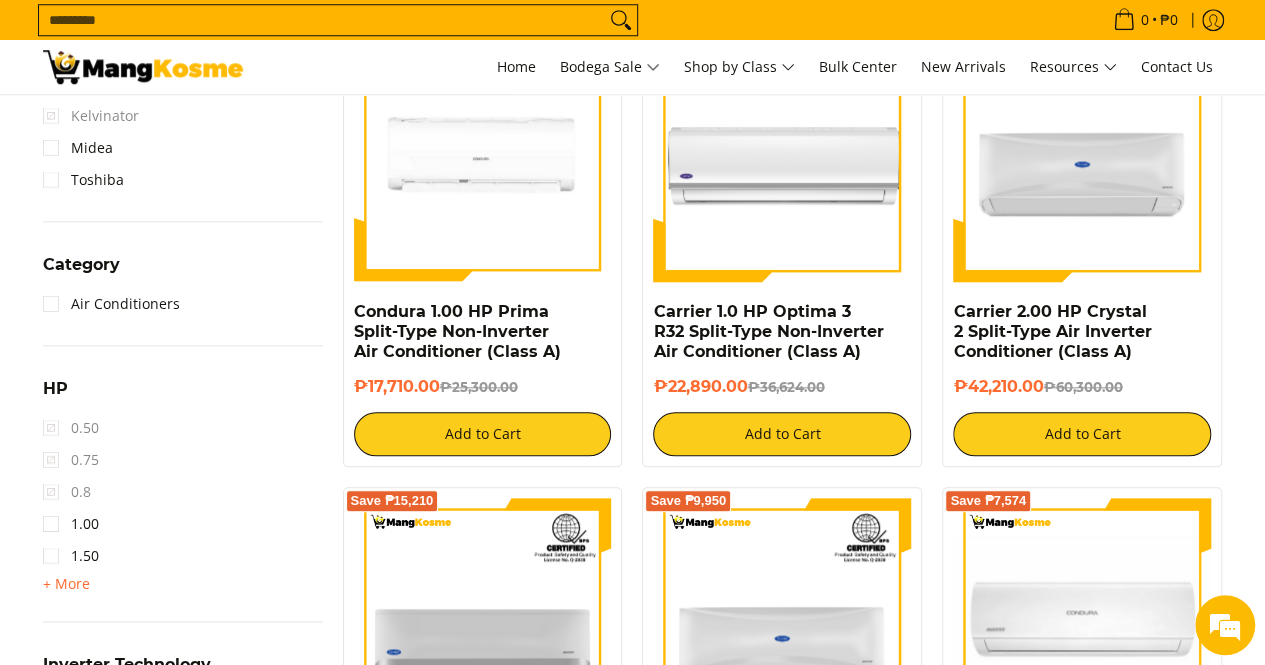 click on "1.50" at bounding box center [183, 556] 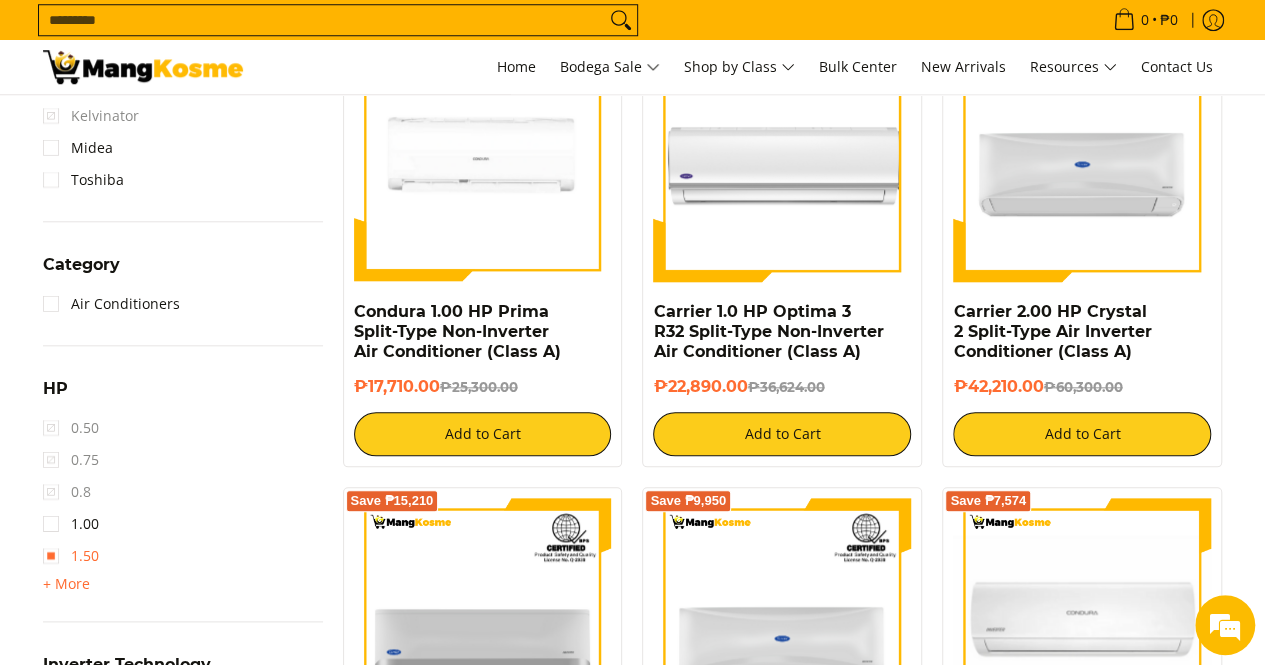 click on "1.50" at bounding box center (71, 556) 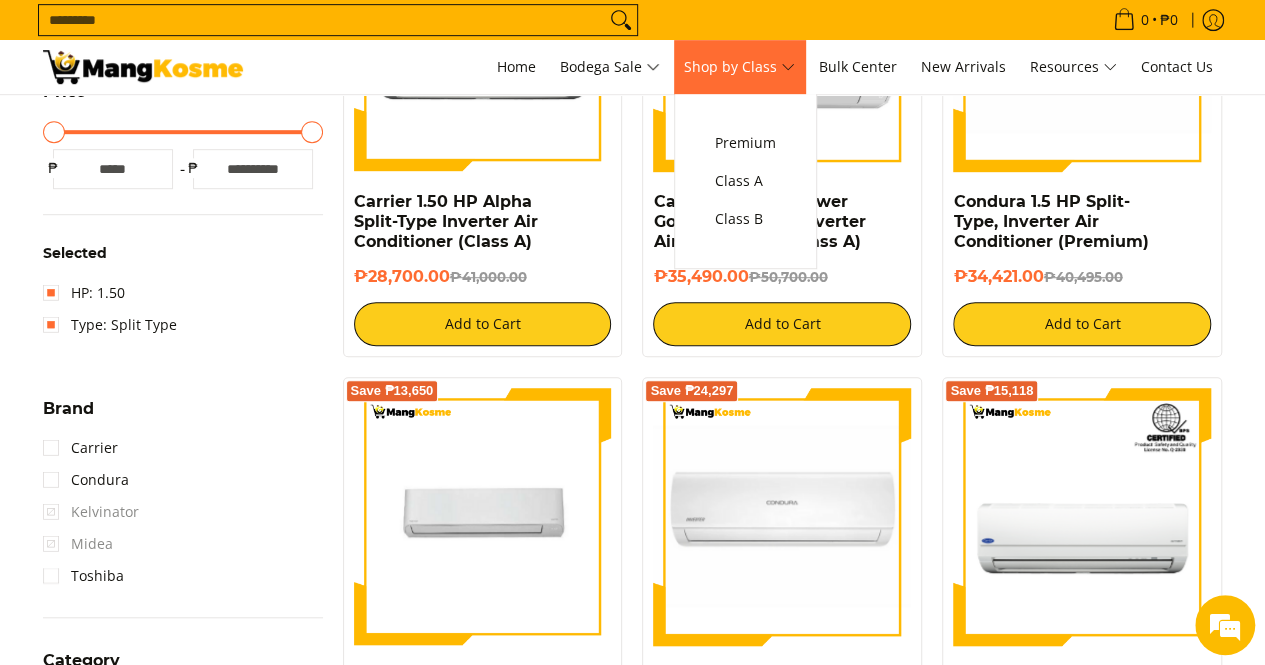 scroll, scrollTop: 361, scrollLeft: 0, axis: vertical 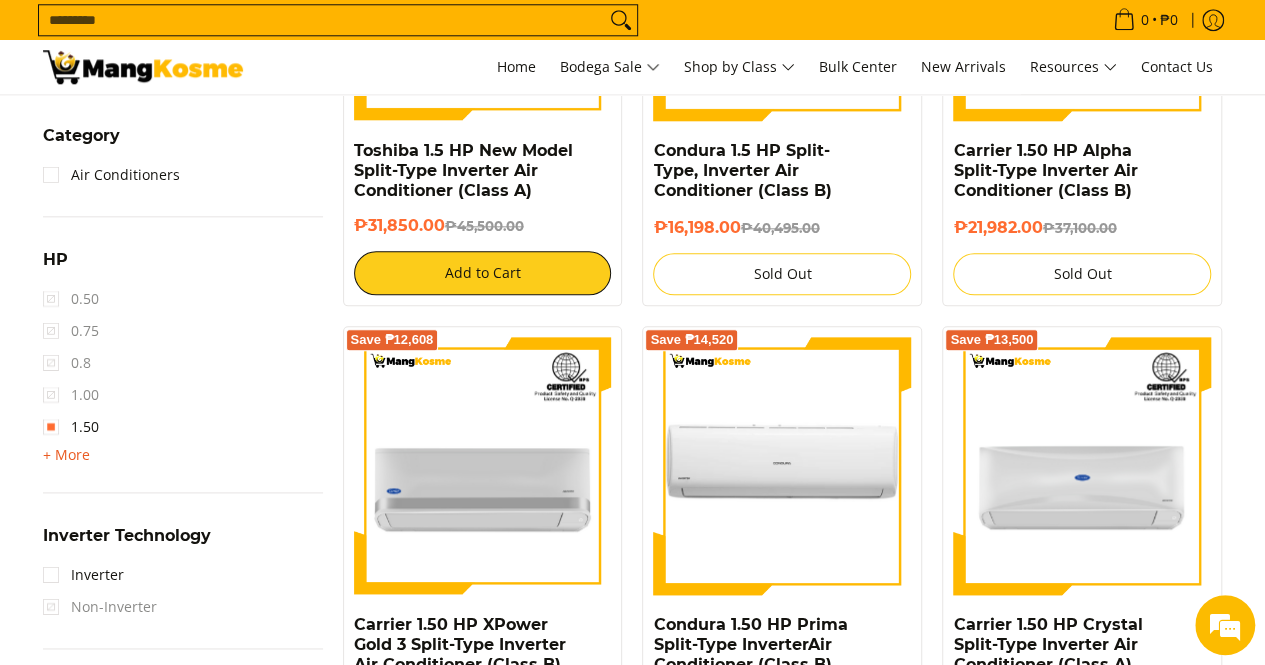 click on "+ More" at bounding box center (66, 455) 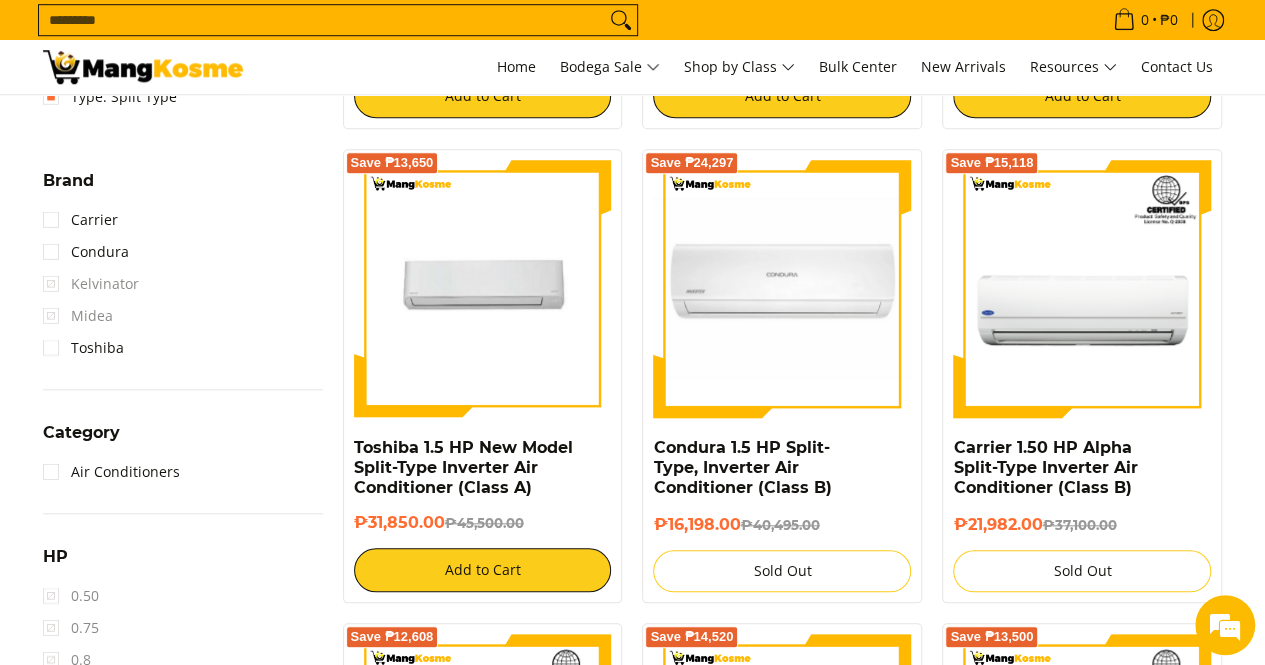 scroll, scrollTop: 961, scrollLeft: 0, axis: vertical 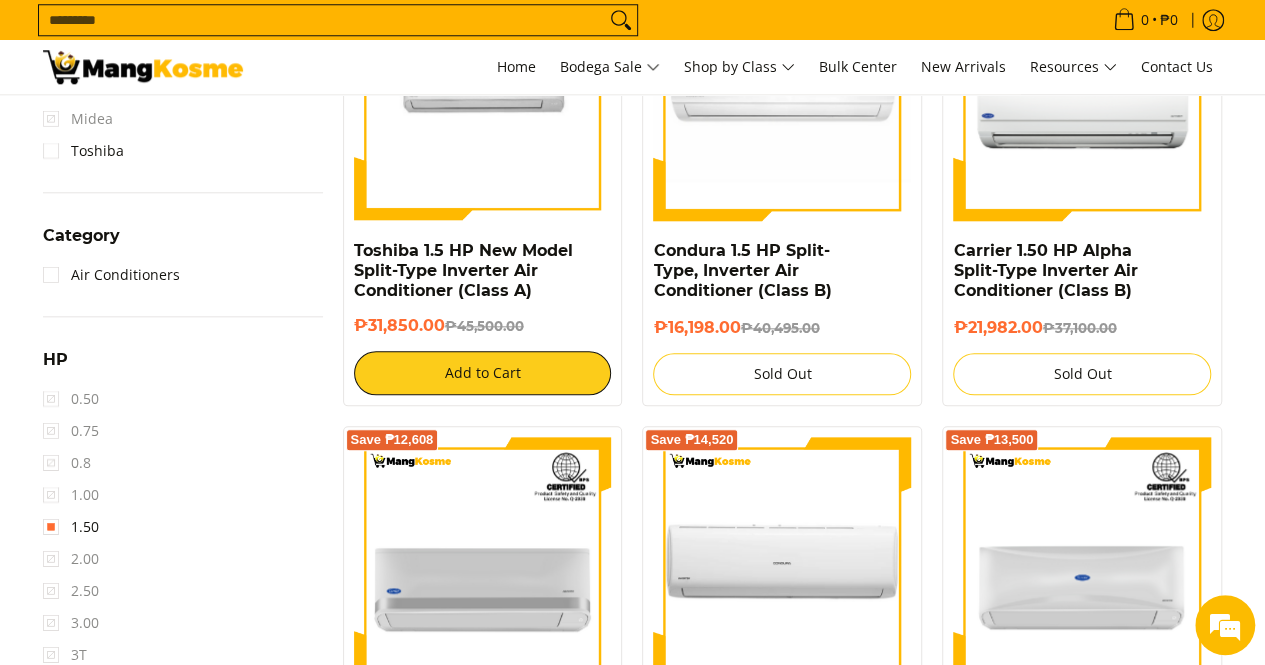 click at bounding box center [143, 67] 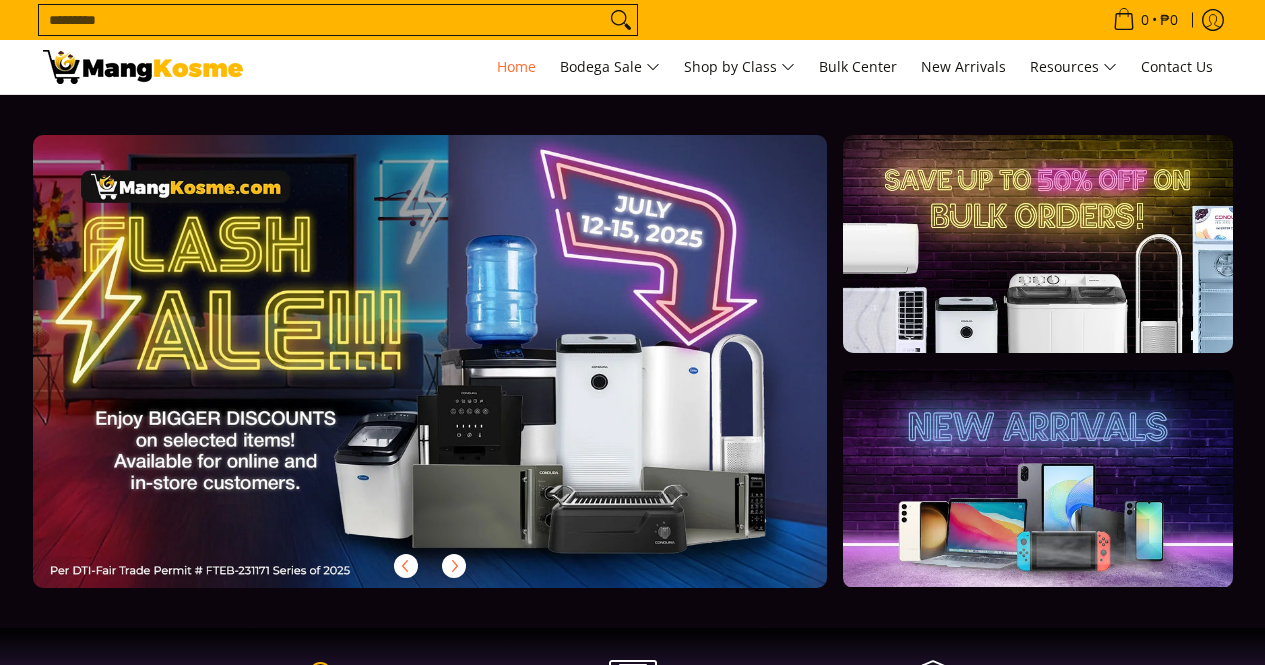 scroll, scrollTop: 0, scrollLeft: 0, axis: both 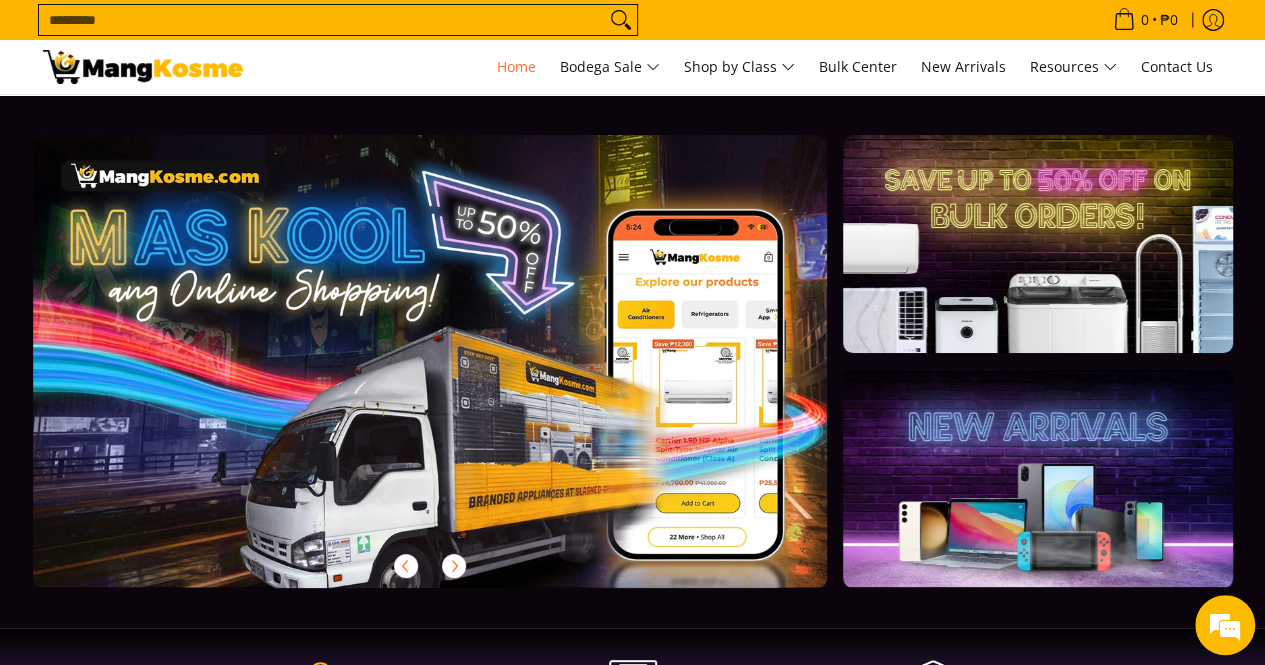 click on "Search..." at bounding box center (322, 20) 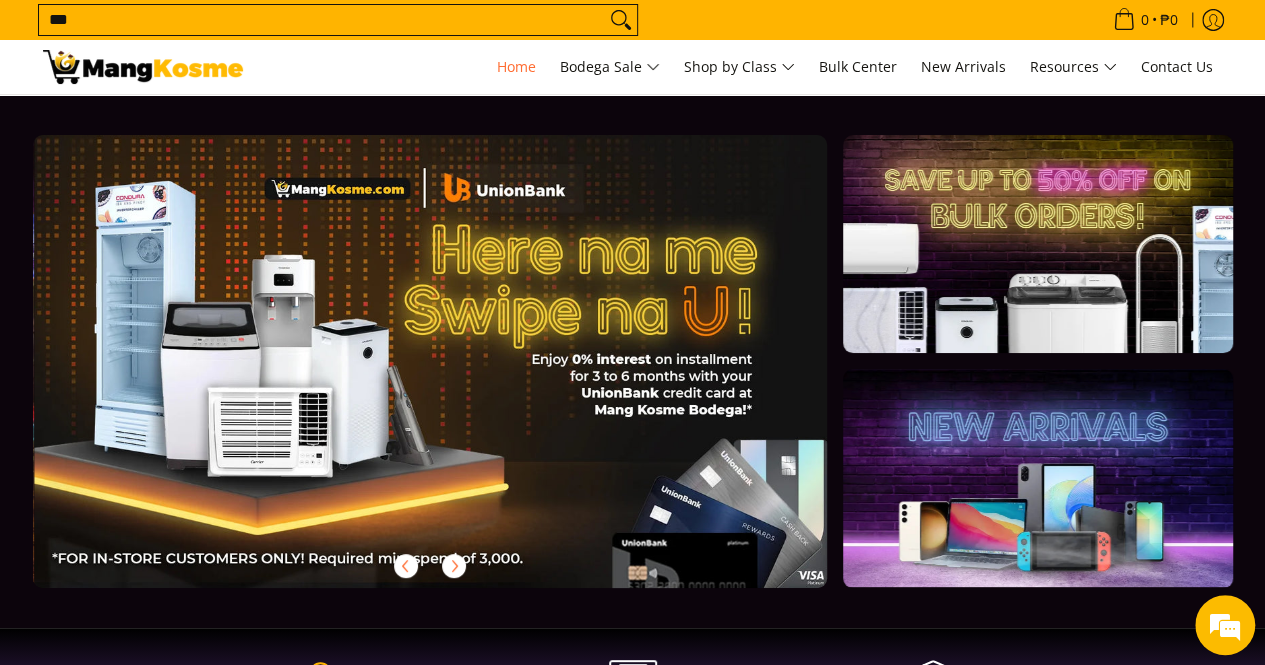 scroll, scrollTop: 0, scrollLeft: 1590, axis: horizontal 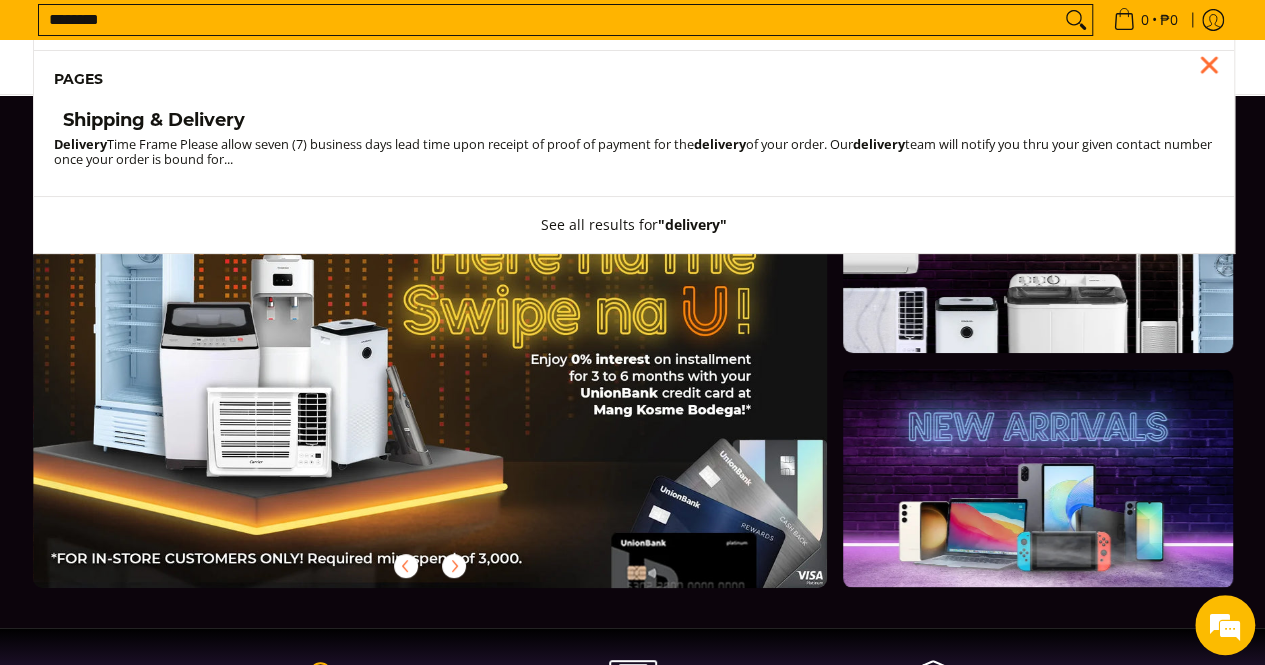 type on "********" 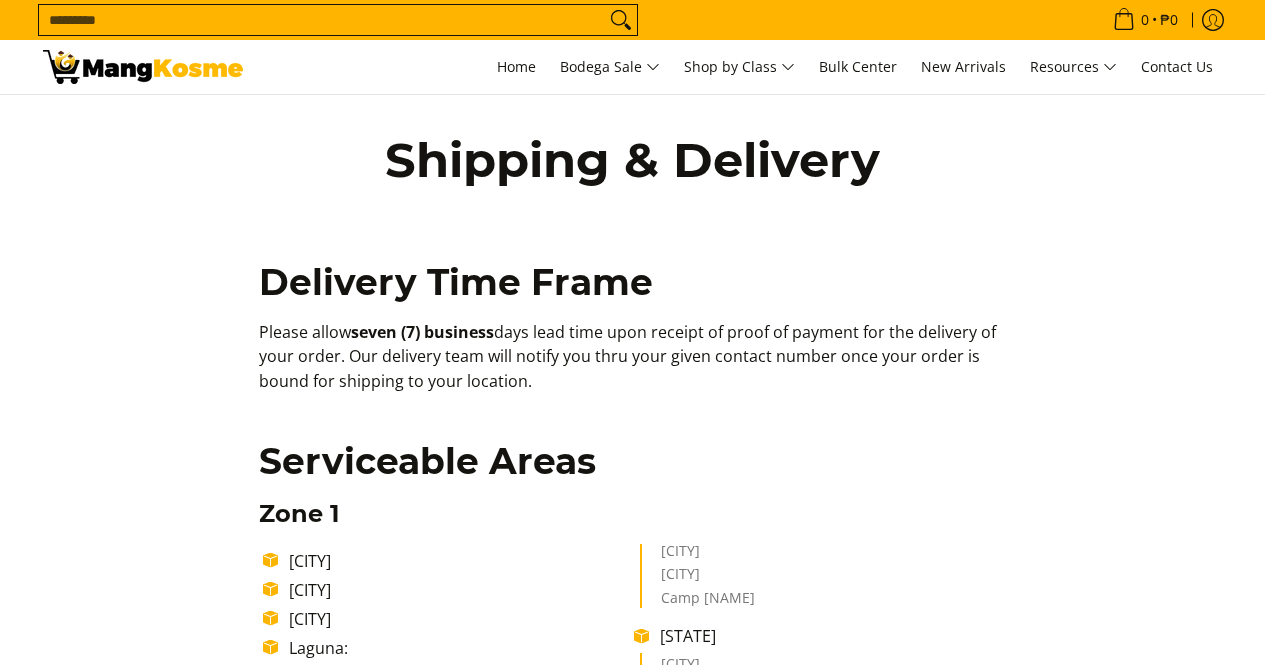 scroll, scrollTop: 0, scrollLeft: 0, axis: both 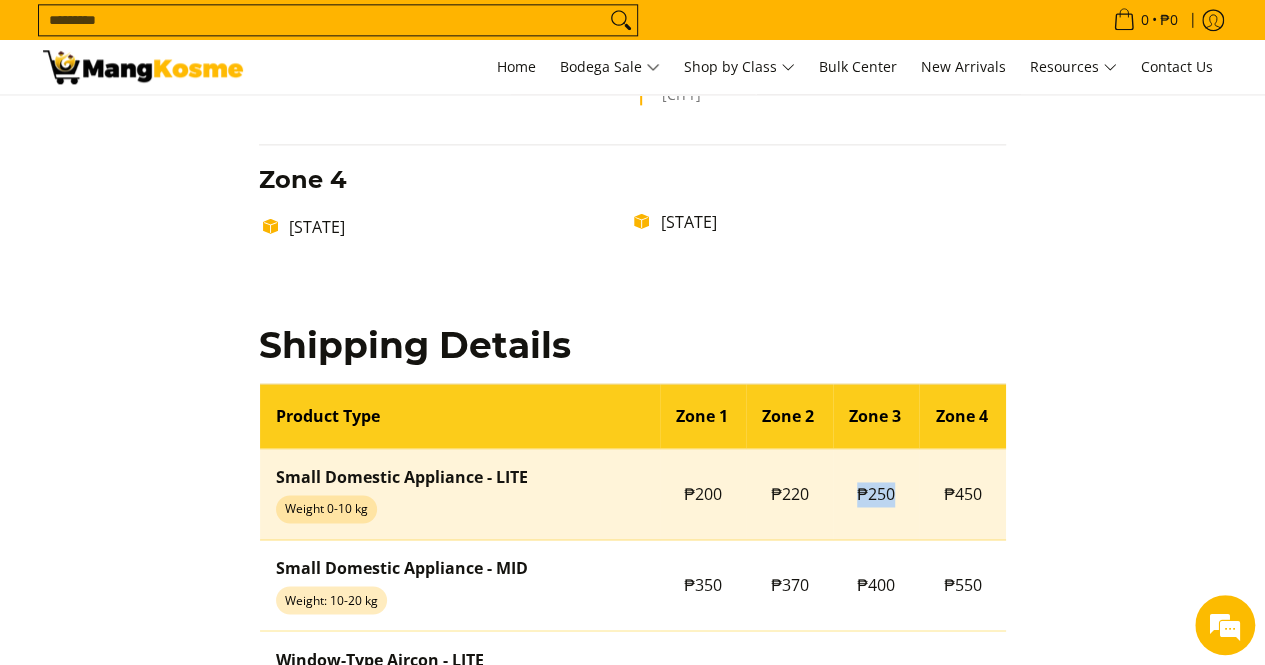 drag, startPoint x: 850, startPoint y: 489, endPoint x: 900, endPoint y: 500, distance: 51.1957 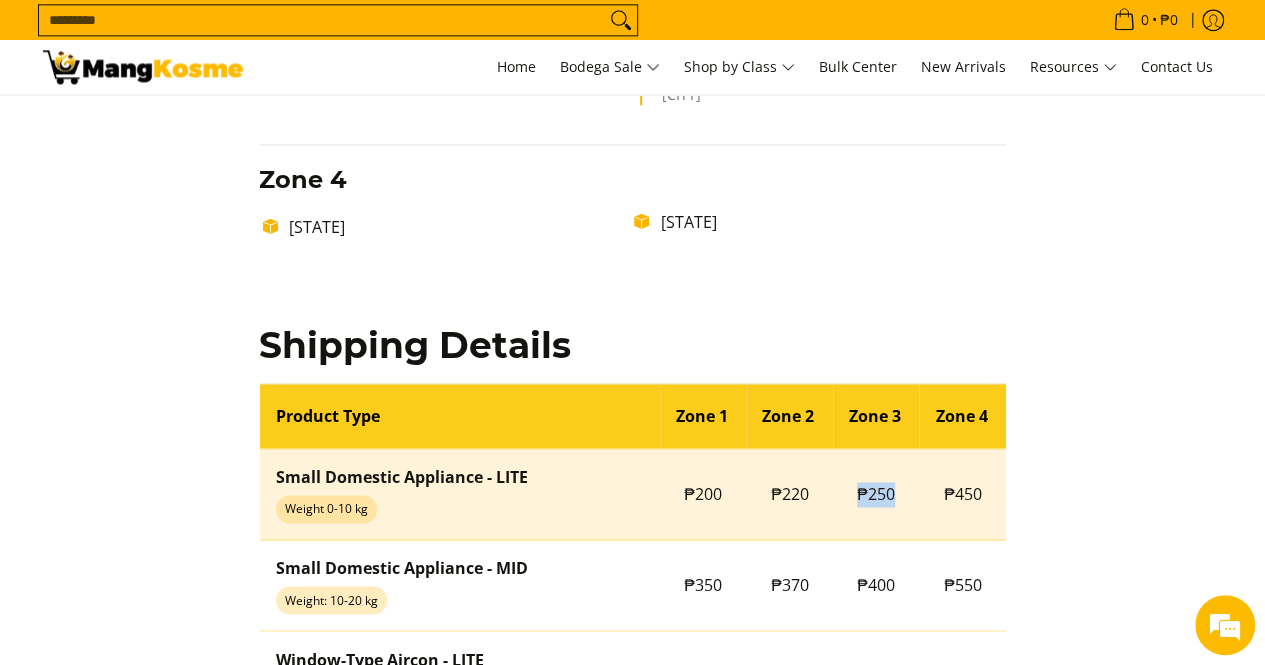 click on "₱250" at bounding box center [876, 493] 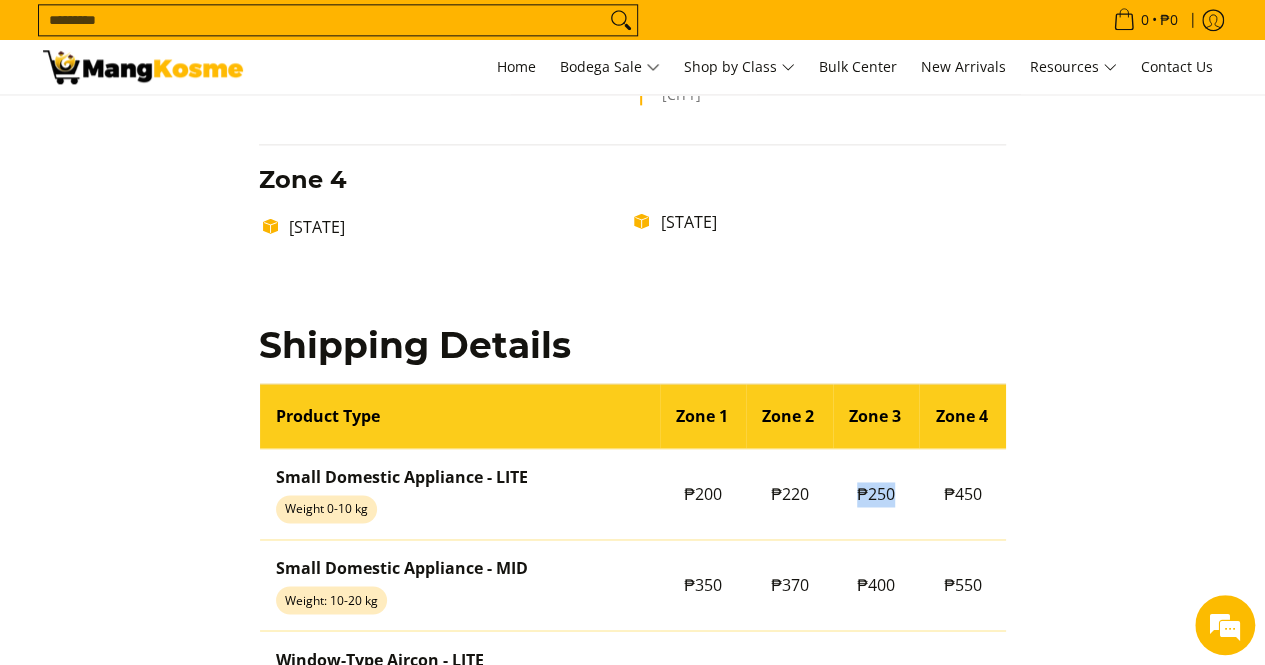 scroll, scrollTop: 1700, scrollLeft: 0, axis: vertical 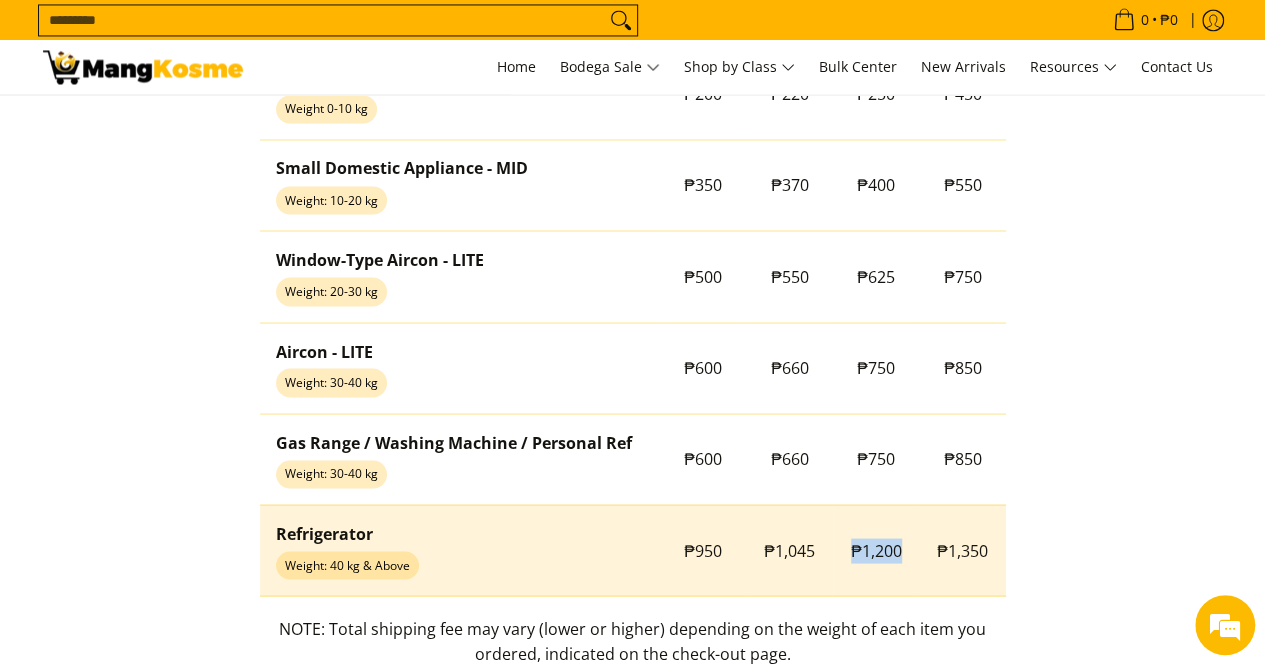drag, startPoint x: 846, startPoint y: 541, endPoint x: 903, endPoint y: 545, distance: 57.14018 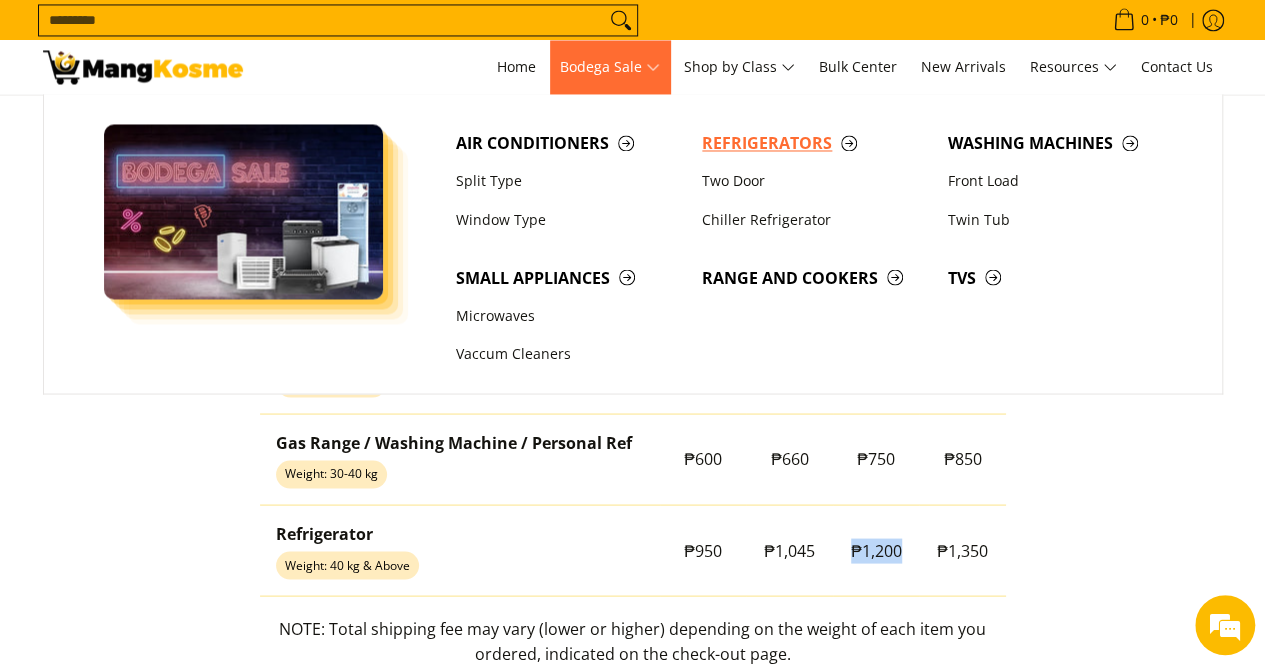 click on "Refrigerators" at bounding box center (815, 143) 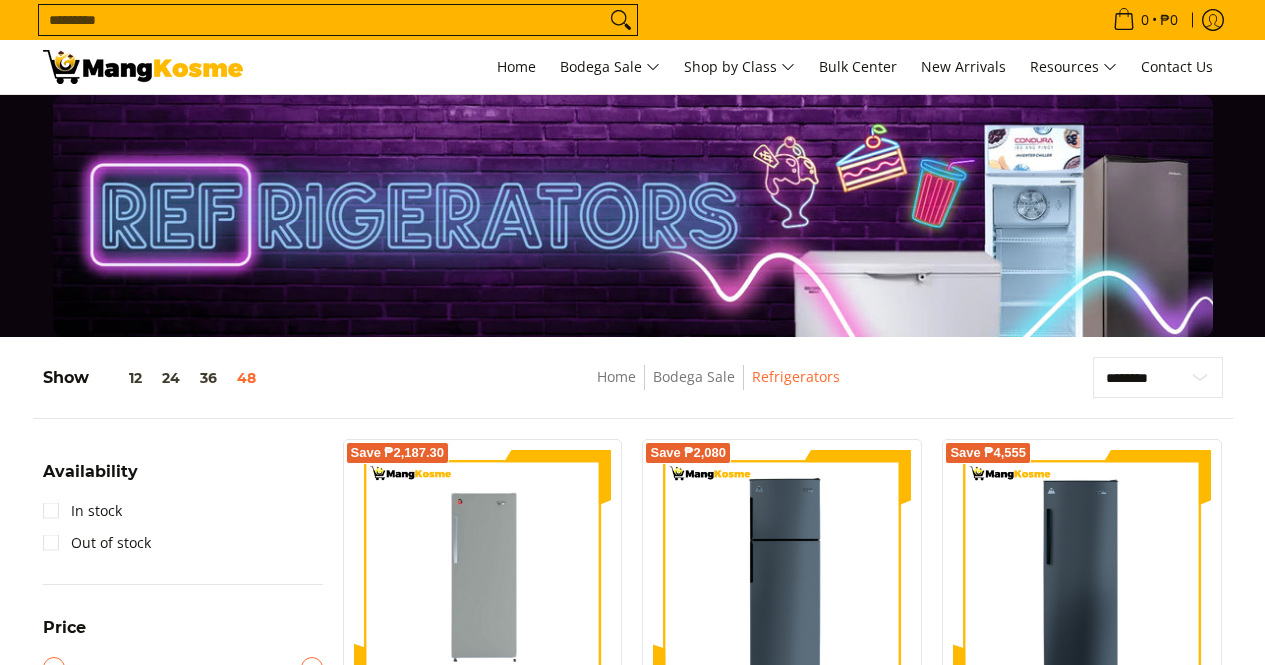 scroll, scrollTop: 800, scrollLeft: 0, axis: vertical 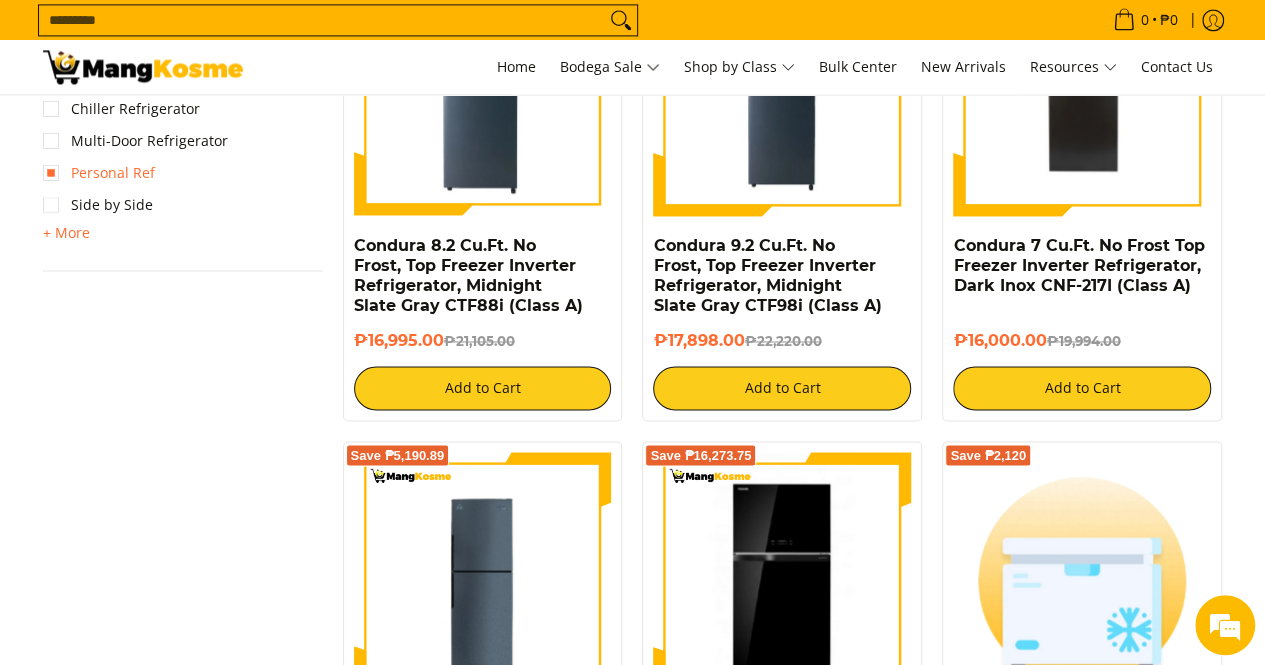click on "Personal Ref" at bounding box center (99, 173) 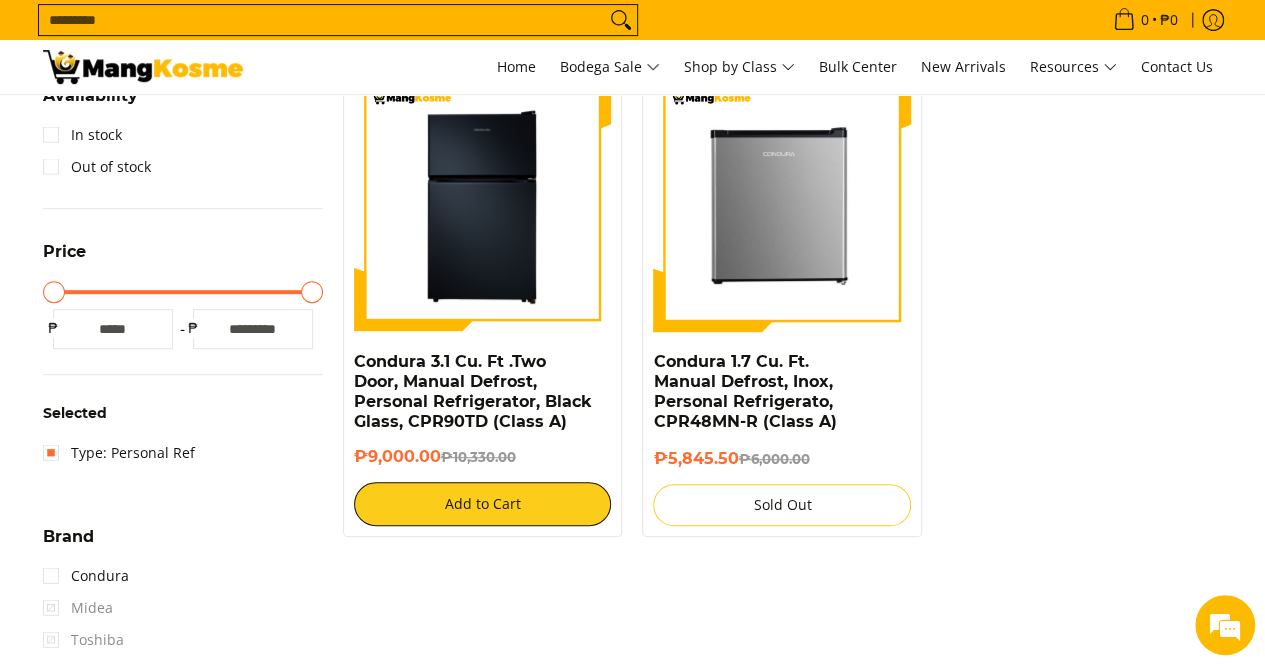 scroll, scrollTop: 261, scrollLeft: 0, axis: vertical 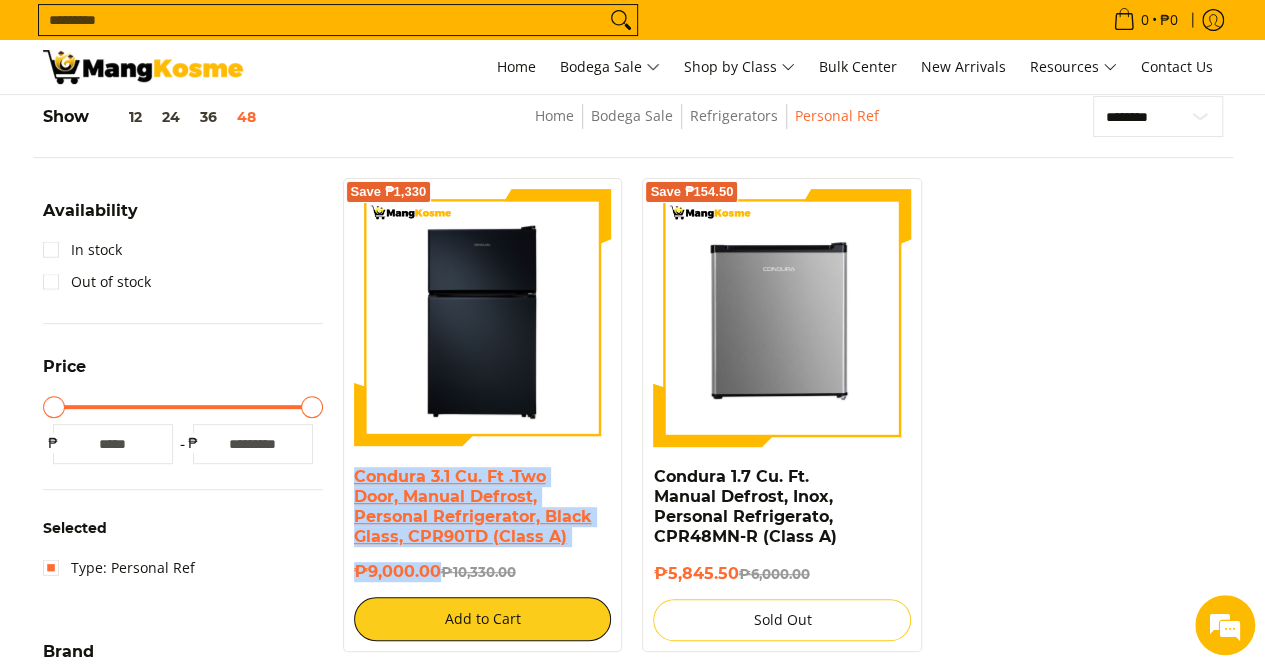 drag, startPoint x: 439, startPoint y: 569, endPoint x: 358, endPoint y: 468, distance: 129.46814 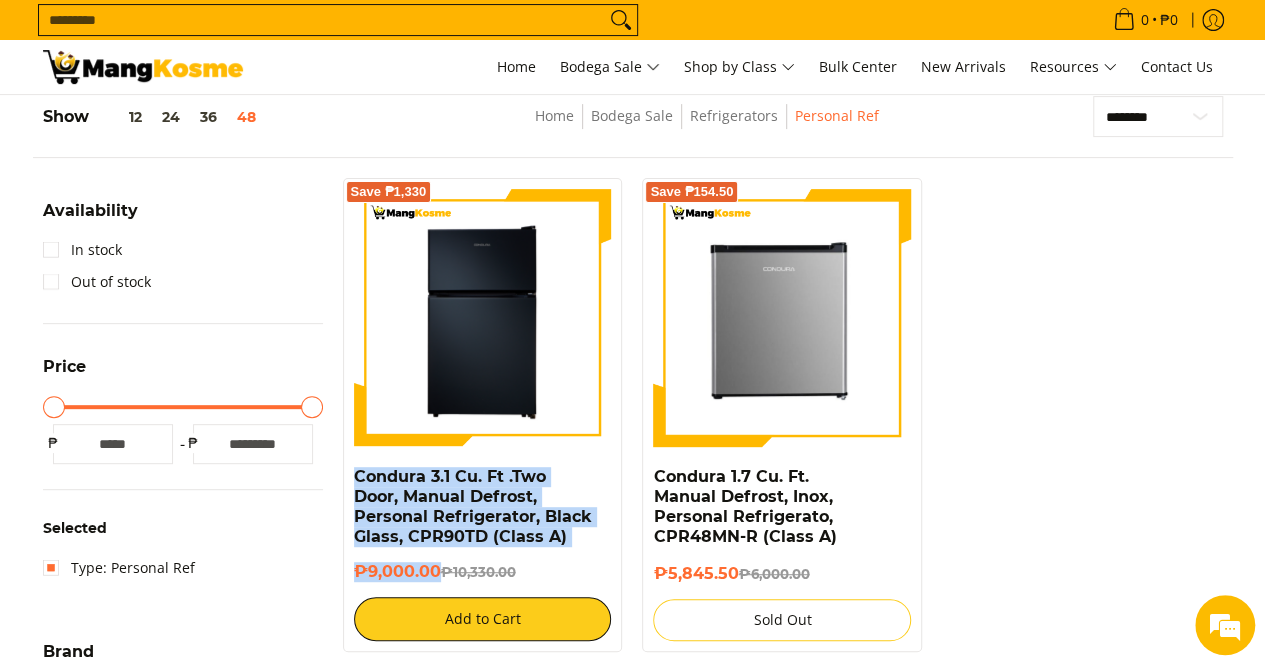 scroll, scrollTop: 0, scrollLeft: 0, axis: both 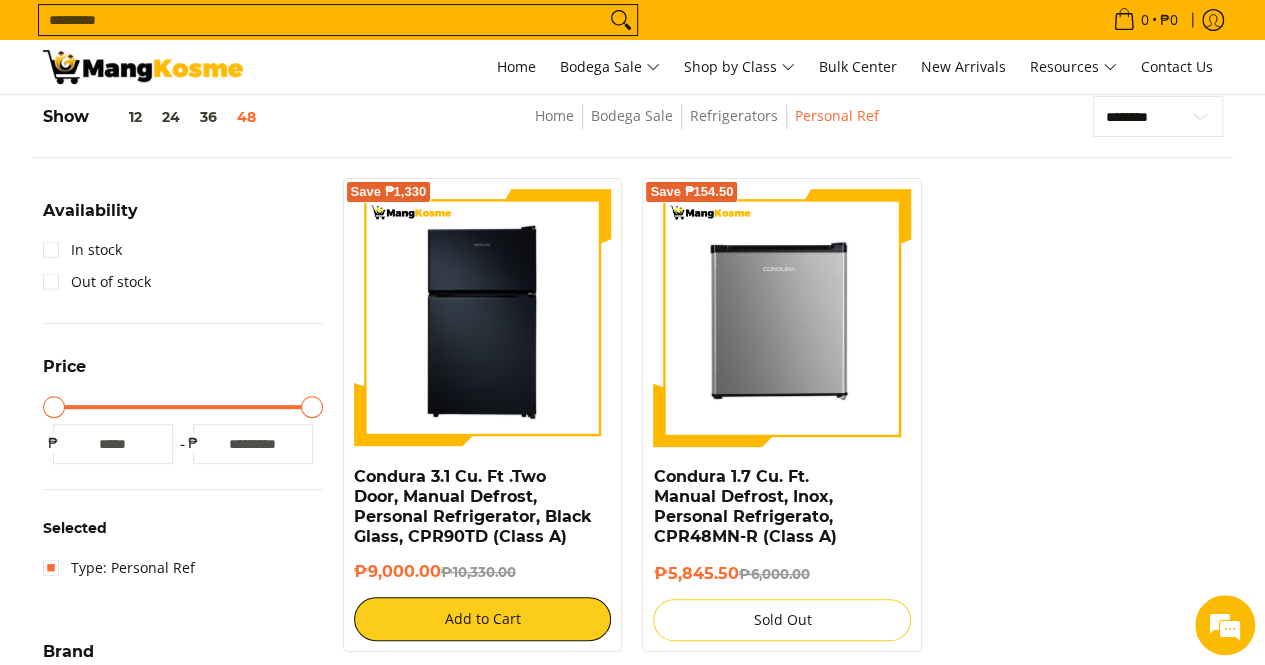 click on "Search..." at bounding box center (322, 20) 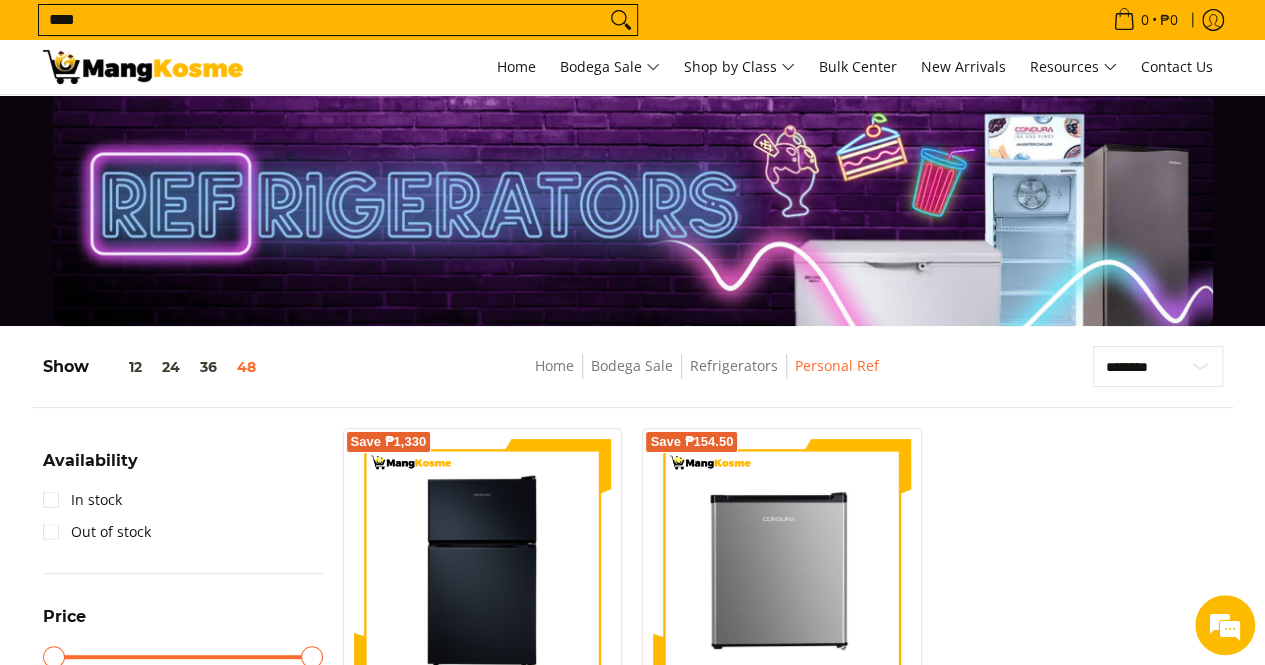 scroll, scrollTop: 0, scrollLeft: 0, axis: both 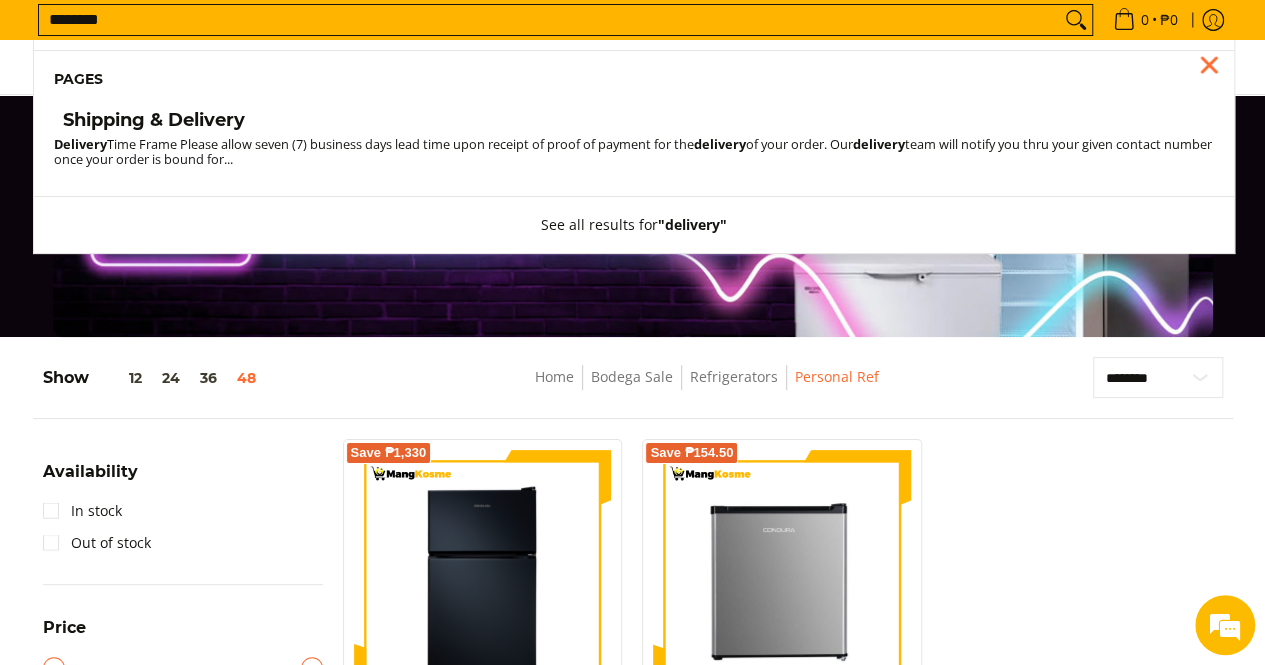 type on "********" 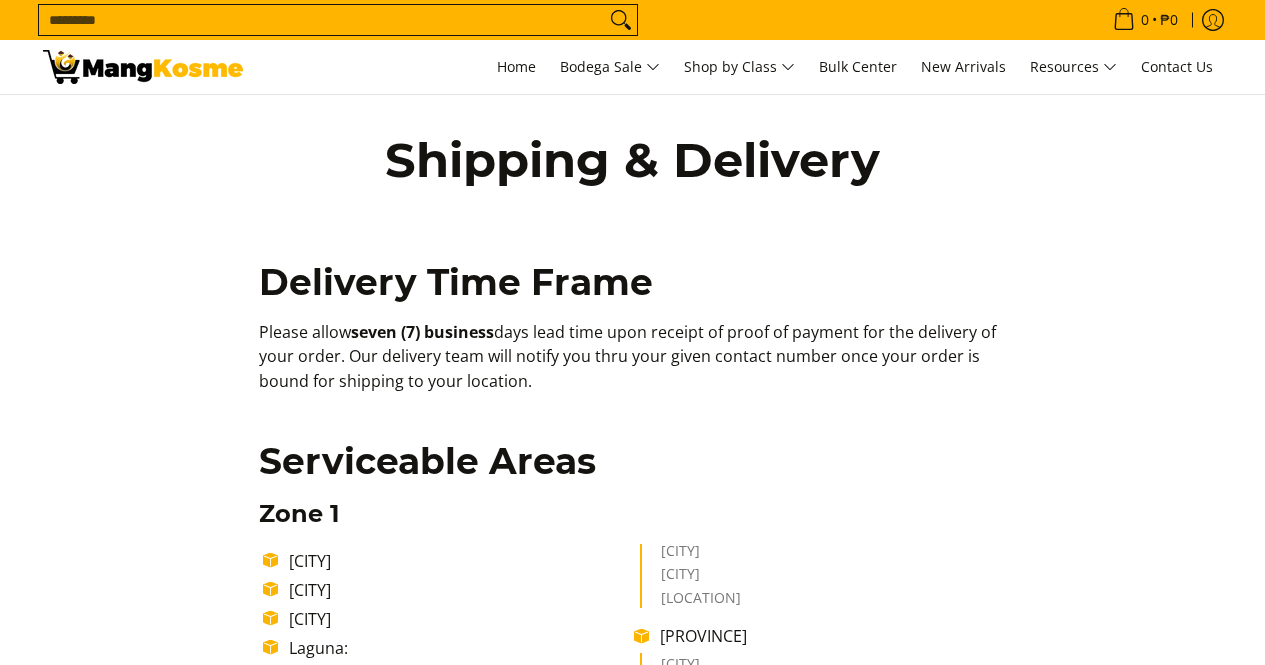scroll, scrollTop: 0, scrollLeft: 0, axis: both 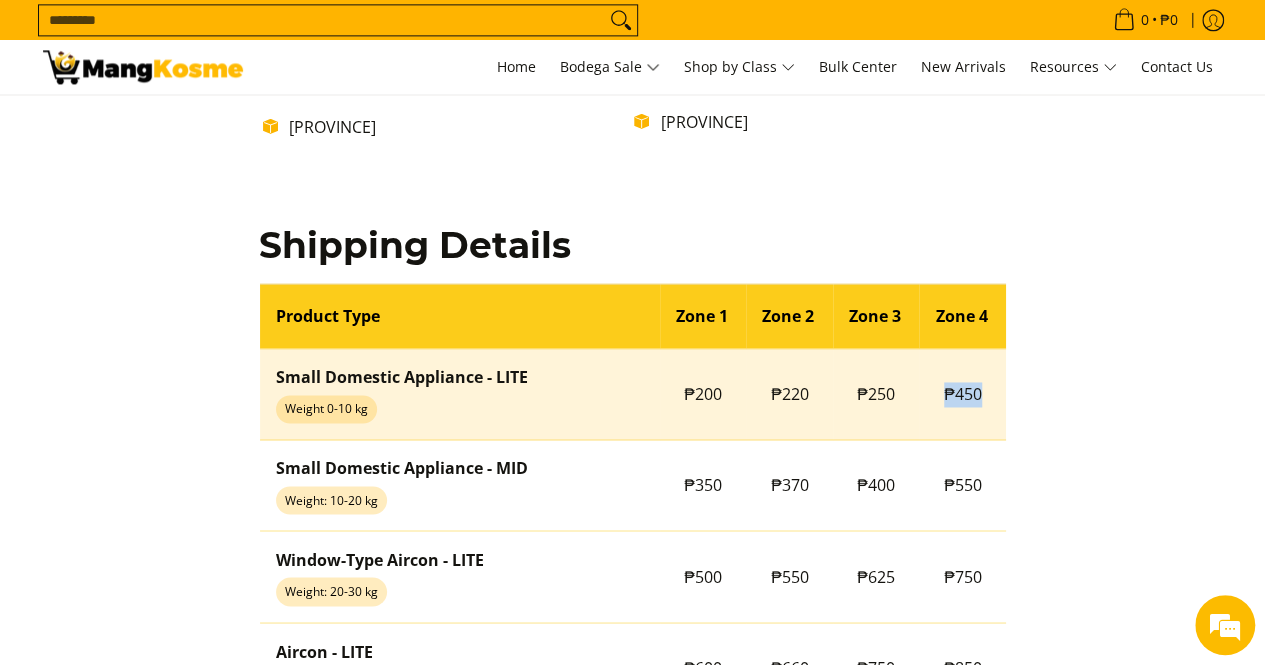 drag, startPoint x: 942, startPoint y: 389, endPoint x: 984, endPoint y: 394, distance: 42.296574 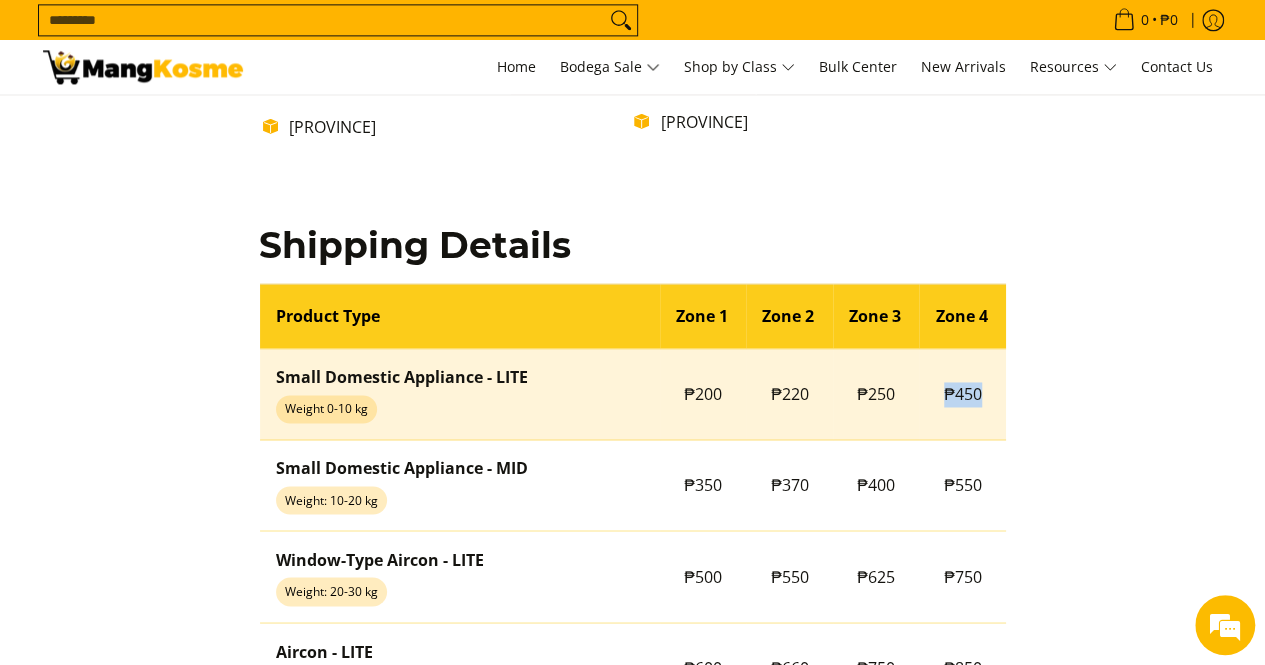 click on "₱450" at bounding box center [962, 393] 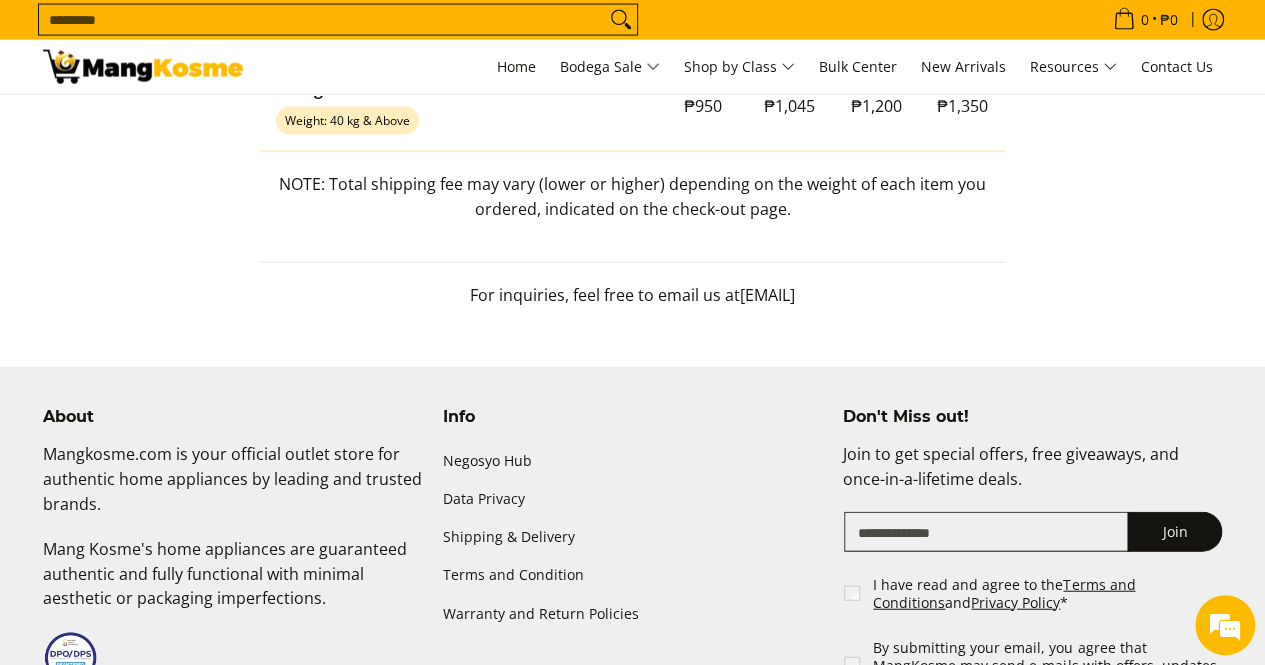 scroll, scrollTop: 1900, scrollLeft: 0, axis: vertical 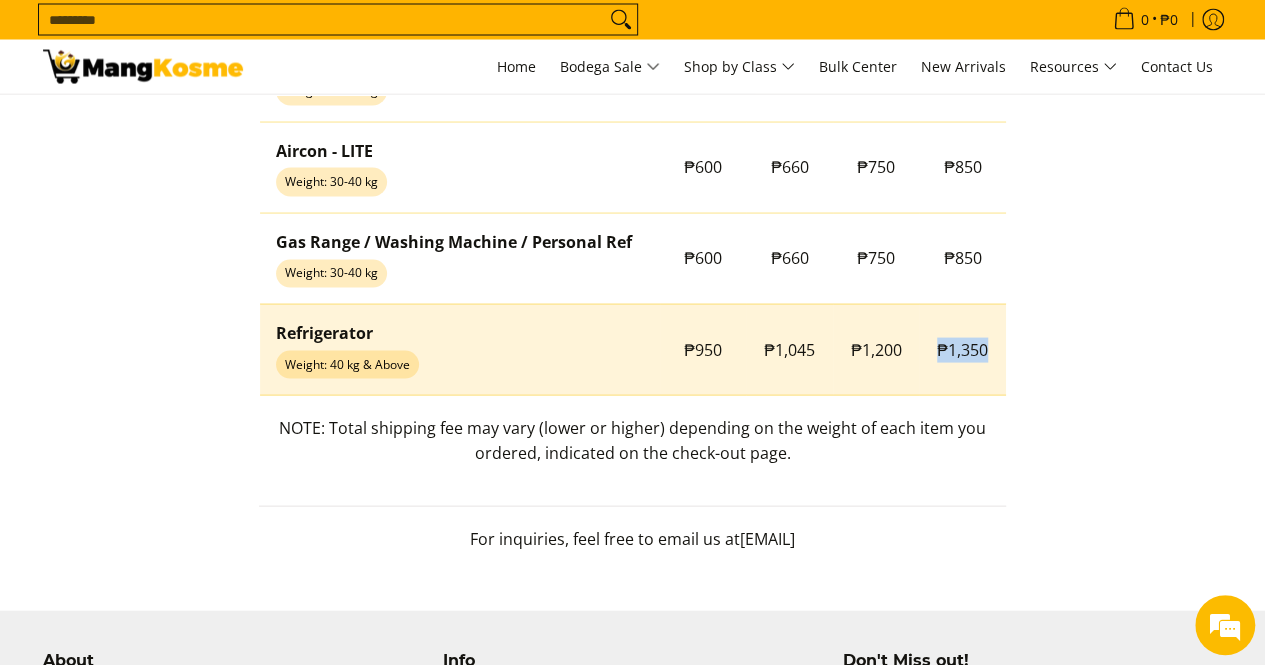drag, startPoint x: 989, startPoint y: 346, endPoint x: 935, endPoint y: 341, distance: 54.230988 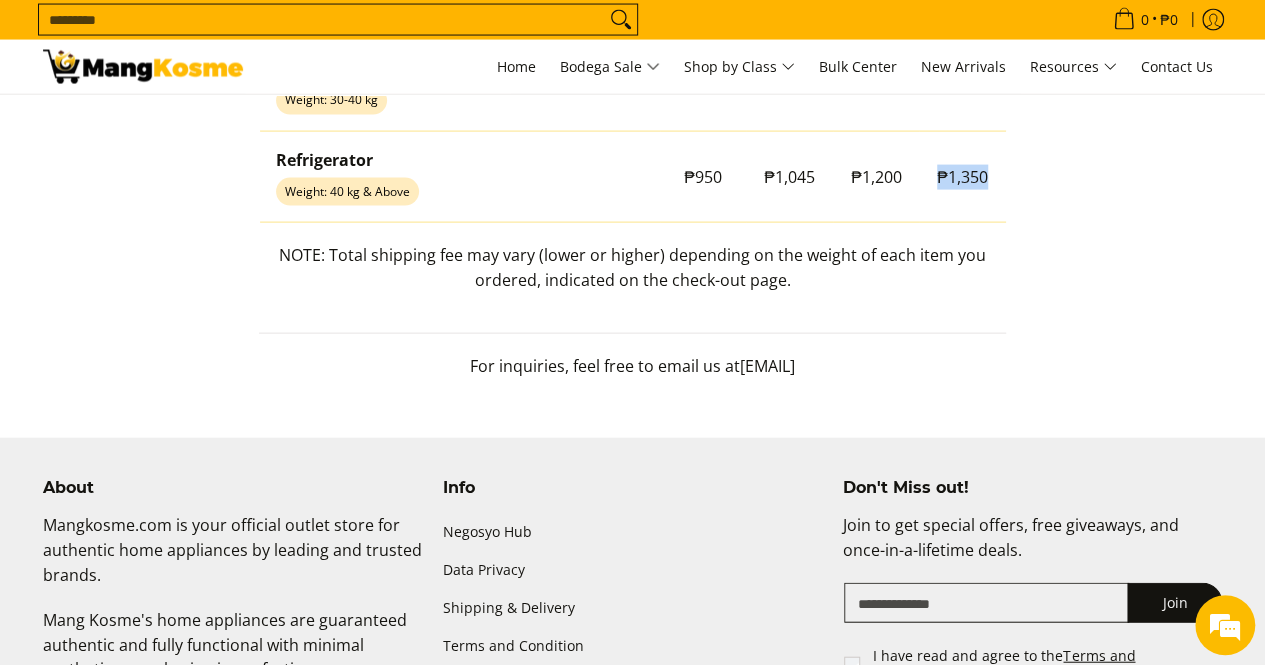 scroll, scrollTop: 2001, scrollLeft: 0, axis: vertical 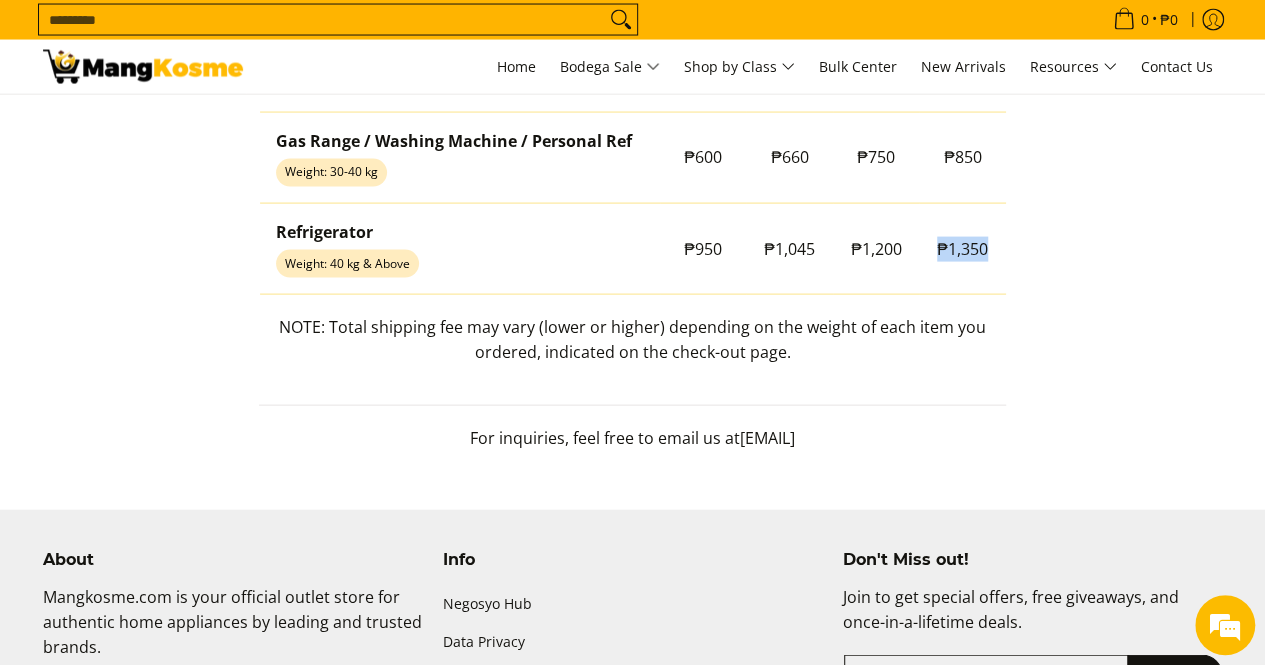 copy on "₱1,350" 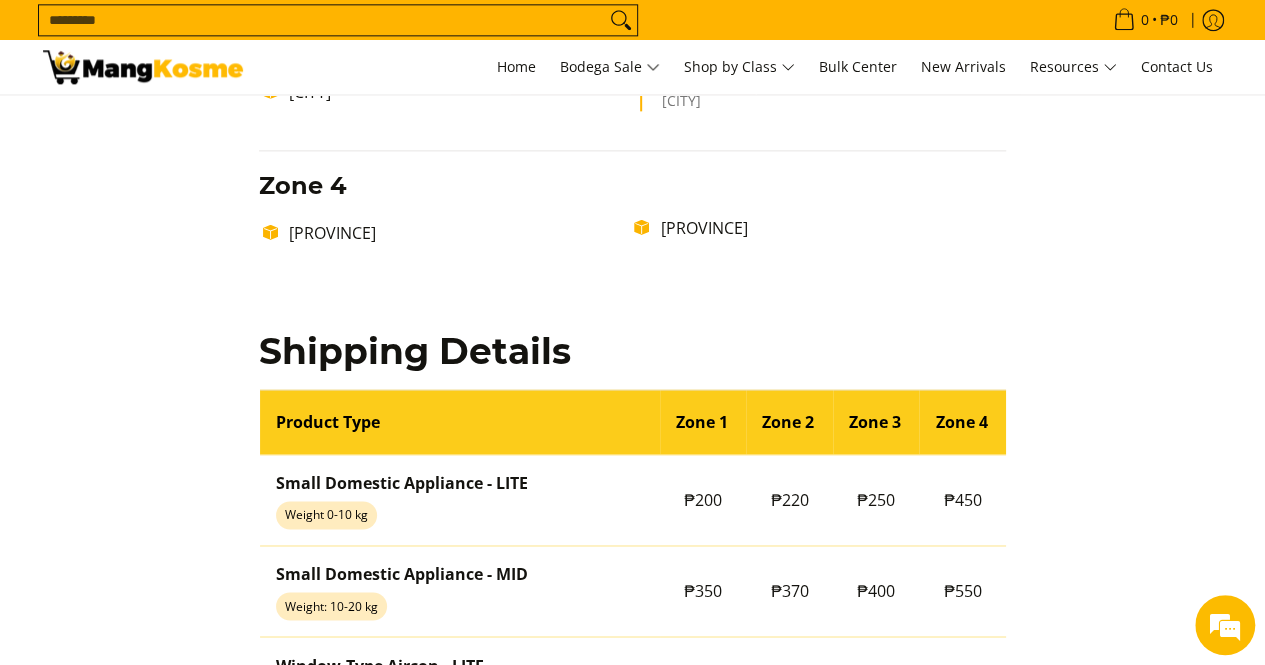 scroll, scrollTop: 1401, scrollLeft: 0, axis: vertical 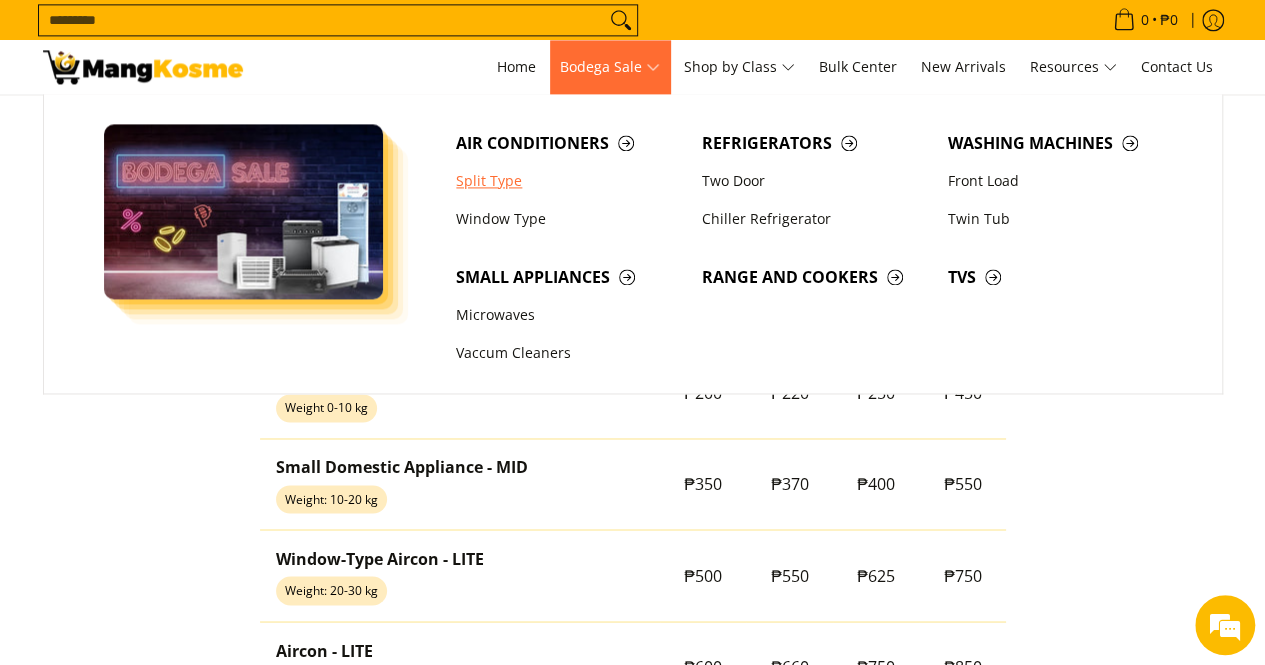 click on "Split Type" at bounding box center [569, 181] 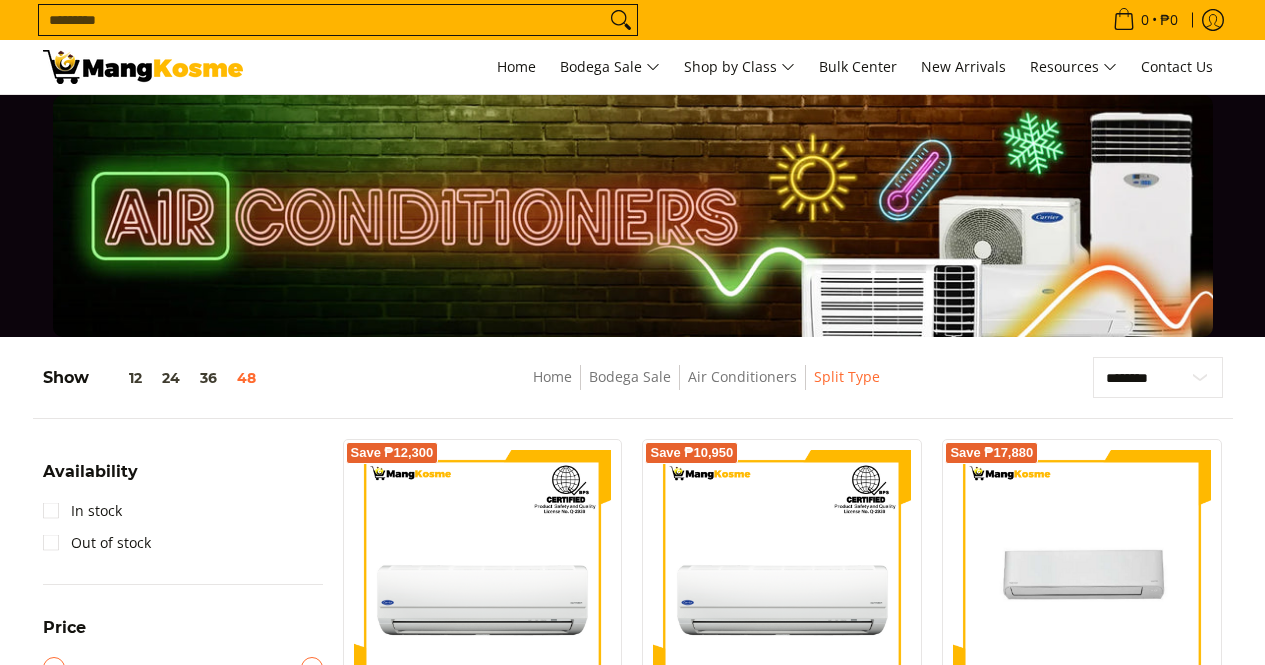 scroll, scrollTop: 300, scrollLeft: 0, axis: vertical 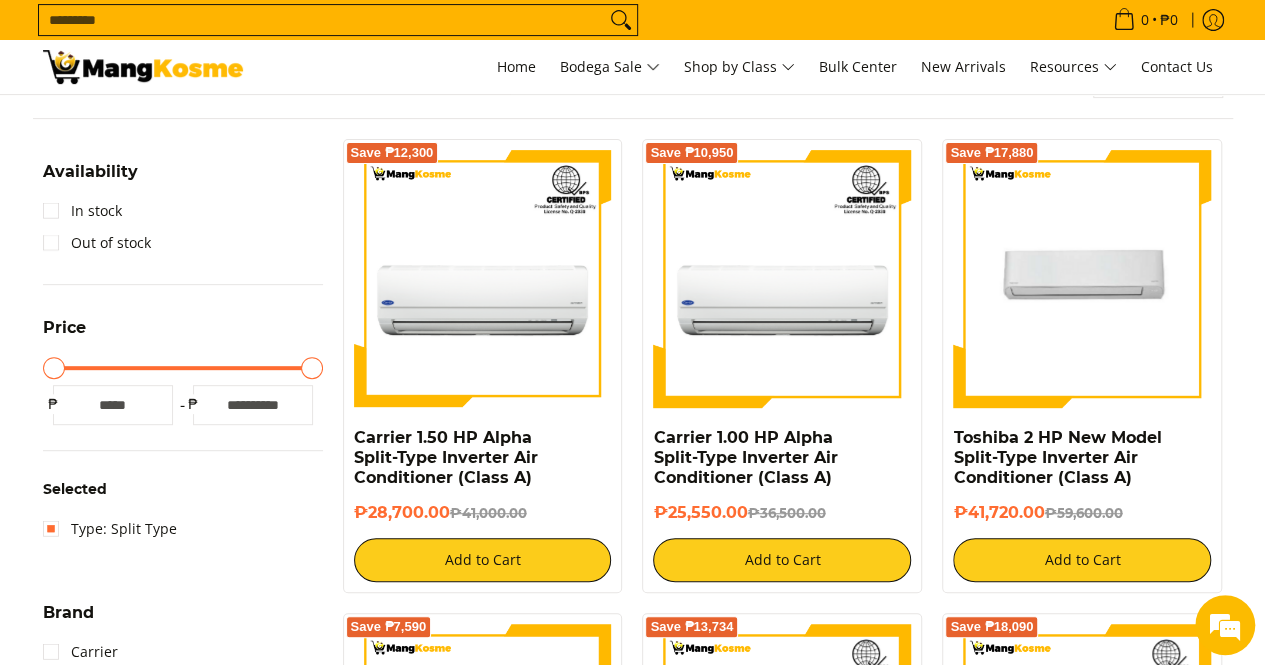 click on "Search..." at bounding box center (322, 20) 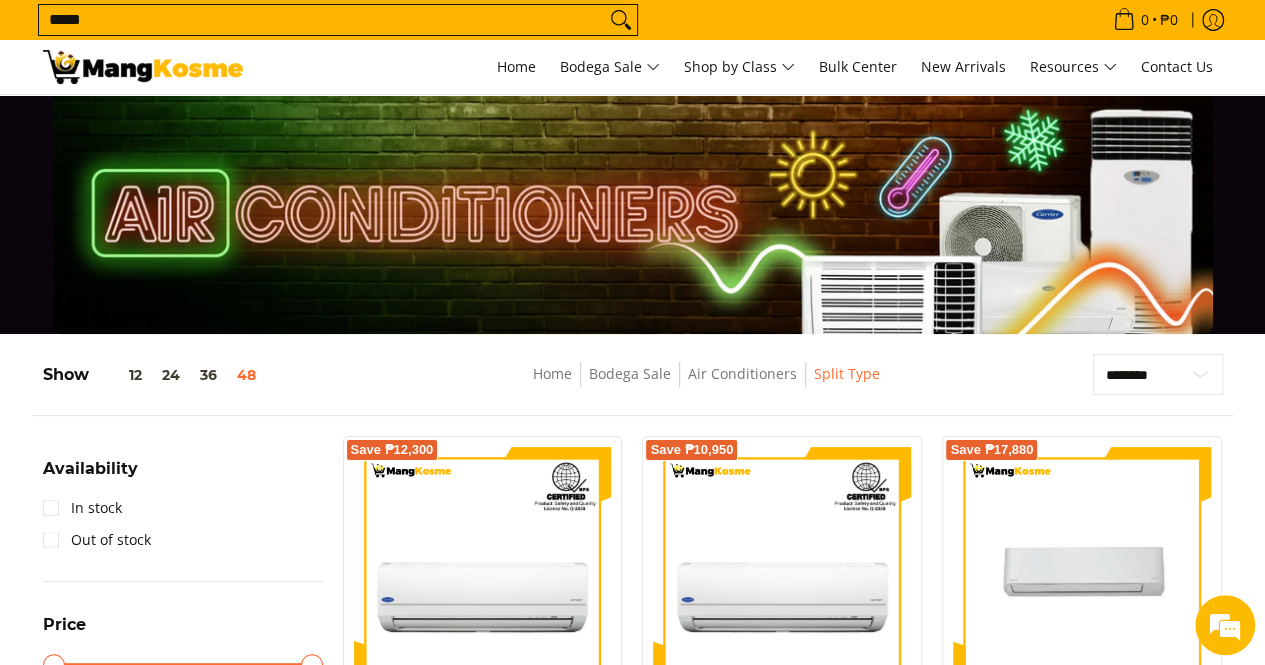 scroll, scrollTop: 0, scrollLeft: 0, axis: both 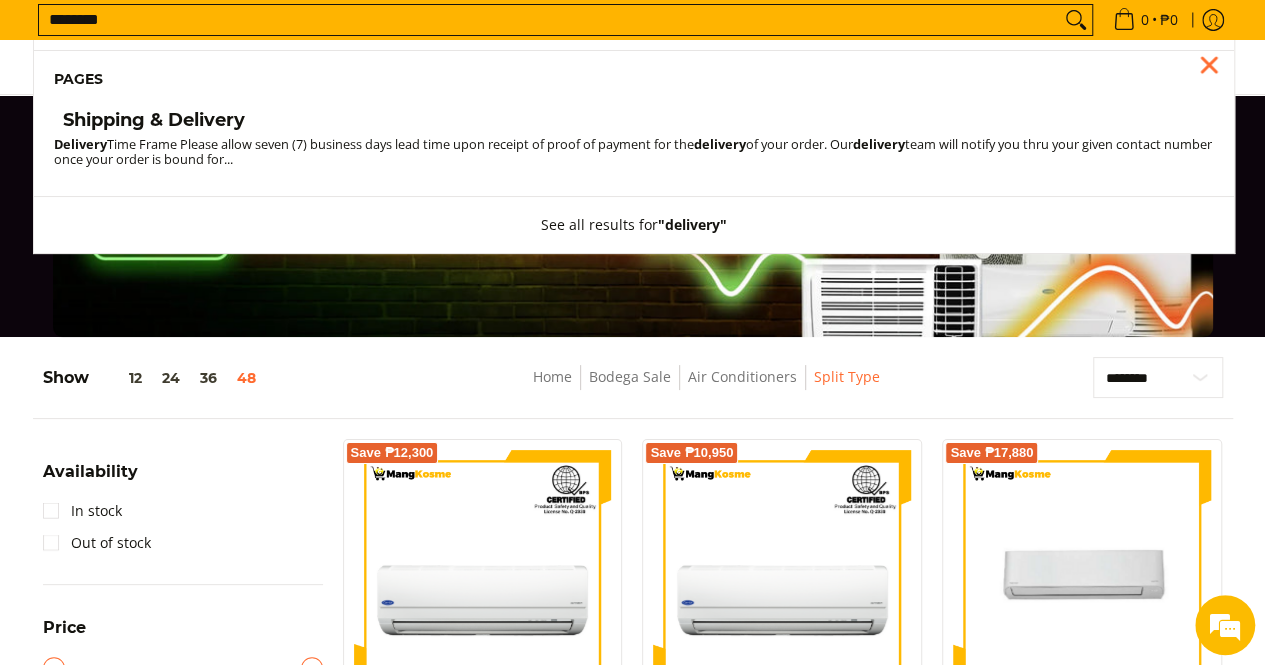 type on "********" 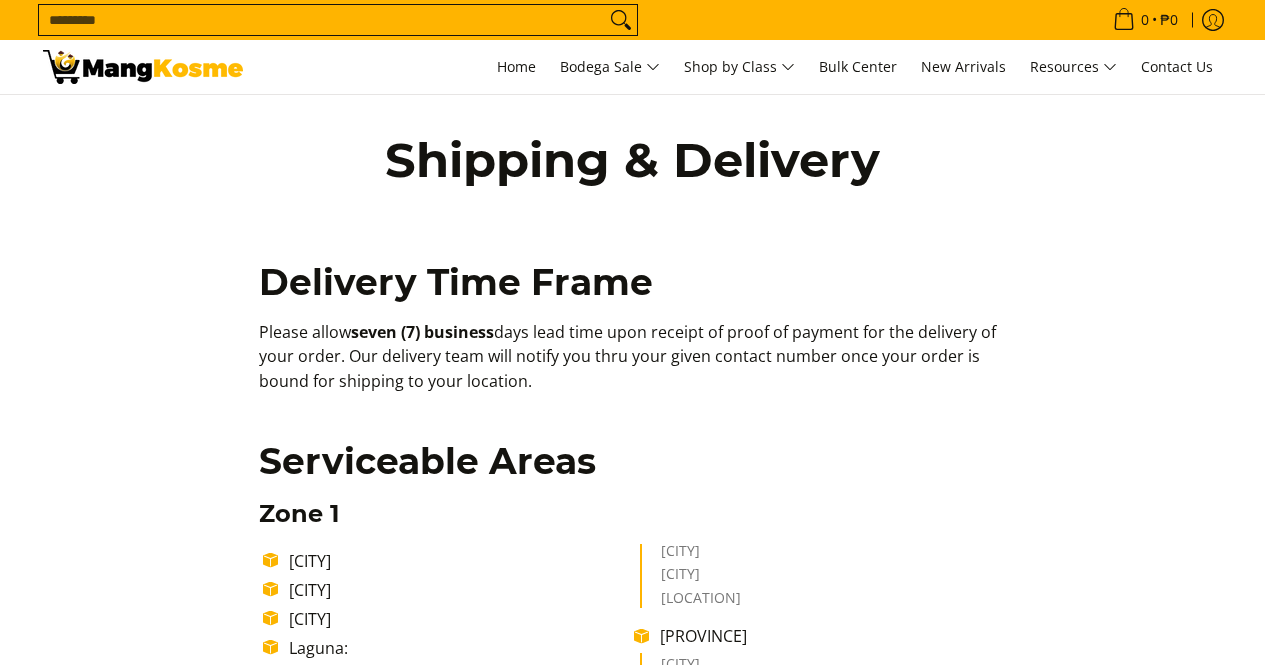 scroll, scrollTop: 275, scrollLeft: 0, axis: vertical 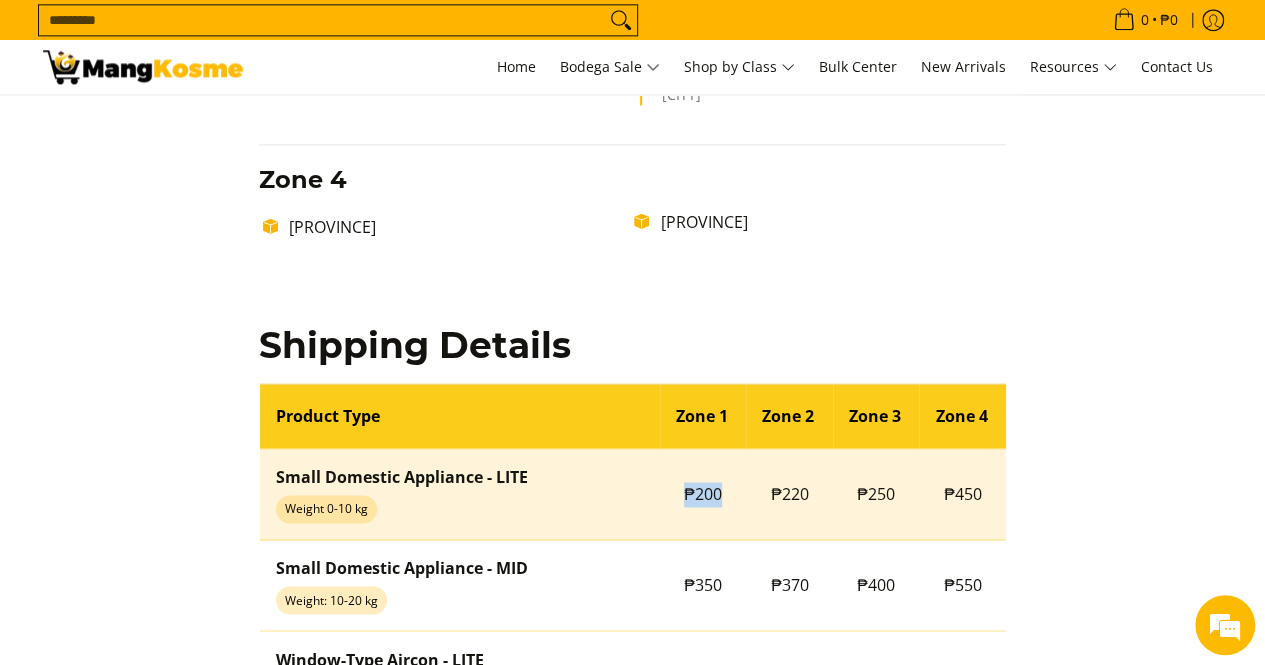 drag, startPoint x: 714, startPoint y: 489, endPoint x: 680, endPoint y: 492, distance: 34.132095 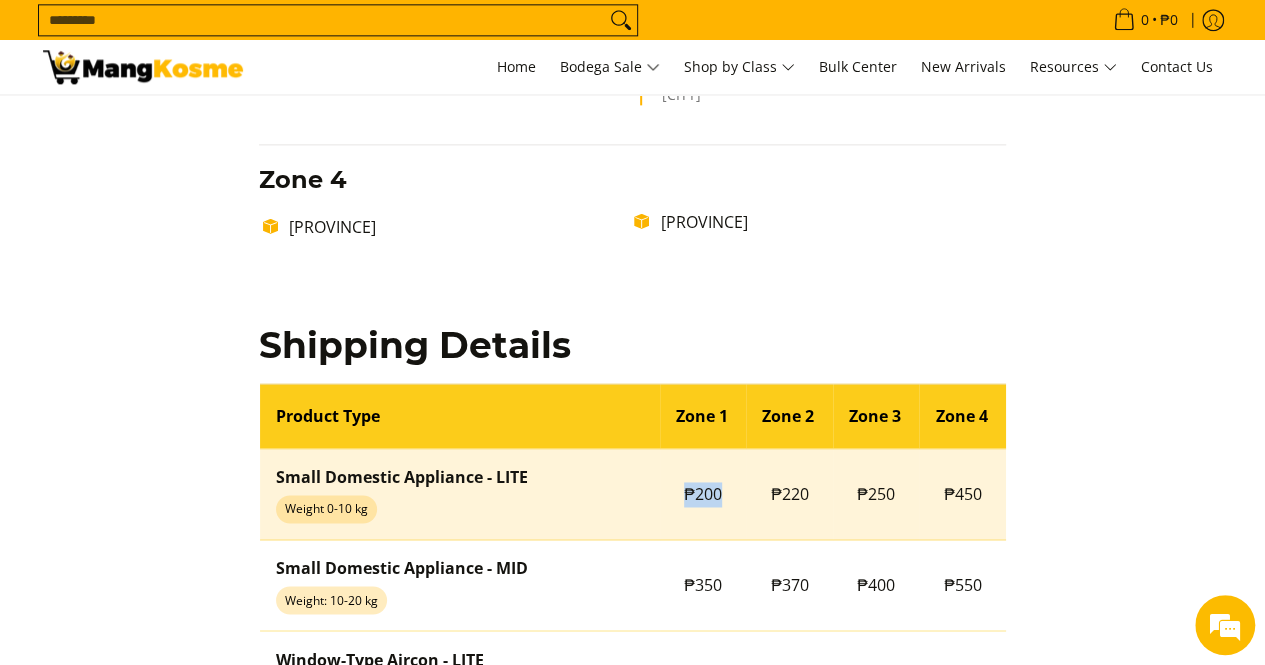 click on "₱200" at bounding box center (703, 493) 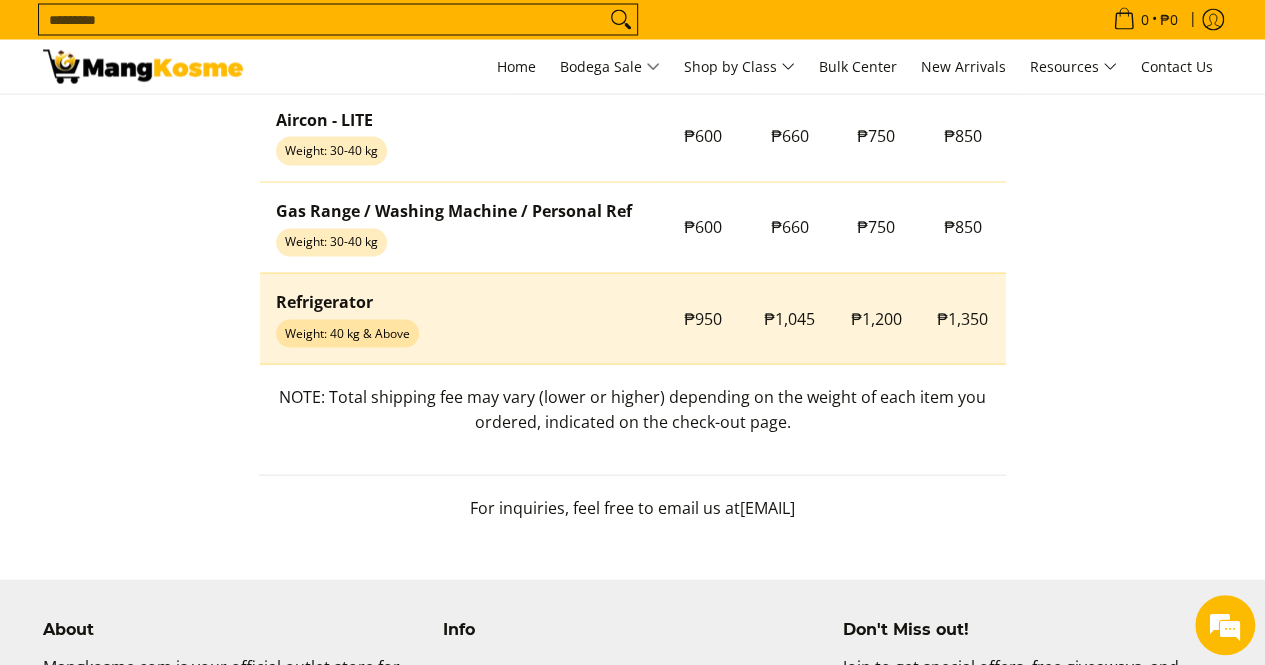 scroll, scrollTop: 1900, scrollLeft: 0, axis: vertical 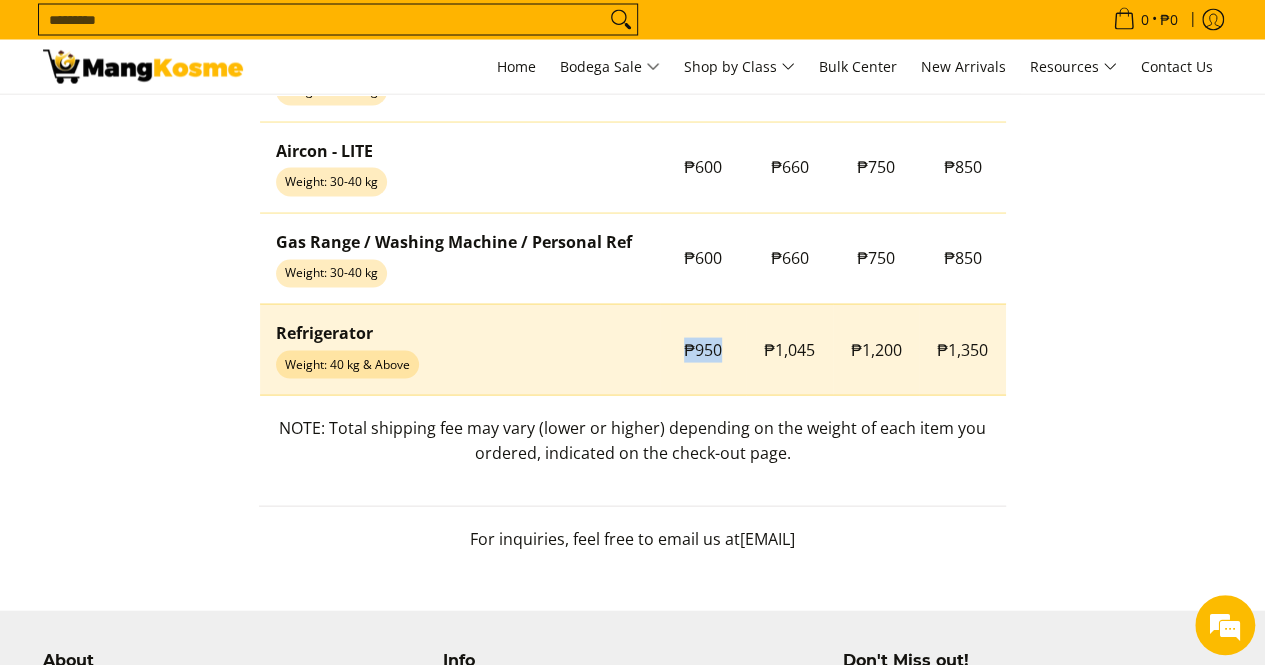 drag, startPoint x: 722, startPoint y: 346, endPoint x: 683, endPoint y: 349, distance: 39.115215 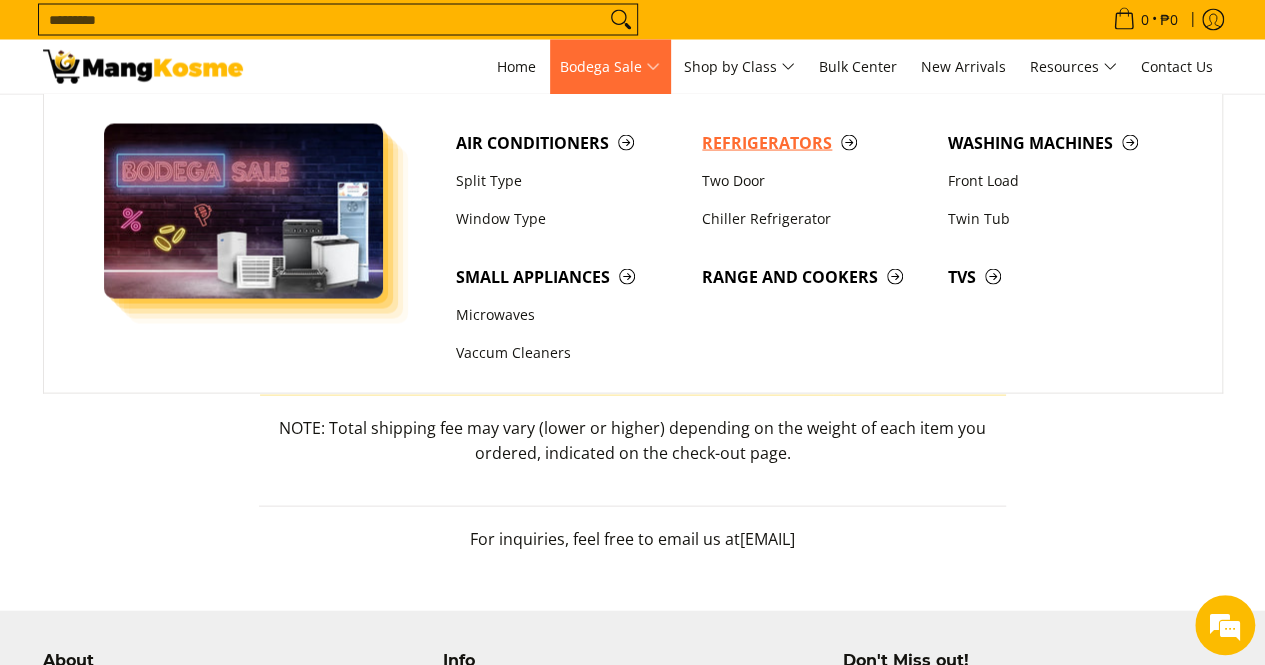 click on "Refrigerators" at bounding box center [815, 143] 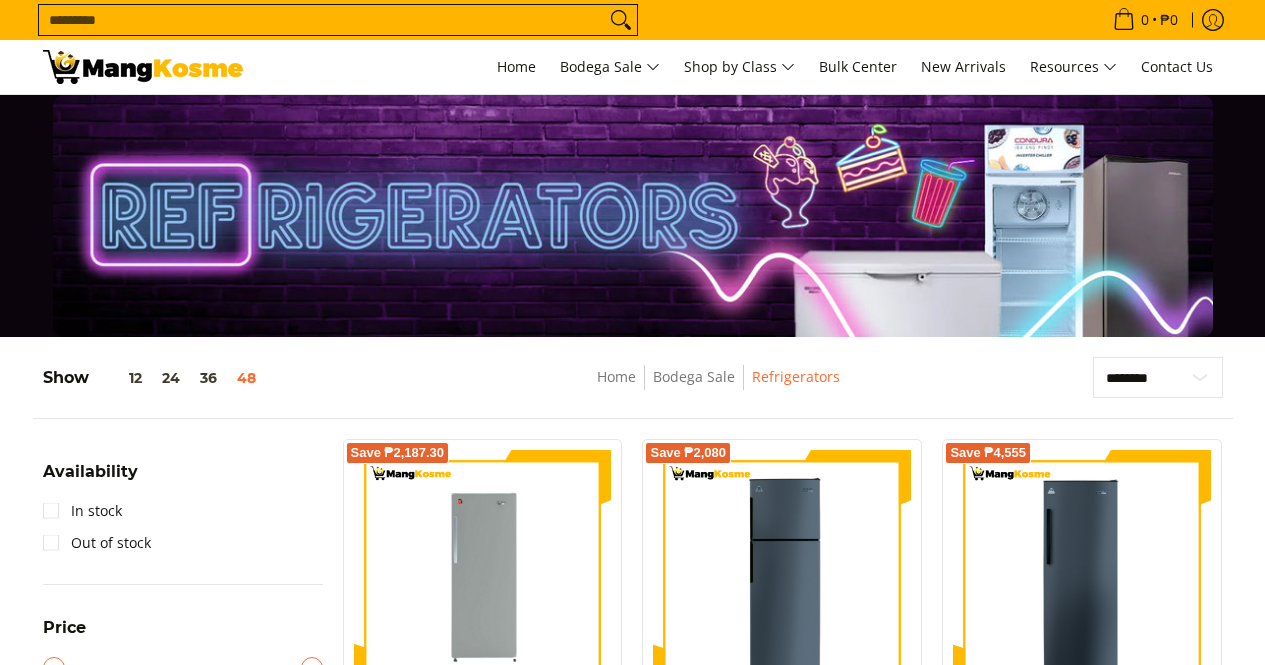 scroll, scrollTop: 0, scrollLeft: 0, axis: both 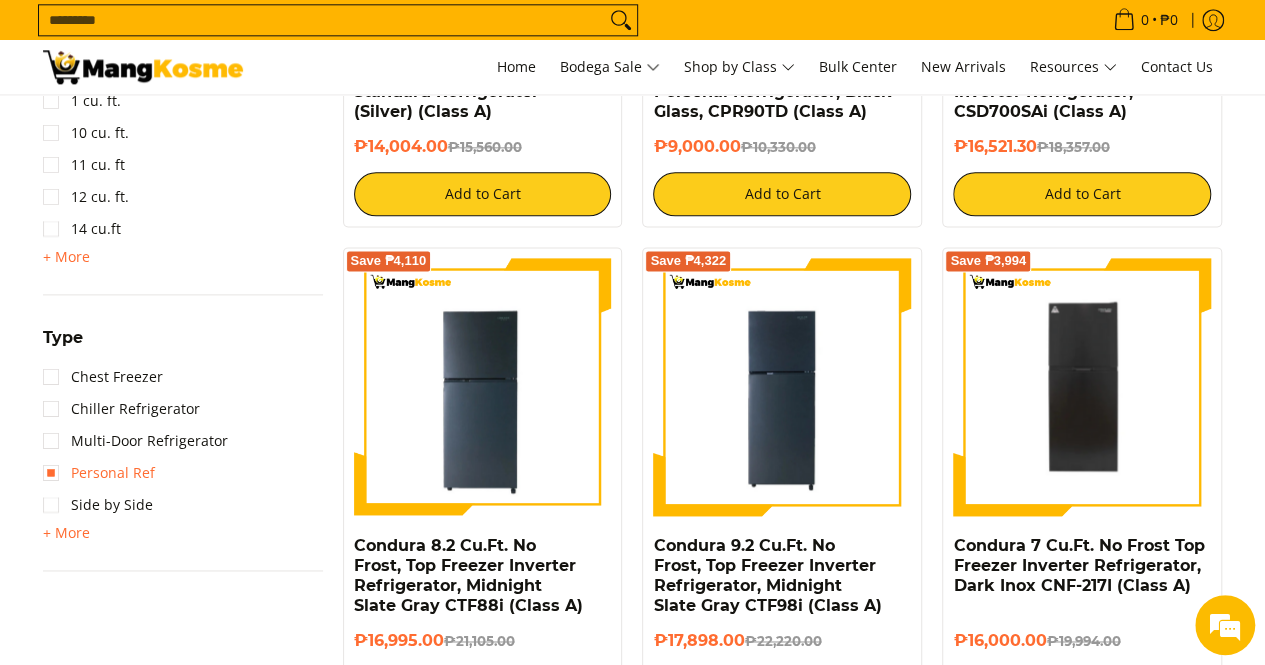 click on "Personal Ref" at bounding box center [99, 473] 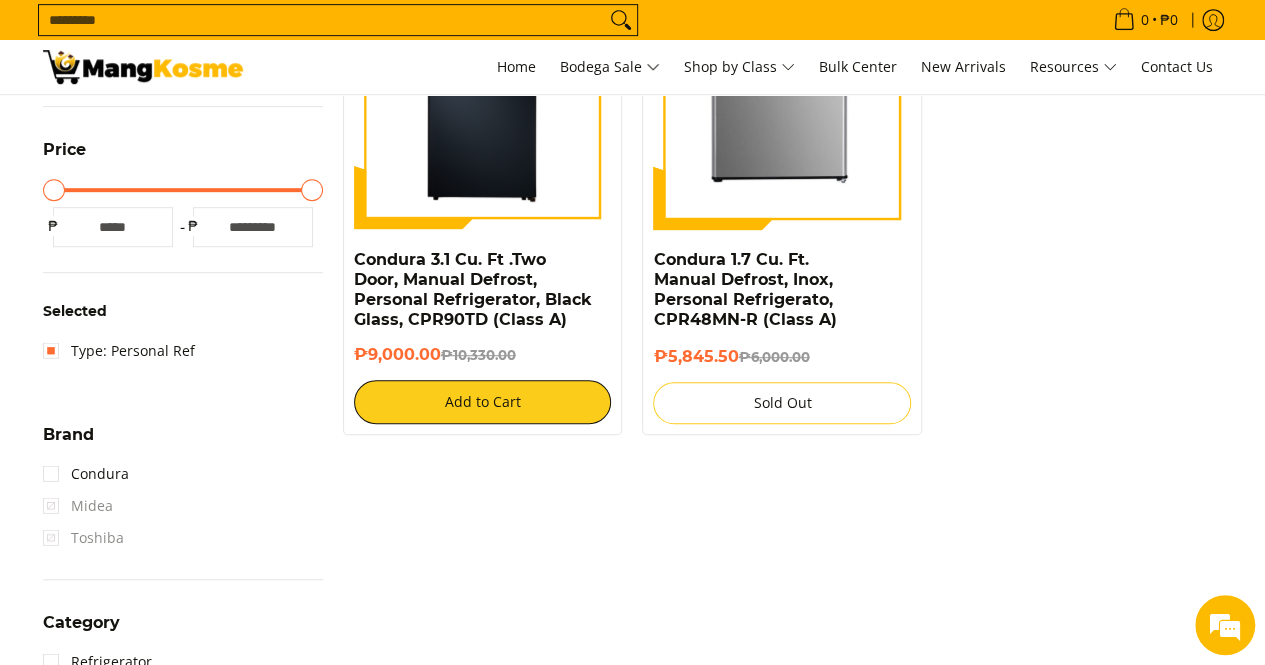scroll, scrollTop: 261, scrollLeft: 0, axis: vertical 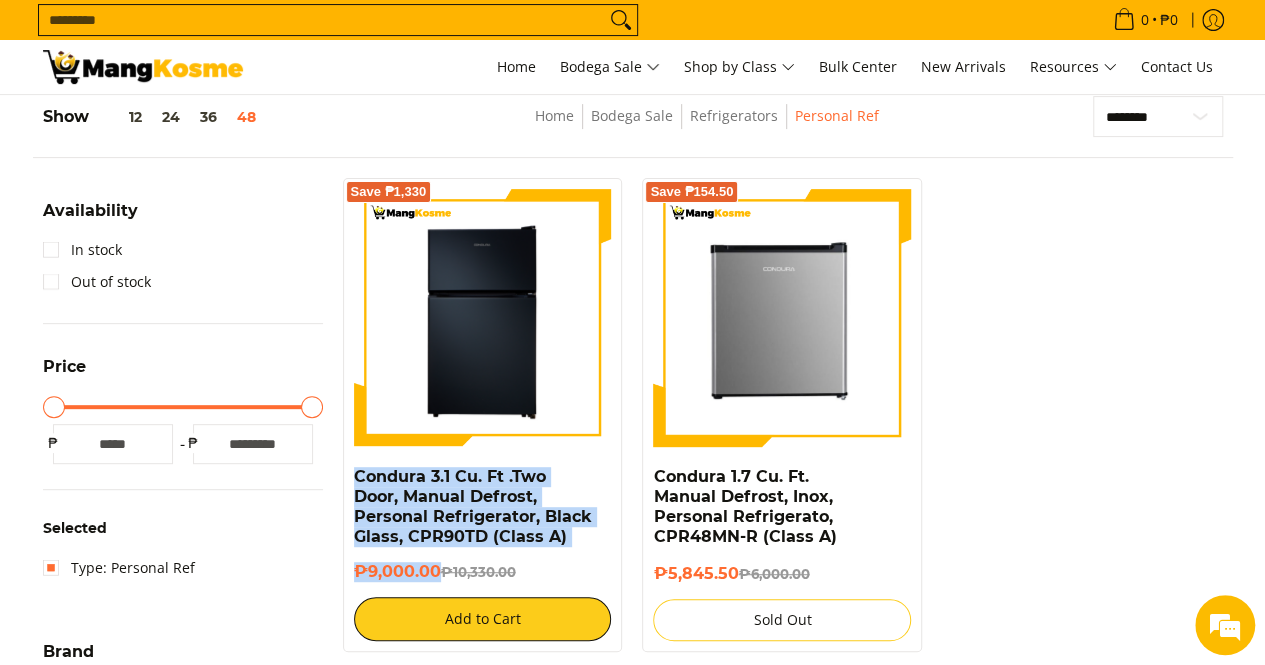 drag, startPoint x: 430, startPoint y: 573, endPoint x: 332, endPoint y: 485, distance: 131.7118 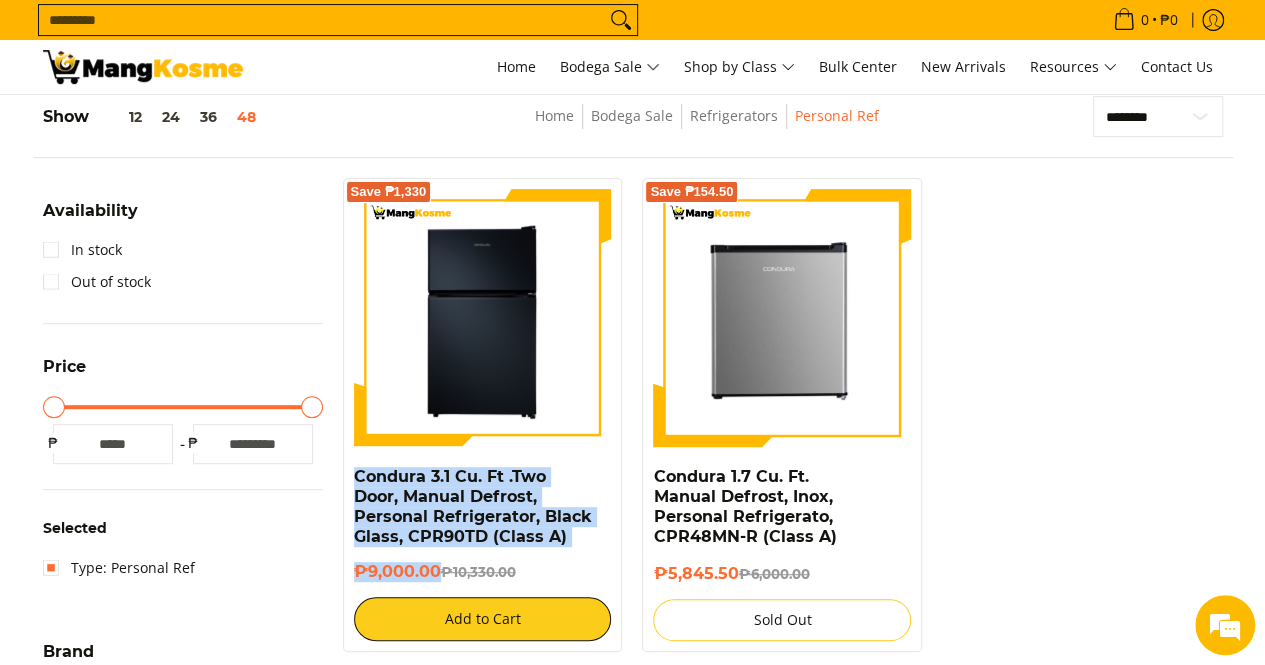 scroll, scrollTop: 0, scrollLeft: 0, axis: both 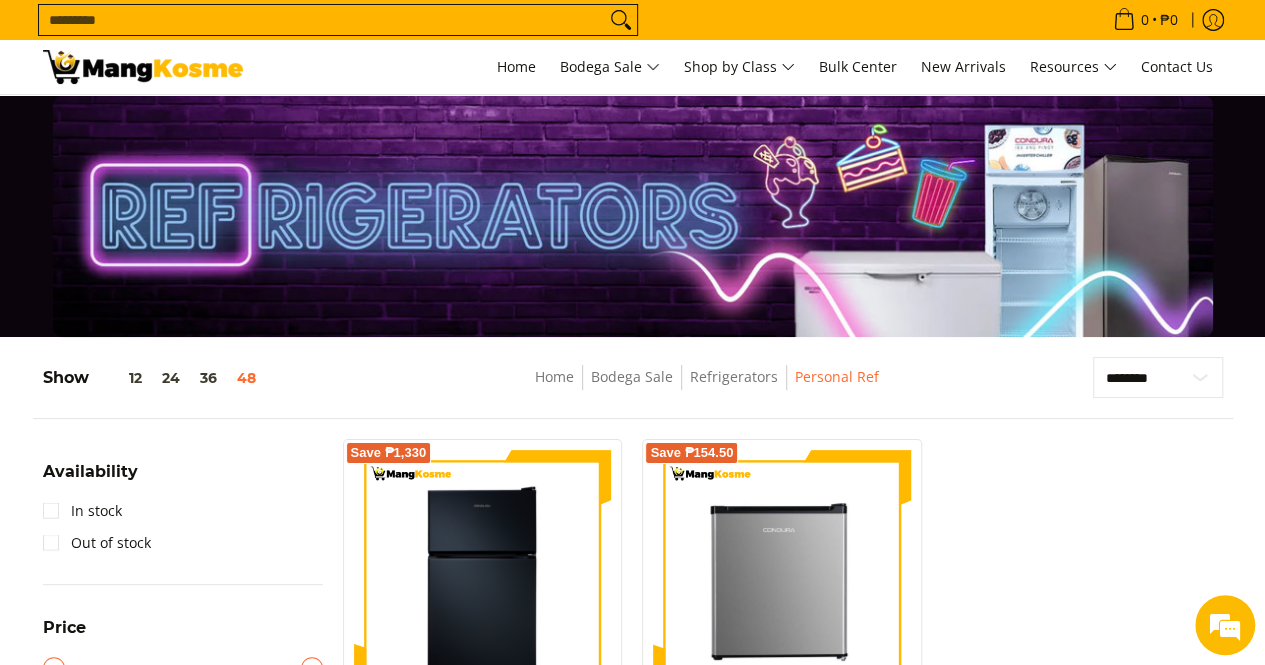 click at bounding box center (143, 67) 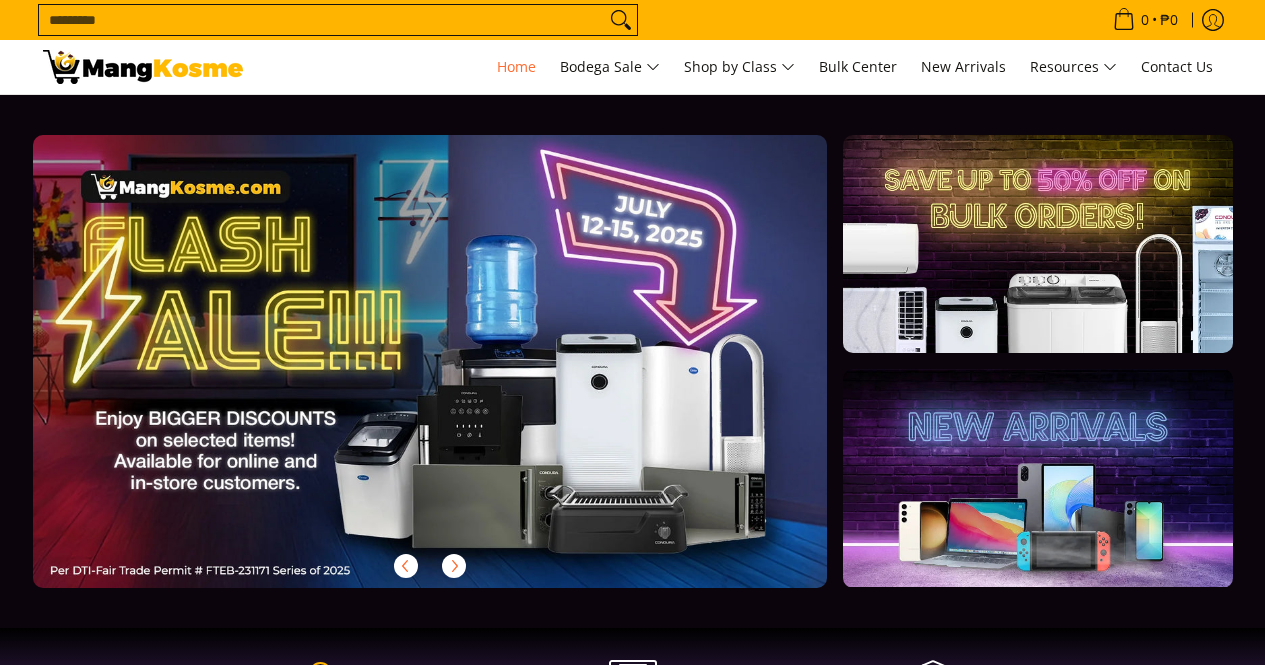 scroll, scrollTop: 0, scrollLeft: 0, axis: both 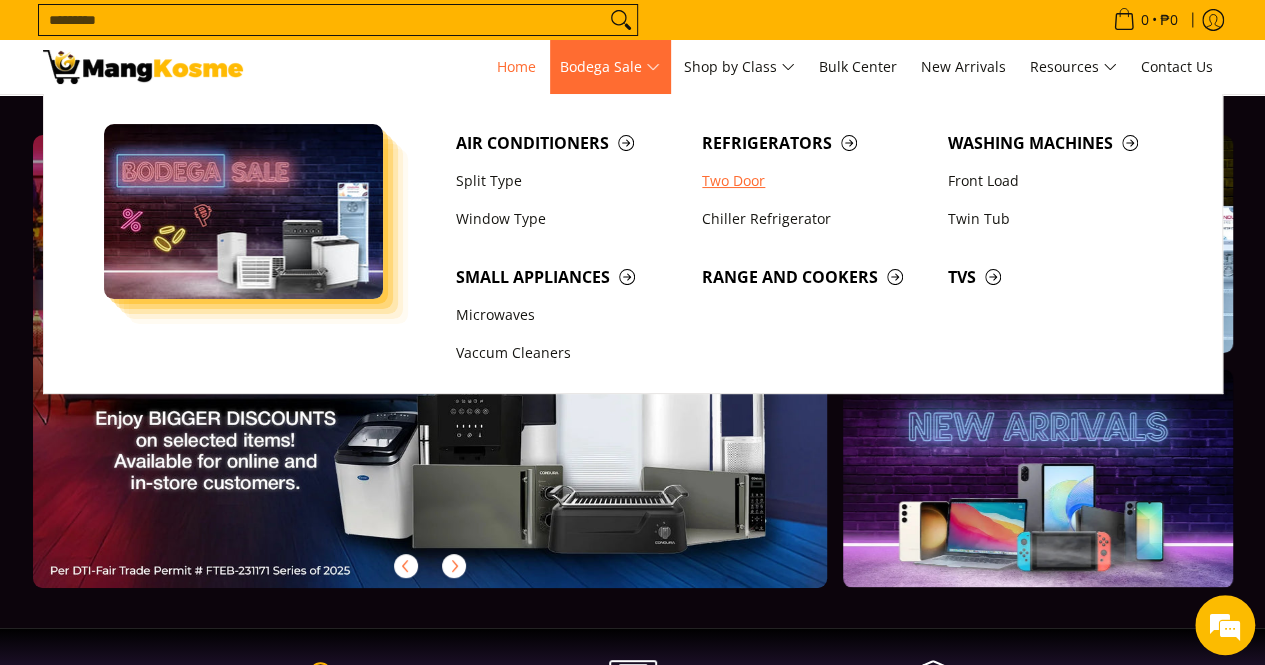 click on "Two Door" at bounding box center (815, 181) 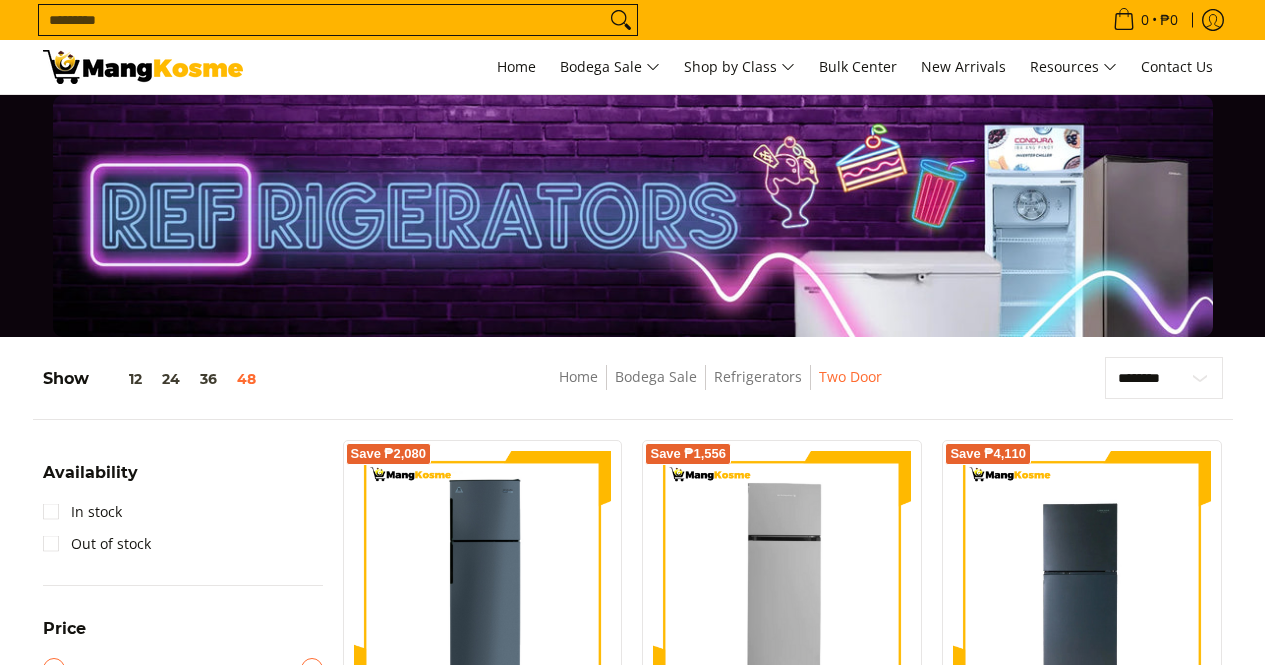 scroll, scrollTop: 900, scrollLeft: 0, axis: vertical 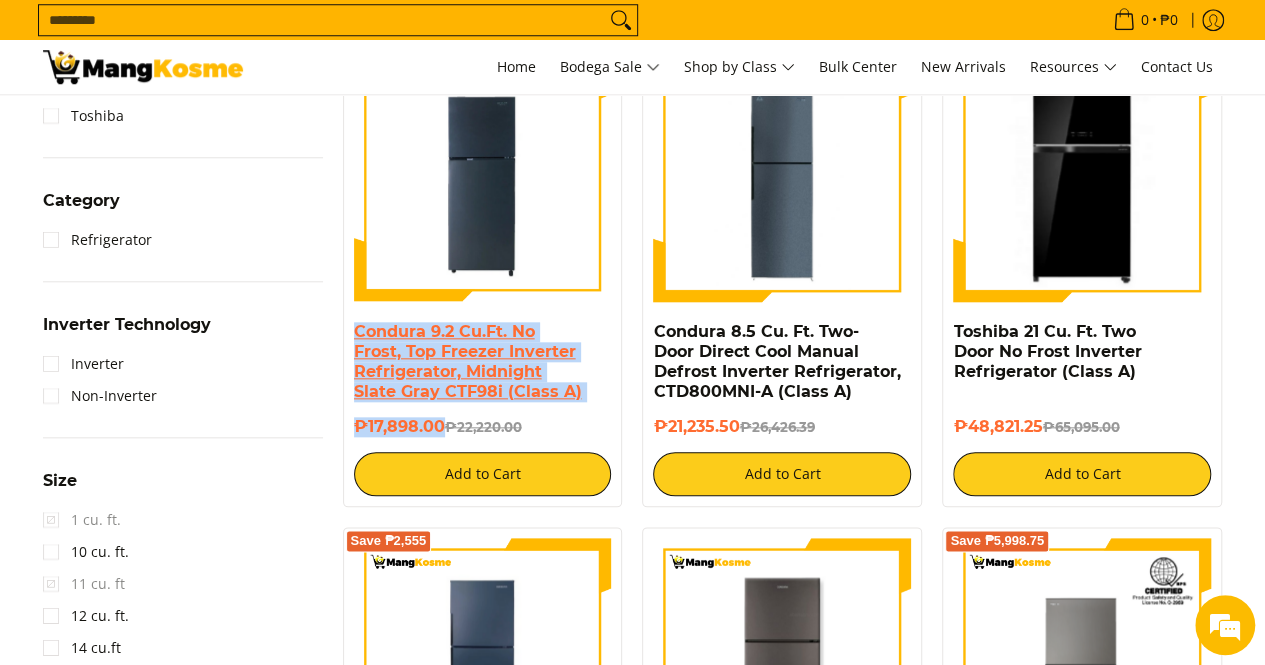 drag, startPoint x: 443, startPoint y: 425, endPoint x: 353, endPoint y: 323, distance: 136.0294 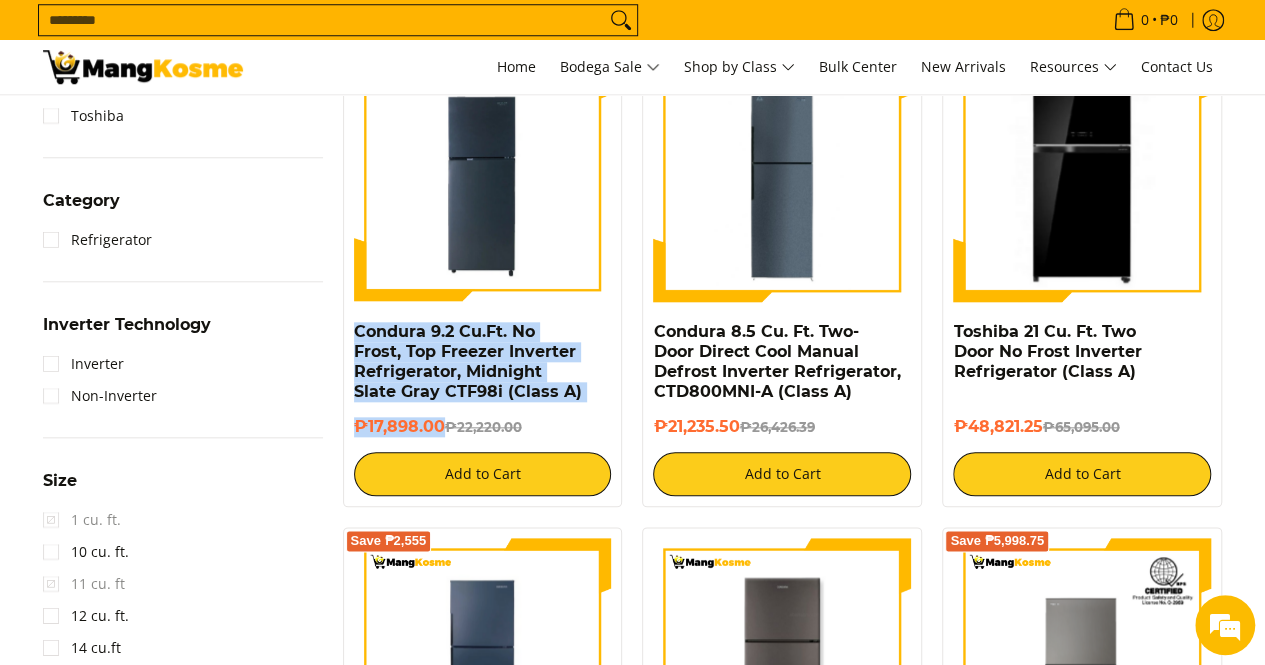 copy on "Condura 9.2 Cu.Ft. No Frost, Top Freezer Inverter Refrigerator, Midnight Slate Gray CTF98i (Class A)
₱17,898.00" 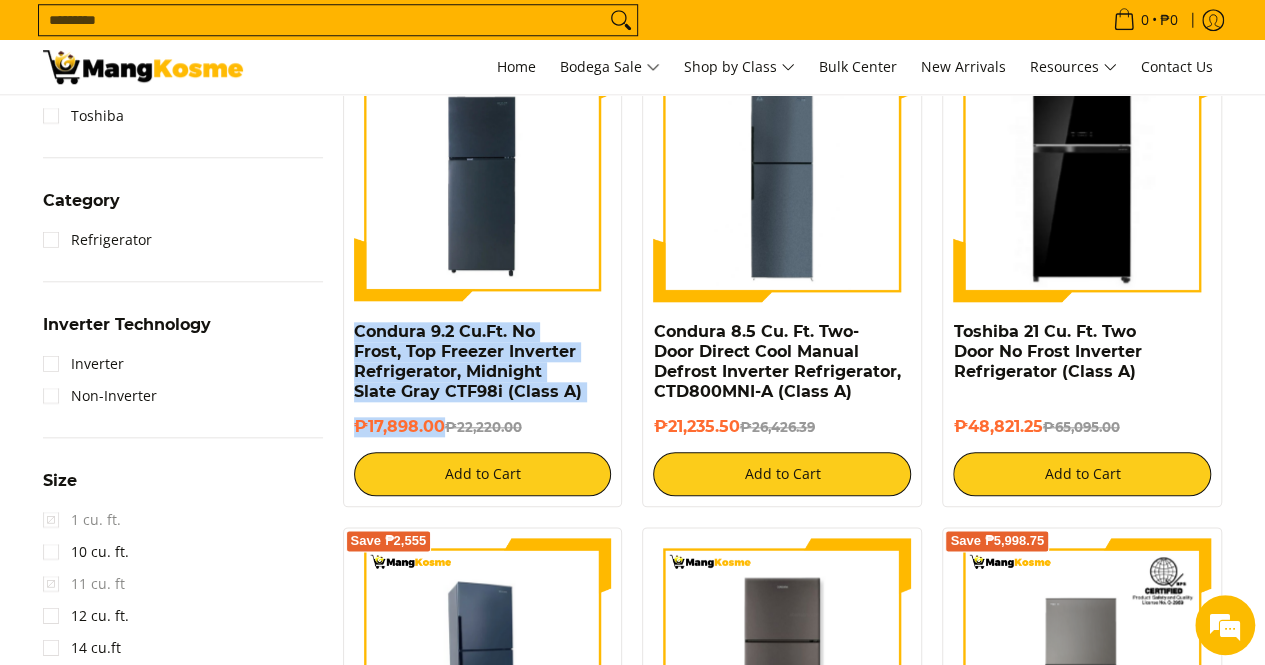 scroll, scrollTop: 0, scrollLeft: 0, axis: both 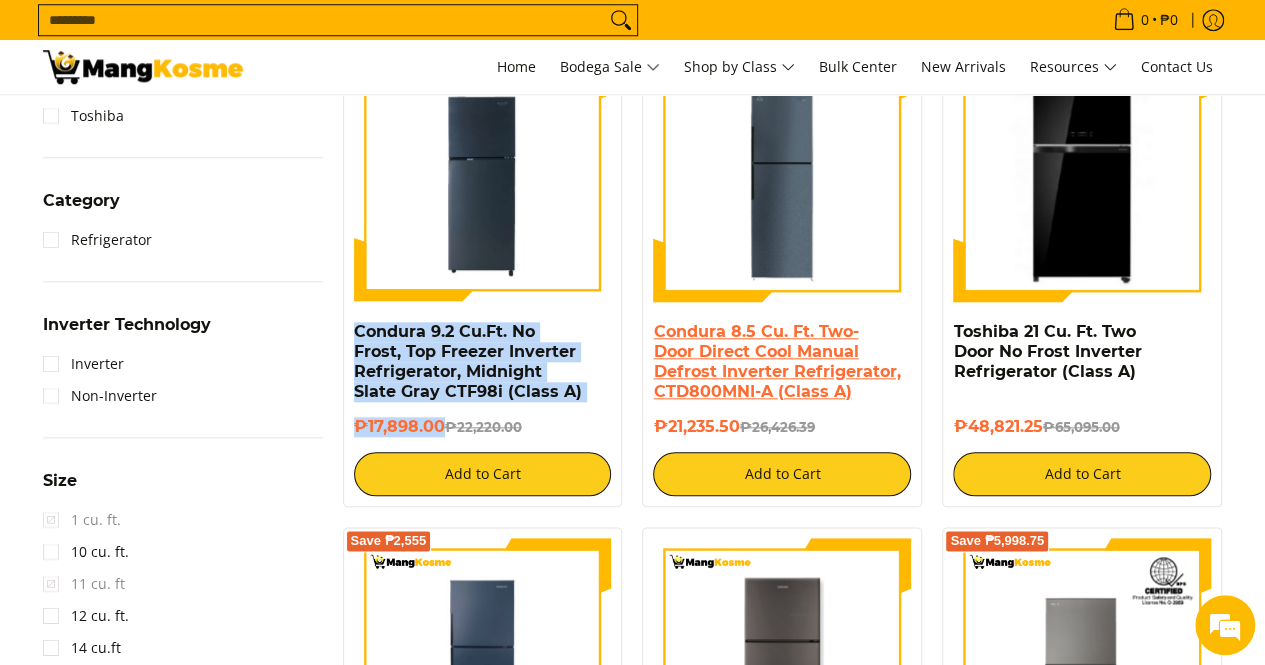 drag, startPoint x: 743, startPoint y: 432, endPoint x: 655, endPoint y: 335, distance: 130.96947 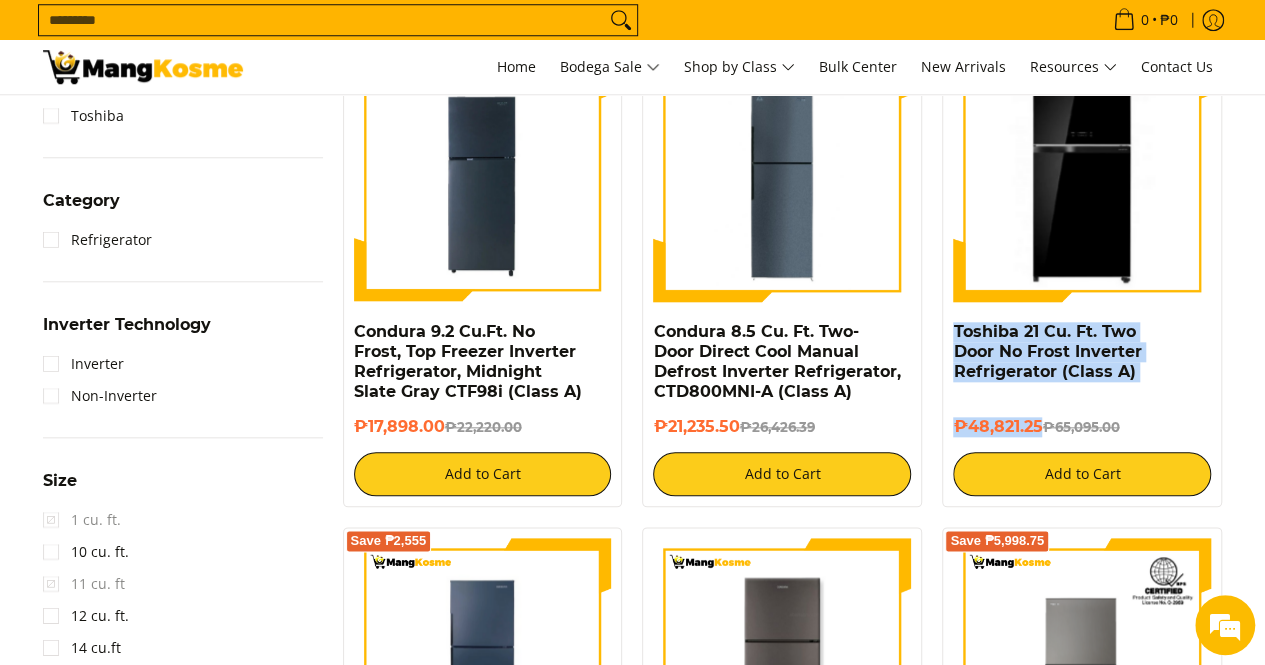 drag, startPoint x: 1042, startPoint y: 430, endPoint x: 948, endPoint y: 330, distance: 137.24431 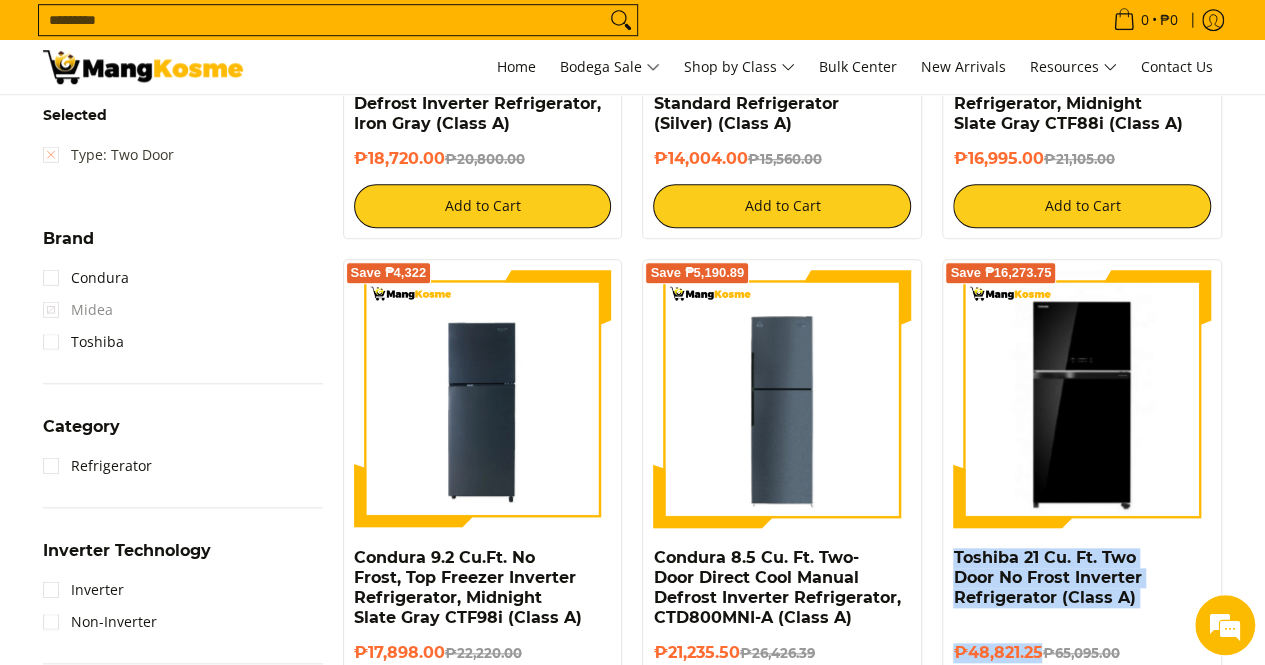 scroll, scrollTop: 500, scrollLeft: 0, axis: vertical 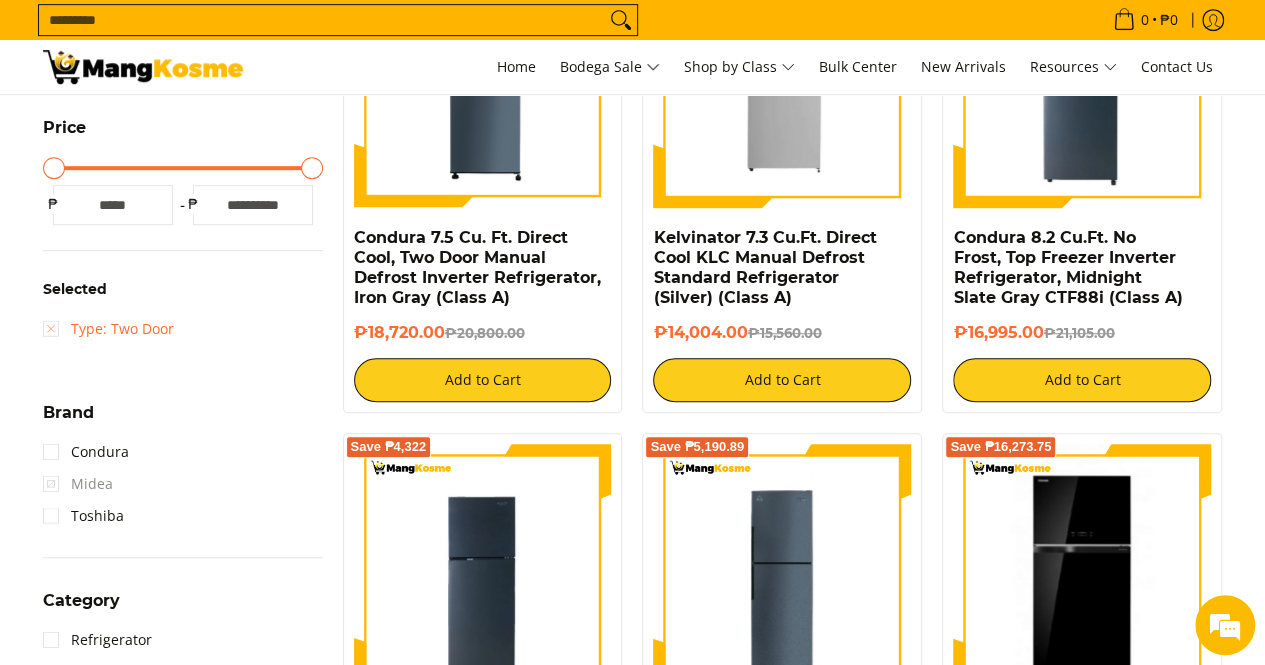 click on "Type: Two Door" at bounding box center [108, 329] 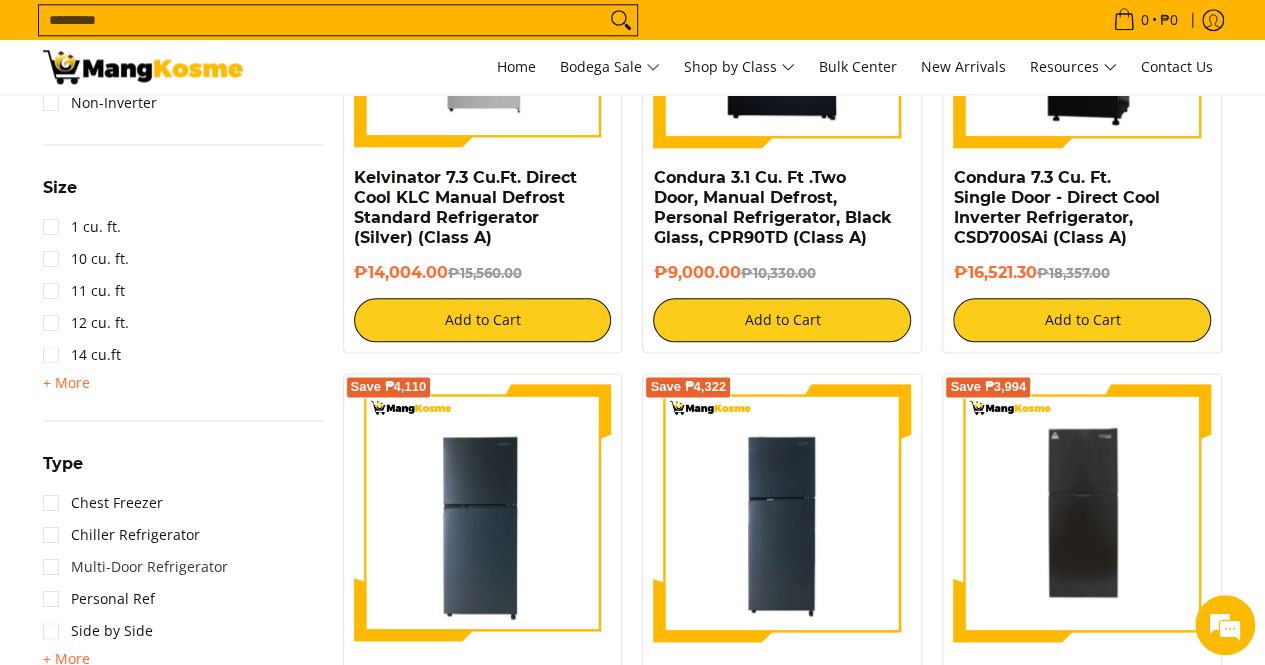scroll, scrollTop: 1161, scrollLeft: 0, axis: vertical 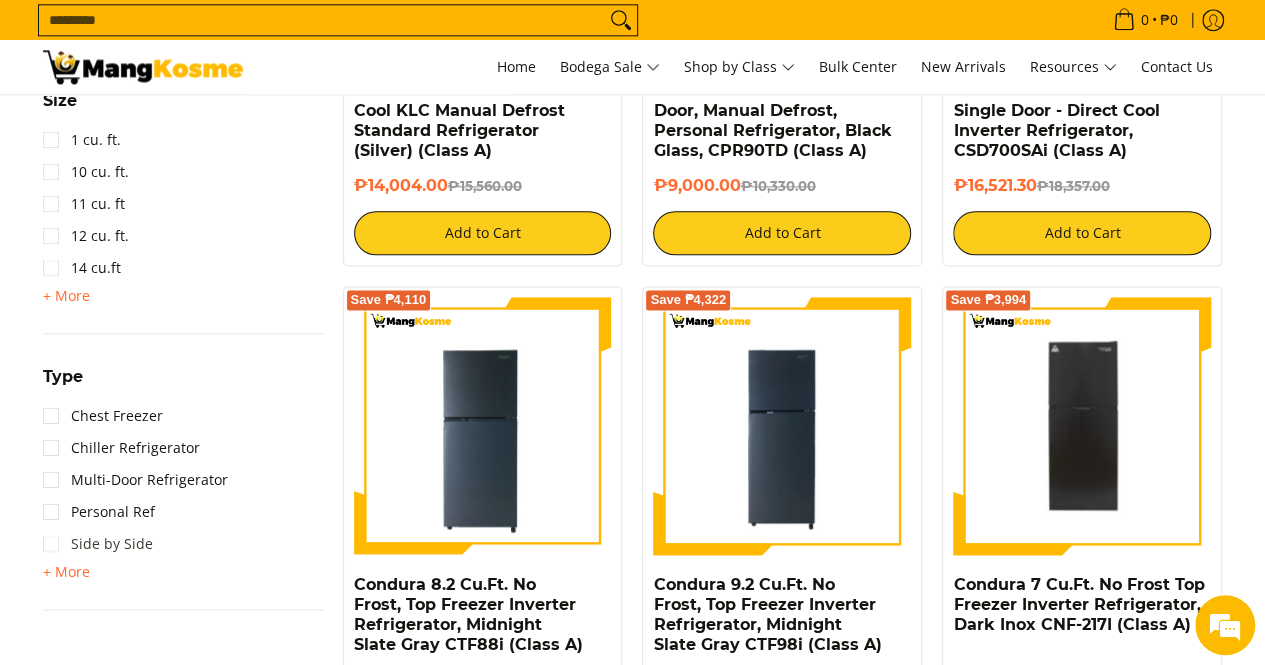 drag, startPoint x: 74, startPoint y: 564, endPoint x: 92, endPoint y: 545, distance: 26.172504 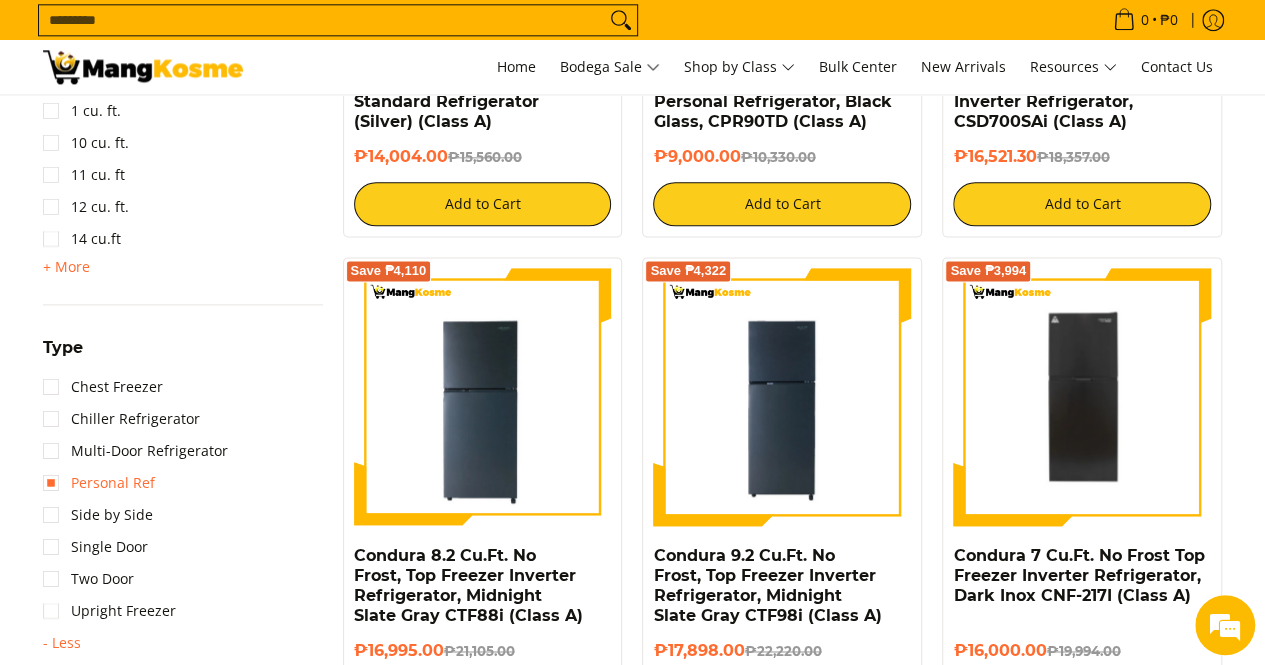 scroll, scrollTop: 1461, scrollLeft: 0, axis: vertical 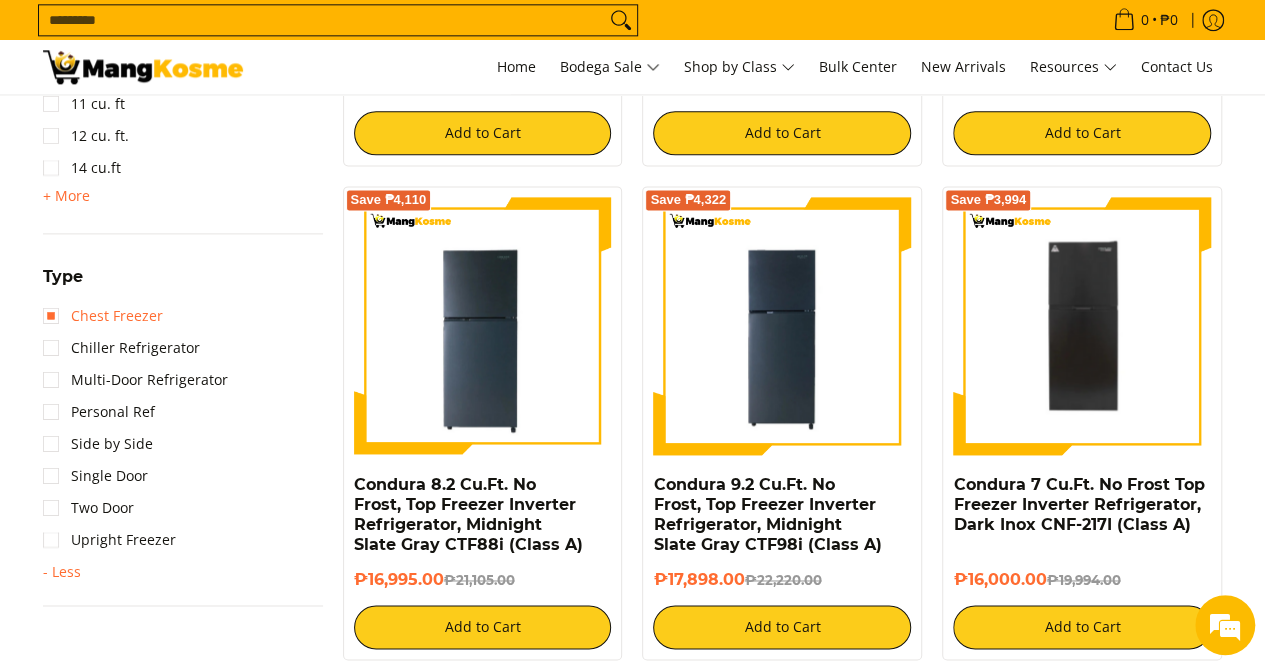 click on "Chest Freezer" at bounding box center (103, 316) 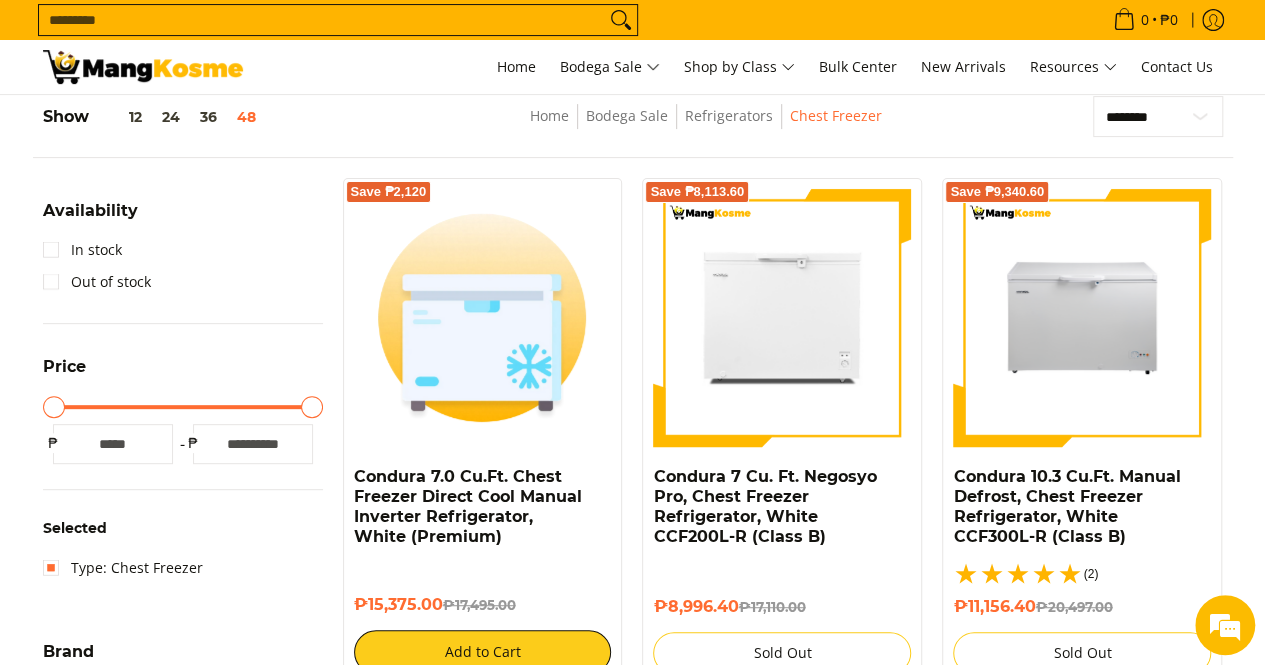 scroll, scrollTop: 561, scrollLeft: 0, axis: vertical 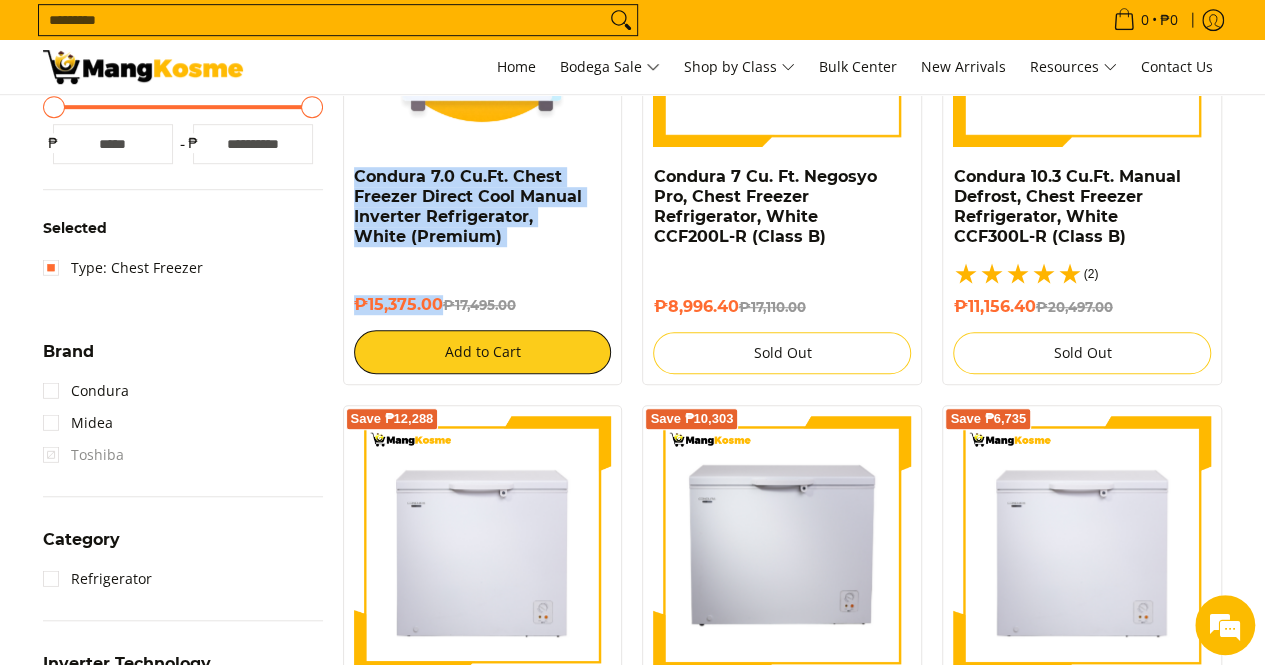 drag, startPoint x: 438, startPoint y: 304, endPoint x: 350, endPoint y: 181, distance: 151.23822 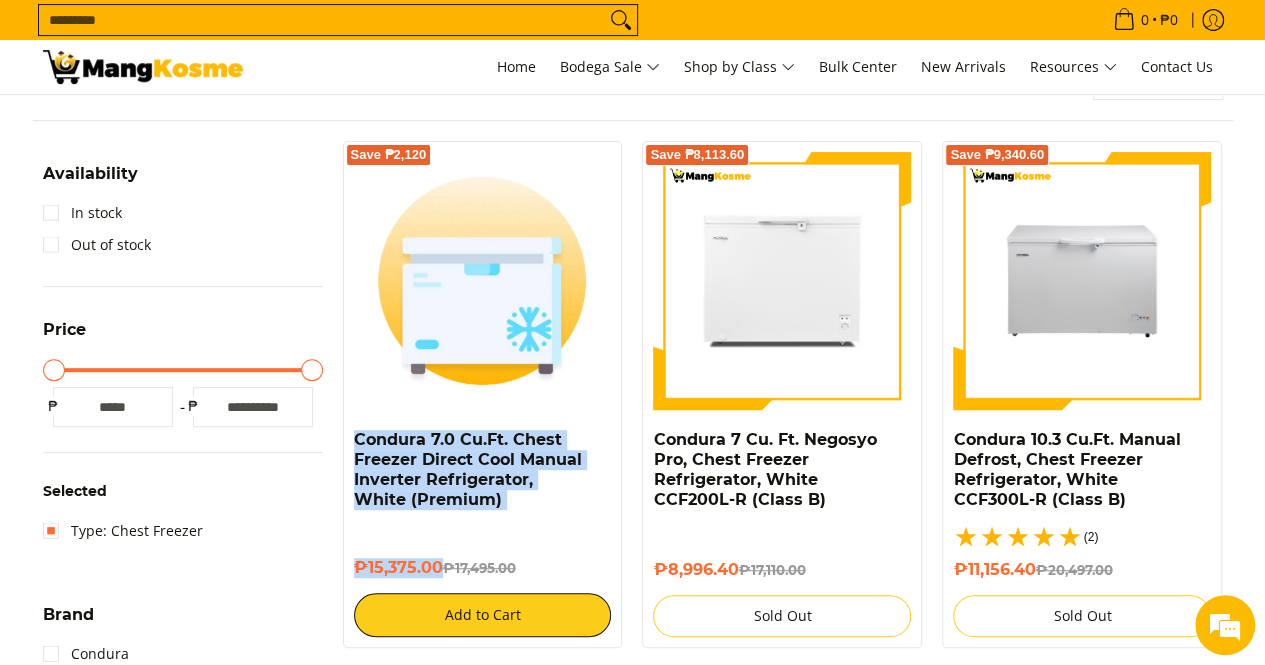 scroll, scrollTop: 161, scrollLeft: 0, axis: vertical 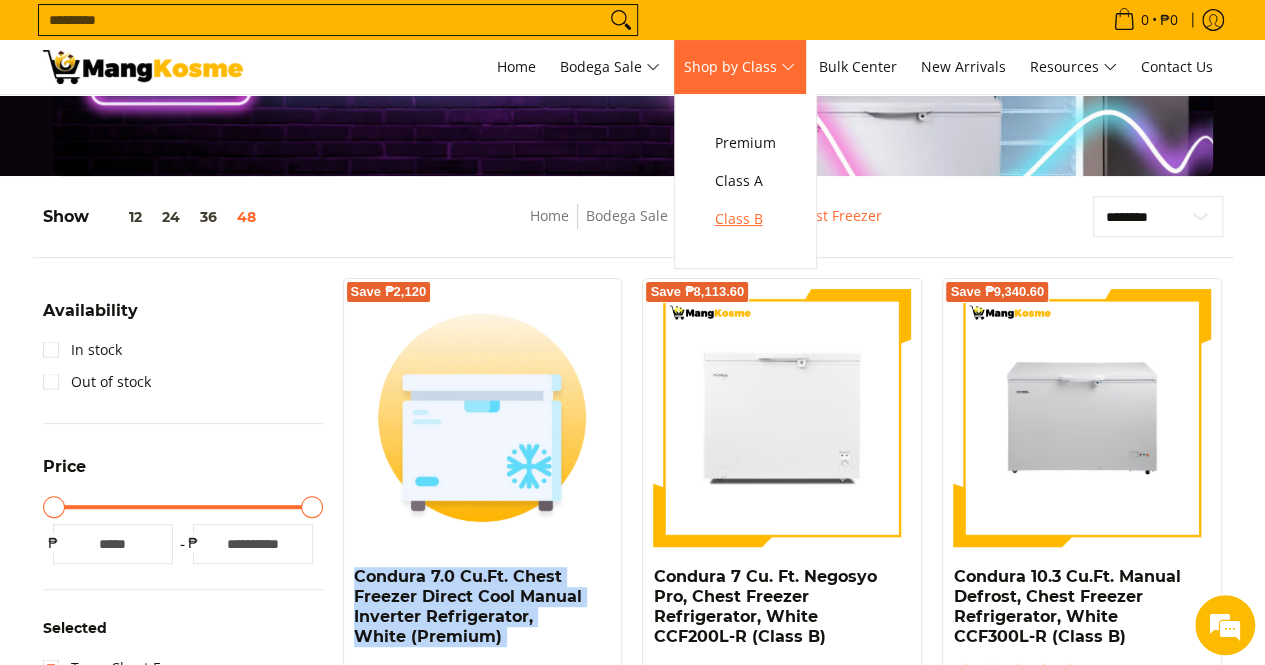 click on "Class B" at bounding box center (745, 219) 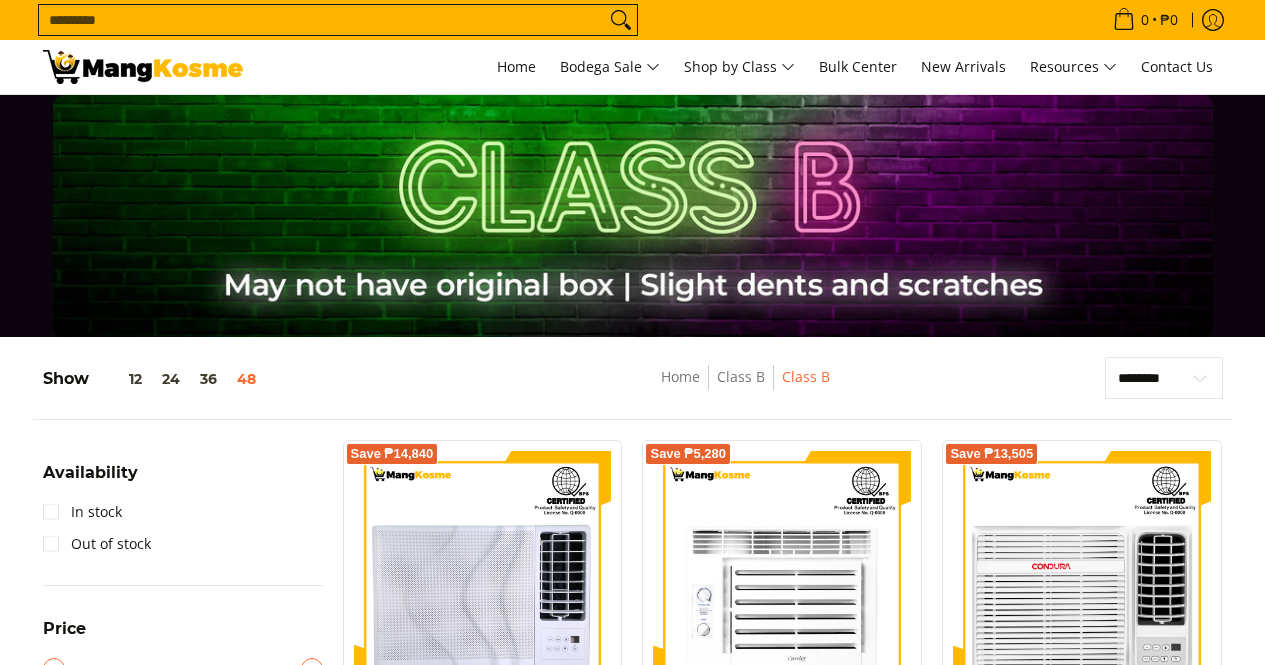 scroll, scrollTop: 700, scrollLeft: 0, axis: vertical 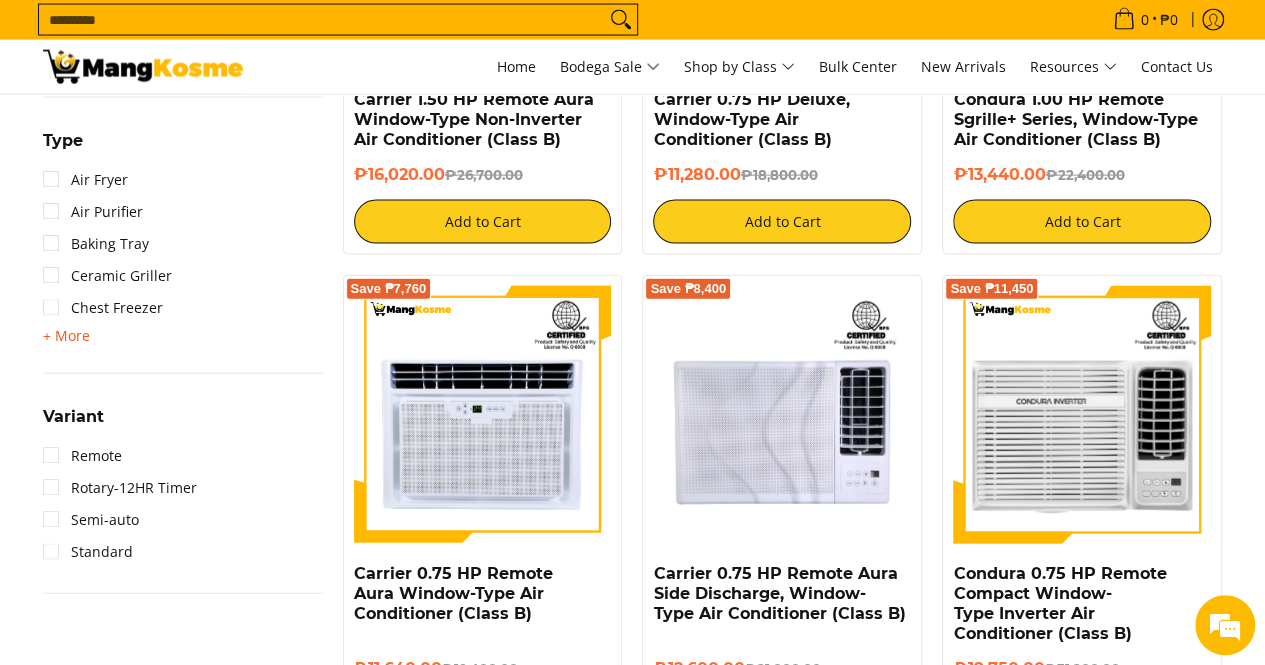 click on "+ More" at bounding box center [66, 336] 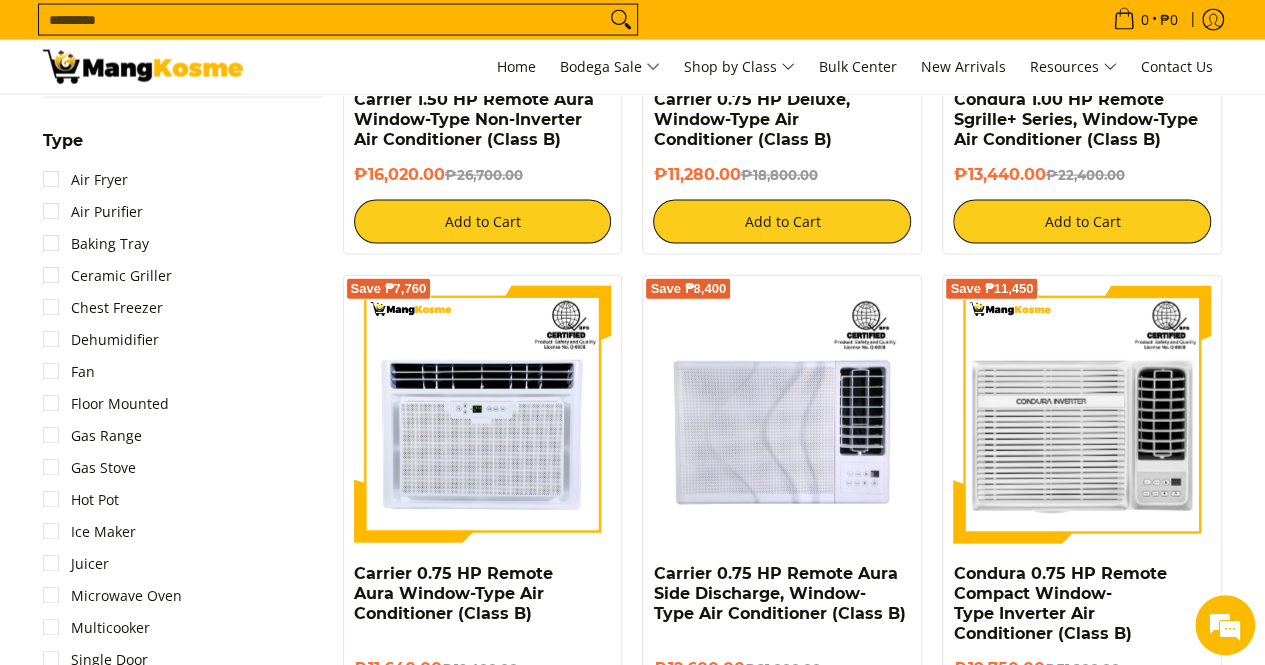 scroll, scrollTop: 2200, scrollLeft: 0, axis: vertical 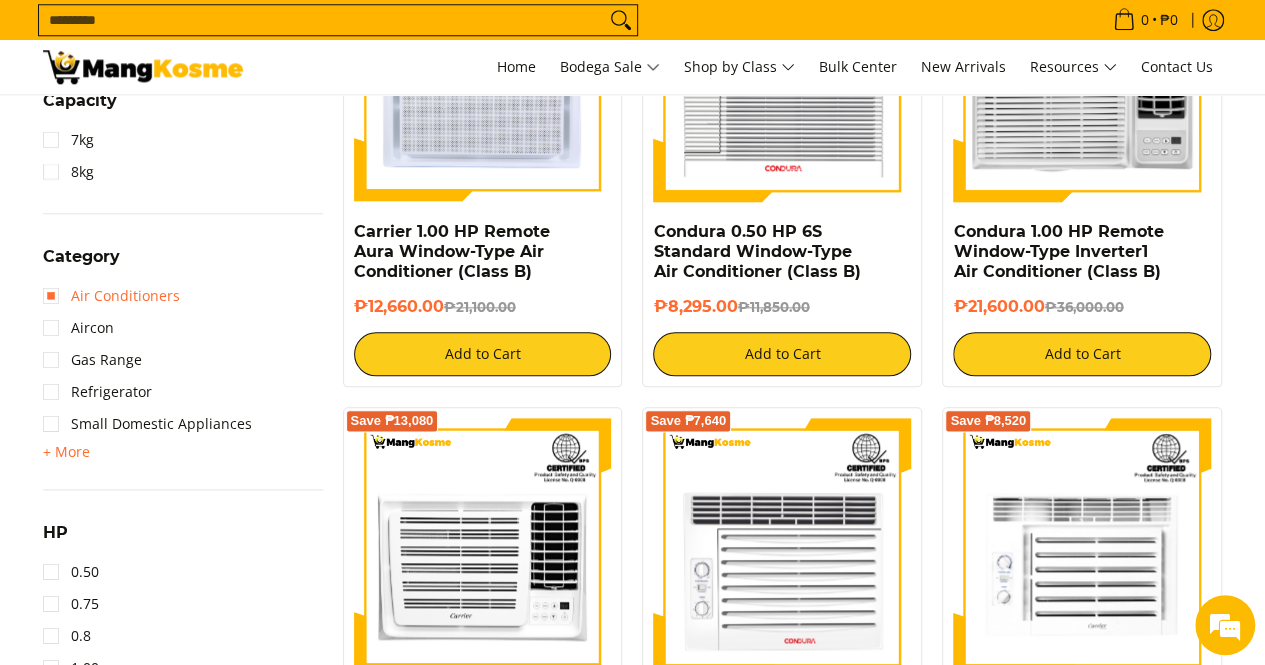 click on "Air Conditioners" at bounding box center (111, 296) 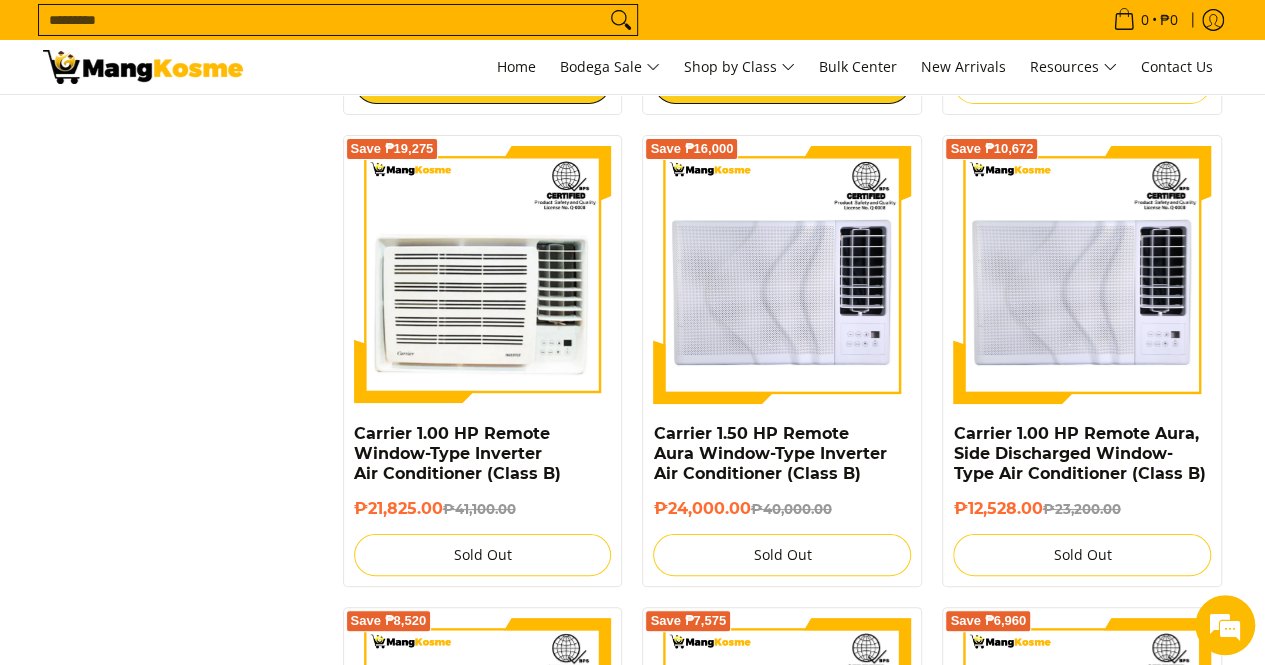 scroll, scrollTop: 3800, scrollLeft: 0, axis: vertical 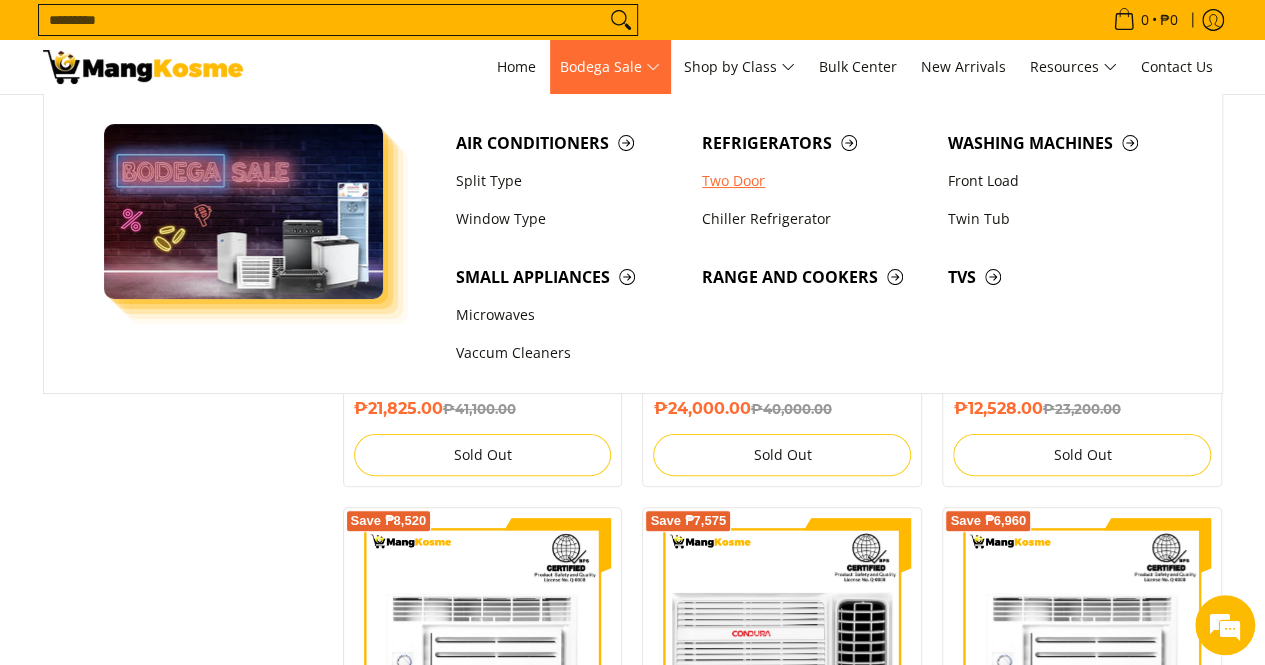 click on "Two Door" at bounding box center (815, 181) 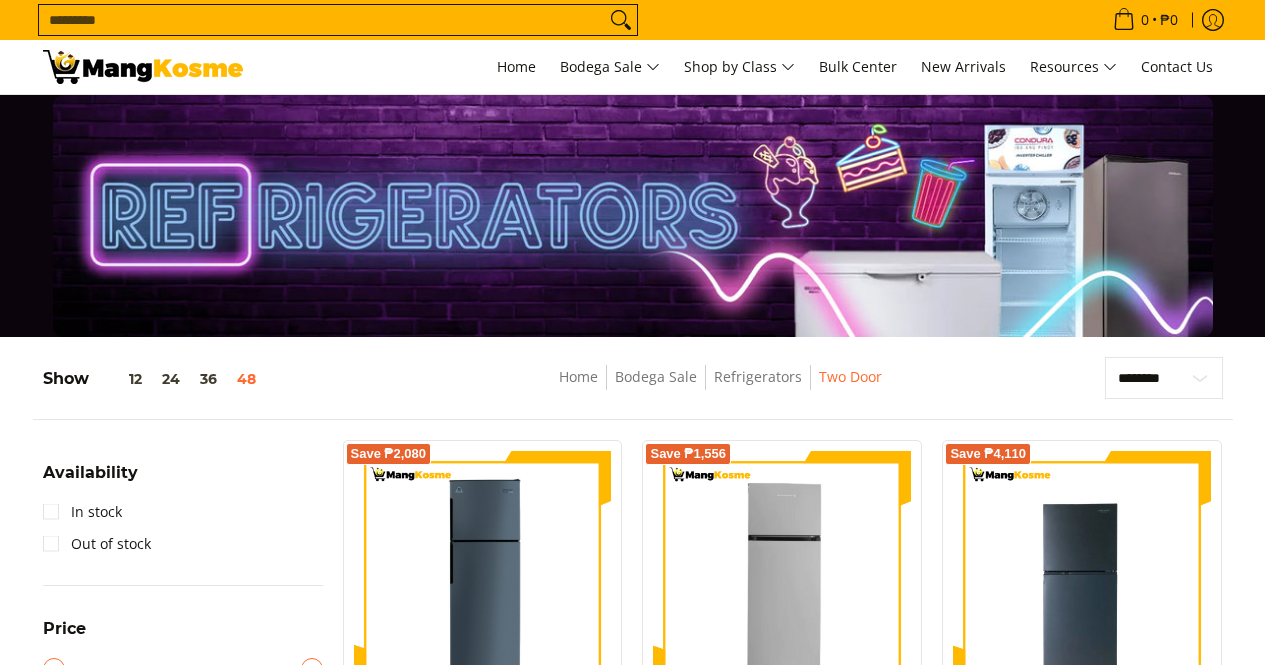 scroll, scrollTop: 700, scrollLeft: 0, axis: vertical 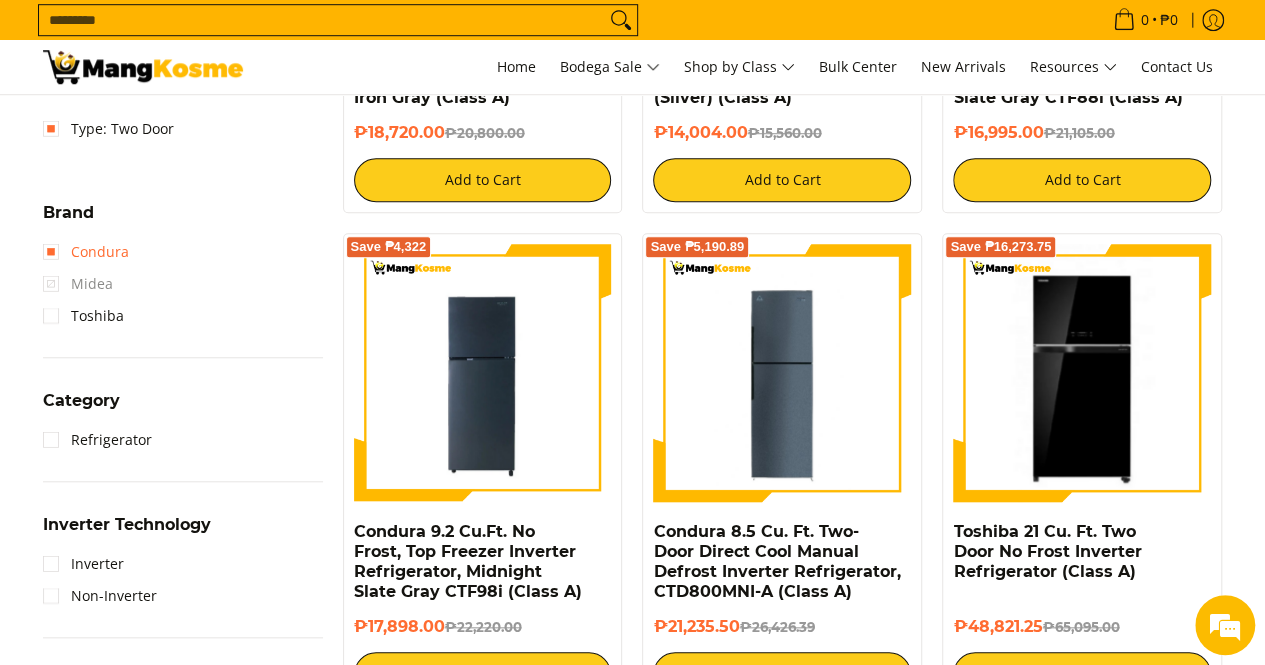 click on "Condura" at bounding box center [86, 252] 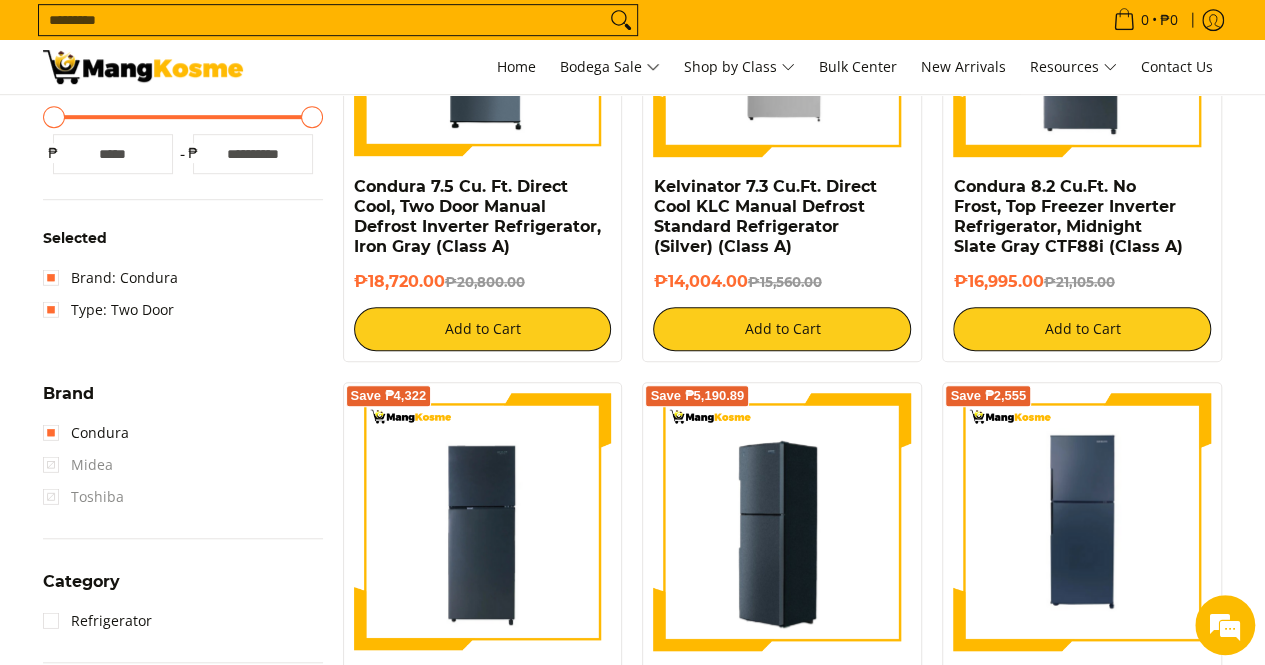 scroll, scrollTop: 461, scrollLeft: 0, axis: vertical 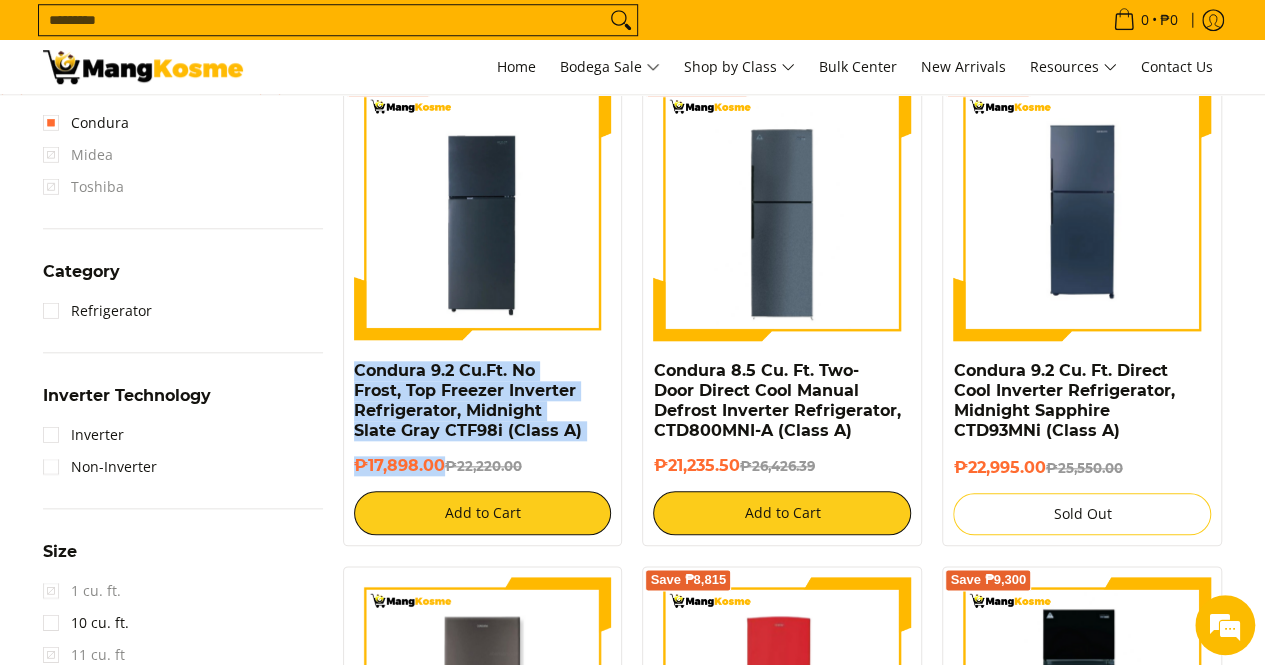 drag, startPoint x: 443, startPoint y: 459, endPoint x: 346, endPoint y: 365, distance: 135.07405 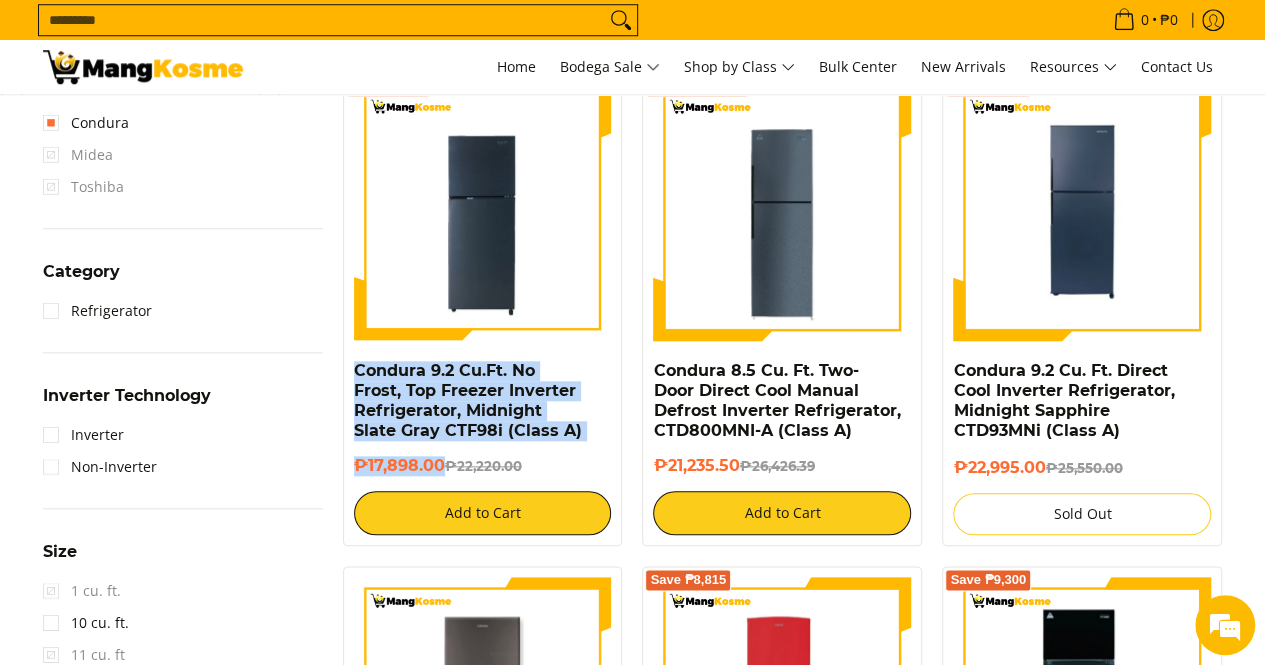 click on "Save
₱4,322
Condura 9.2 Cu.Ft. No Frost, Top Freezer Inverter Refrigerator, Midnight Slate Gray CTF98i (Class A)
₱17,898.00  ₱22,220.00
Add to Cart" at bounding box center [483, 309] 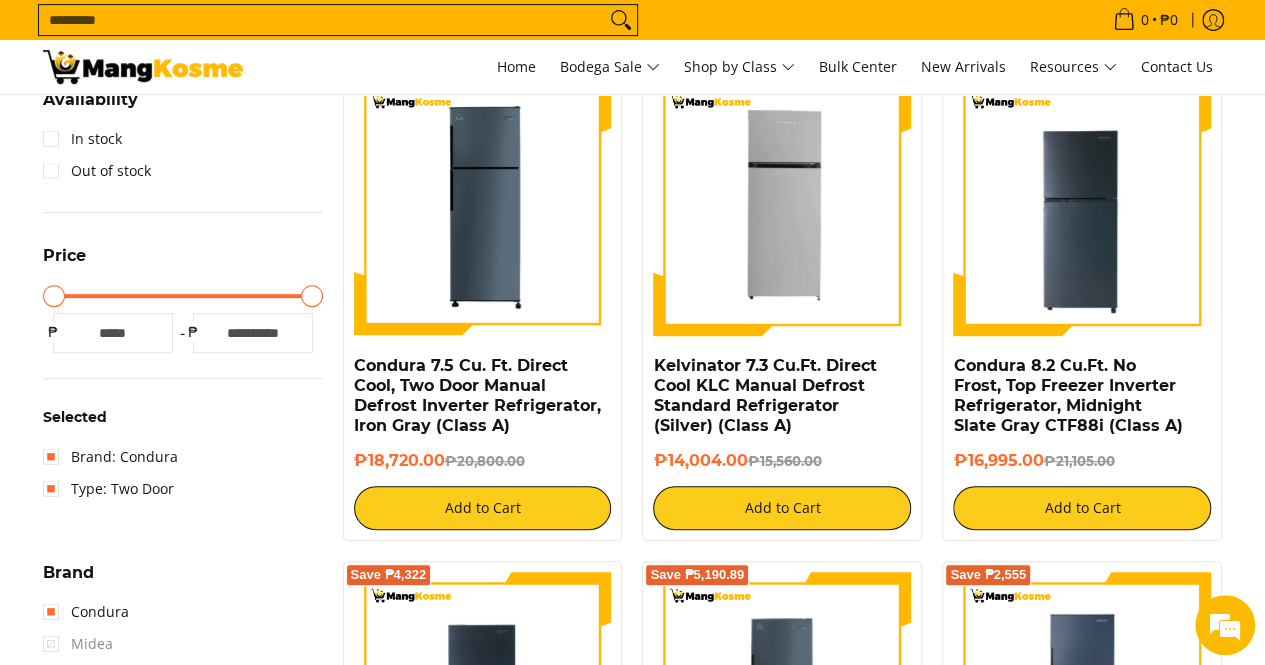 scroll, scrollTop: 361, scrollLeft: 0, axis: vertical 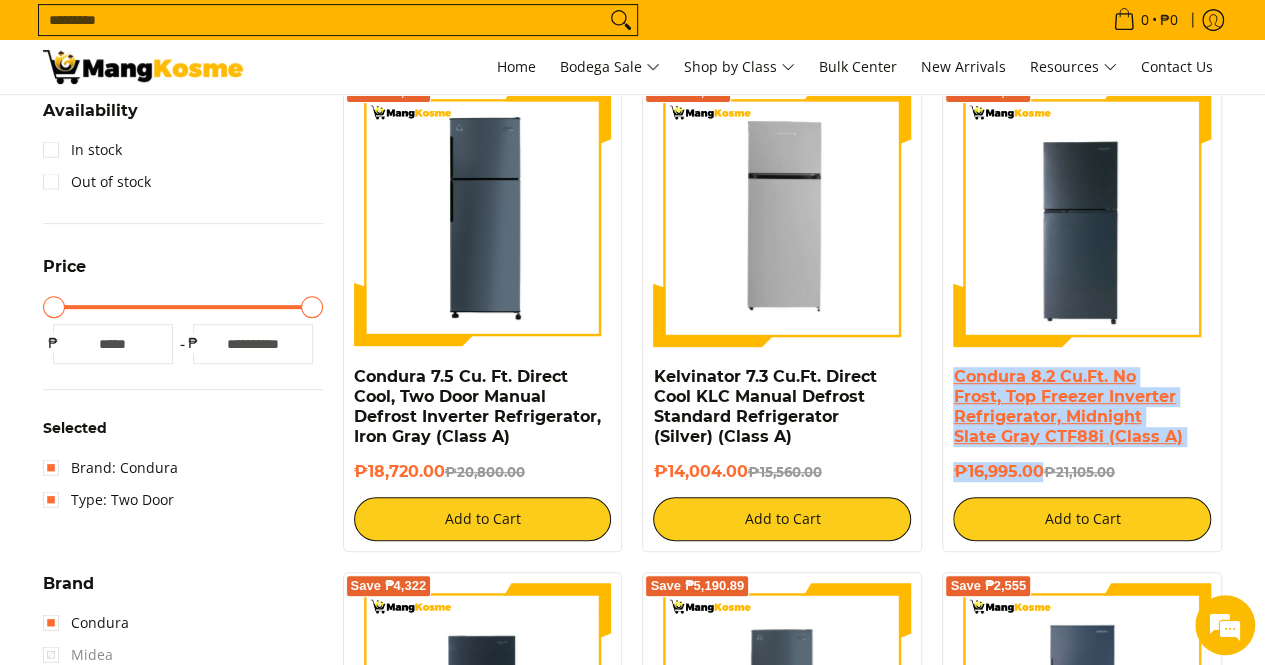 drag, startPoint x: 1043, startPoint y: 475, endPoint x: 955, endPoint y: 369, distance: 137.76791 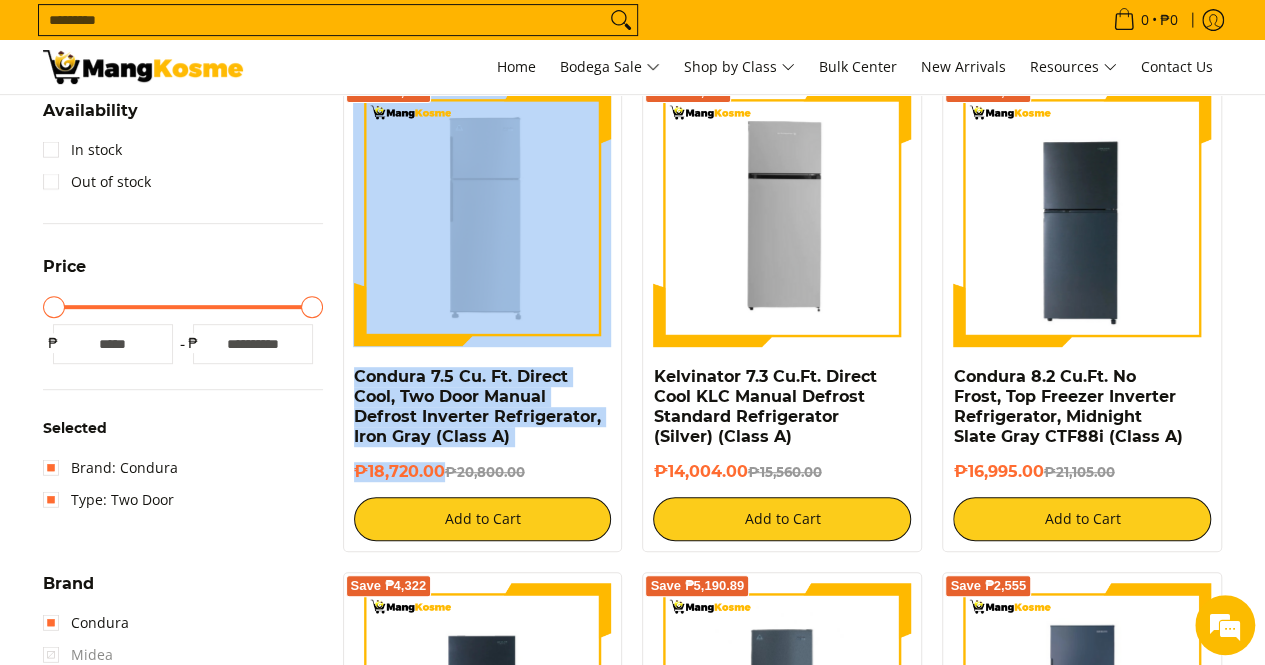 drag, startPoint x: 443, startPoint y: 472, endPoint x: 356, endPoint y: 364, distance: 138.68309 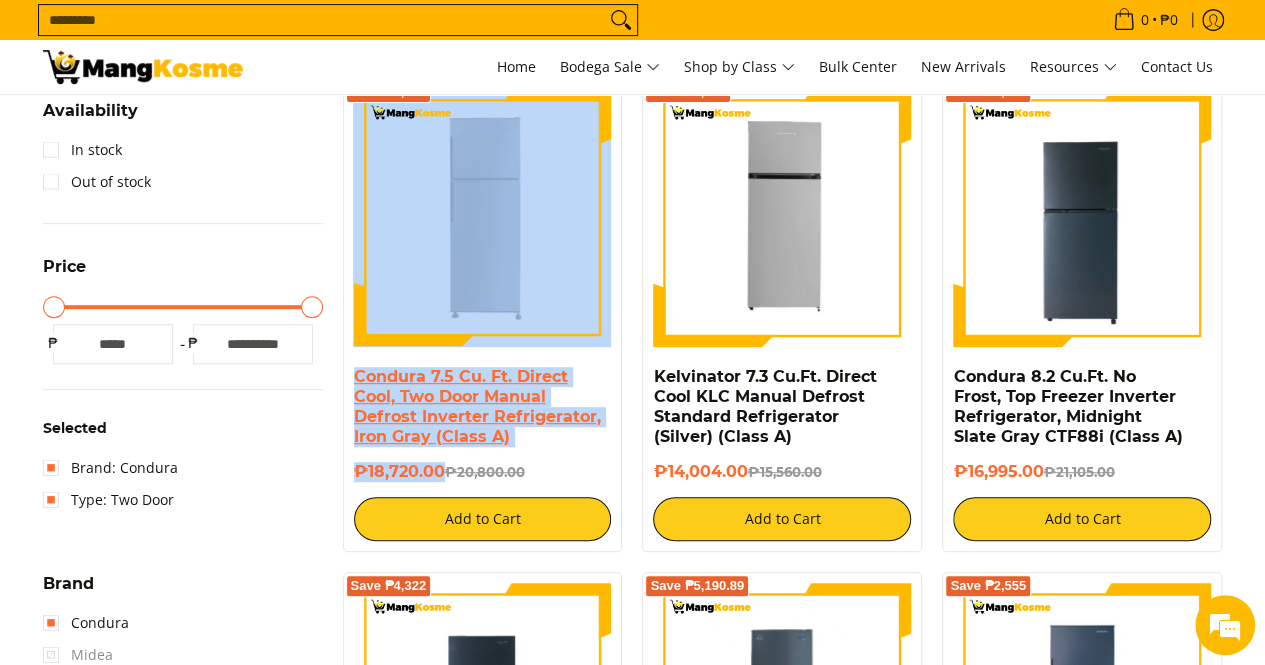 click on "Condura 7.5 Cu. Ft.  Direct Cool, Two Door Manual Defrost Inverter Refrigerator, Iron Gray (Class A)" at bounding box center (477, 406) 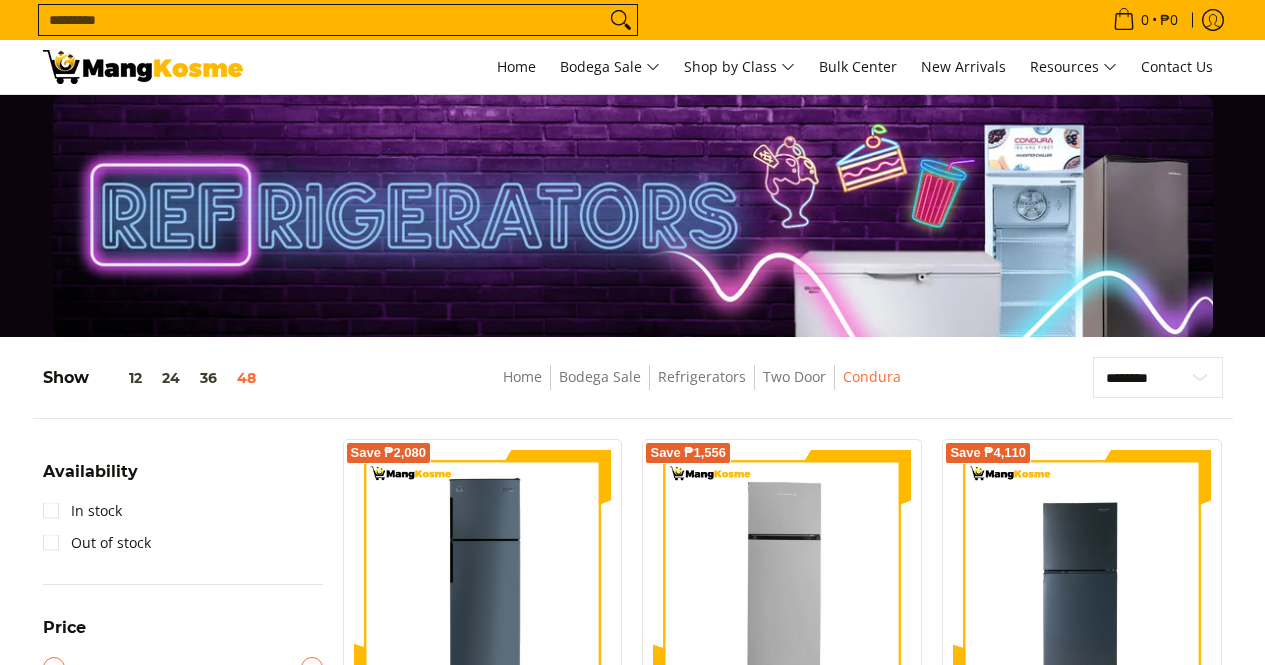 scroll, scrollTop: 361, scrollLeft: 0, axis: vertical 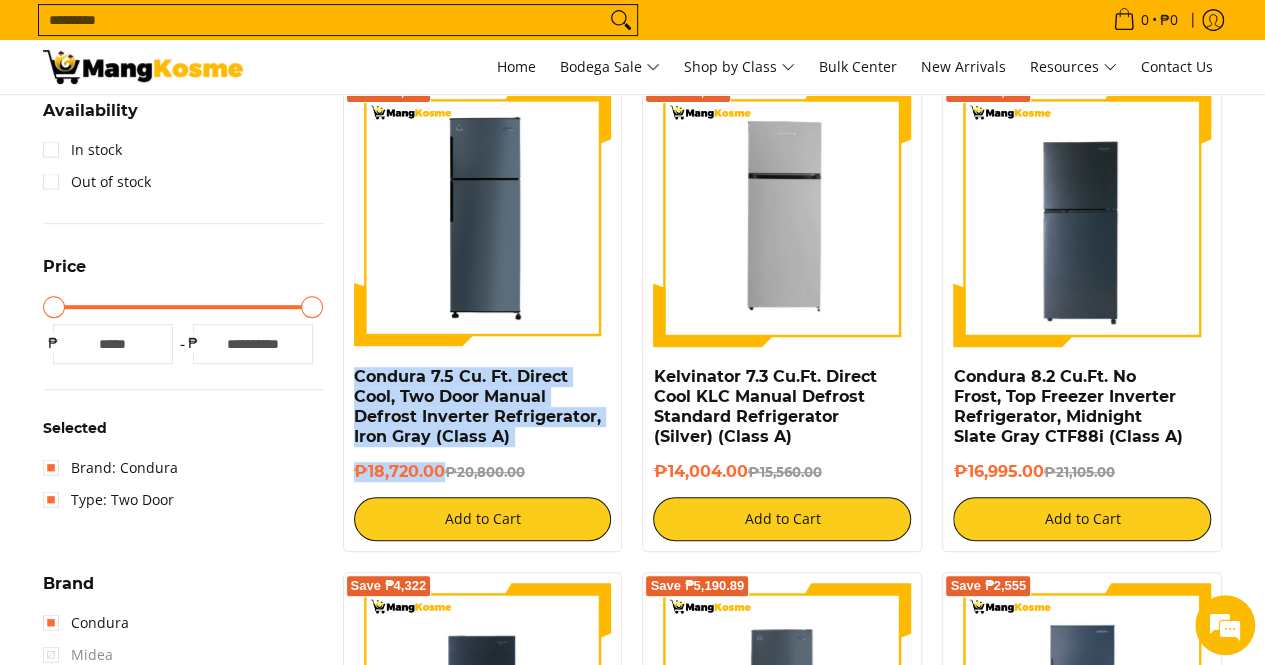 drag, startPoint x: 429, startPoint y: 461, endPoint x: 345, endPoint y: 379, distance: 117.388245 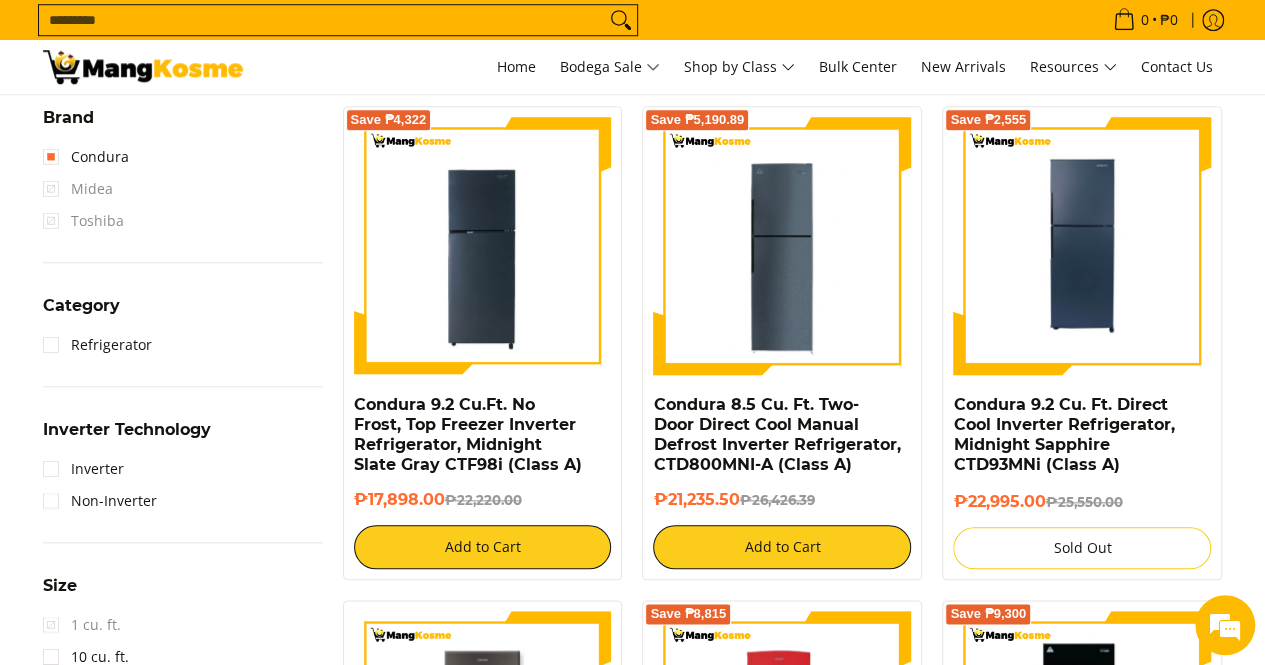 scroll, scrollTop: 861, scrollLeft: 0, axis: vertical 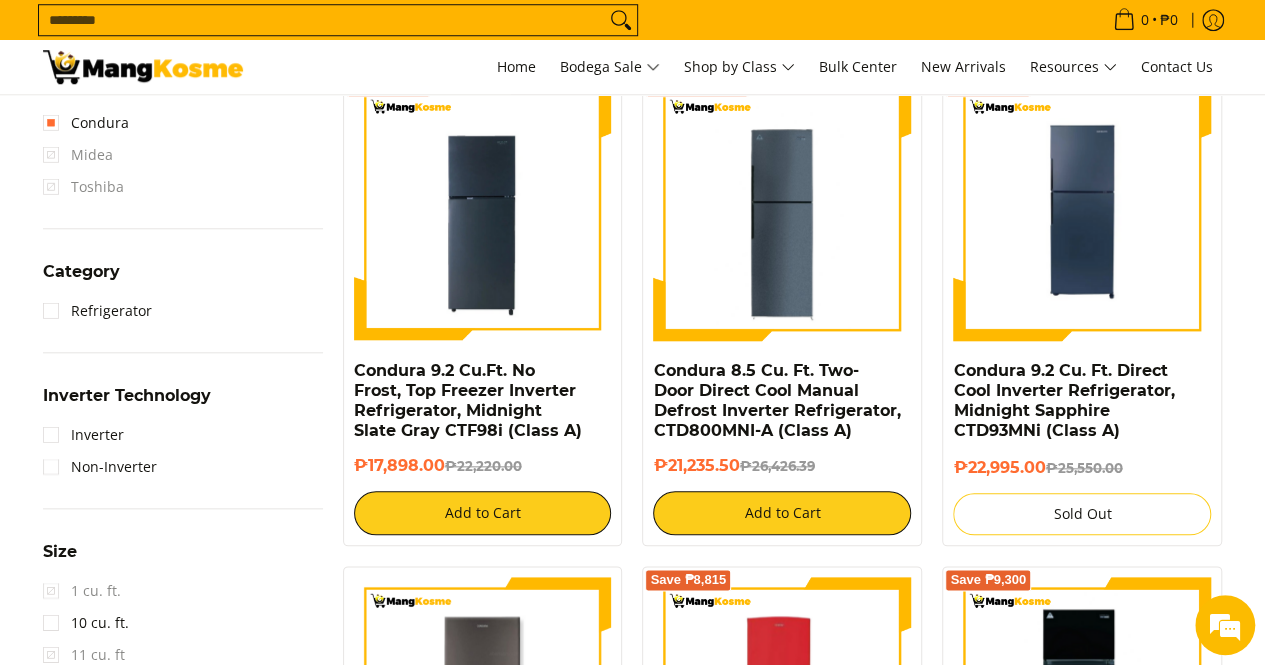 click on "₱26,426.39" at bounding box center [776, 466] 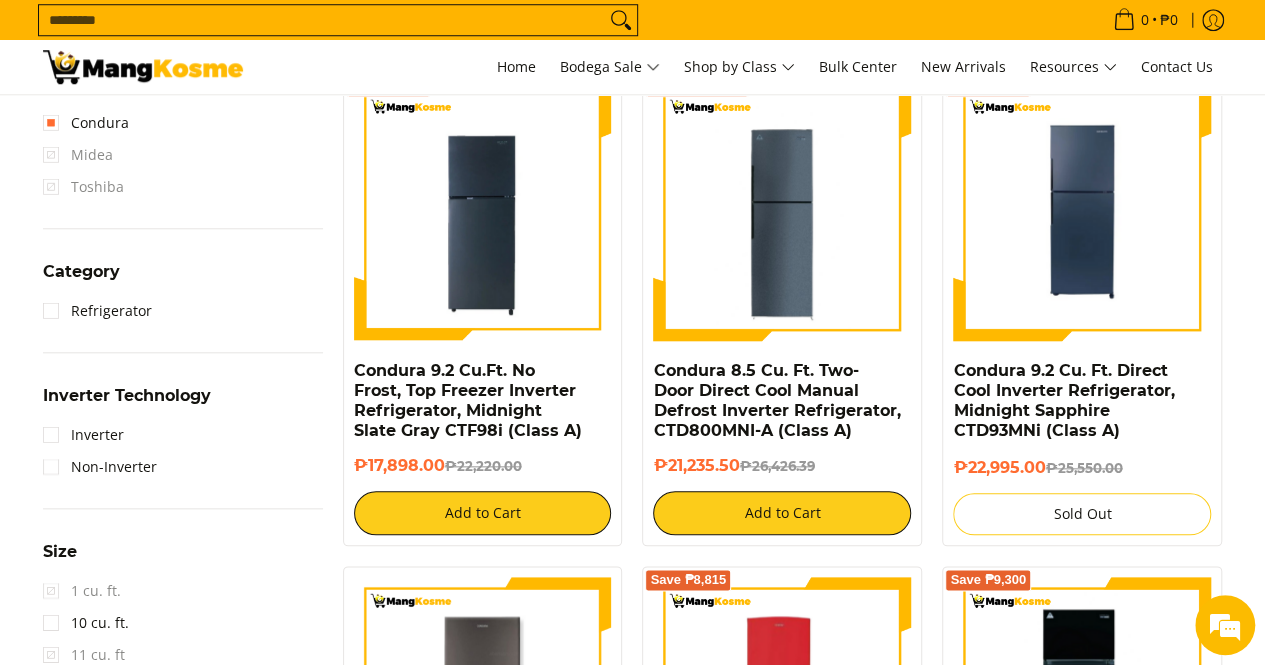 drag, startPoint x: 743, startPoint y: 471, endPoint x: 650, endPoint y: 369, distance: 138.03261 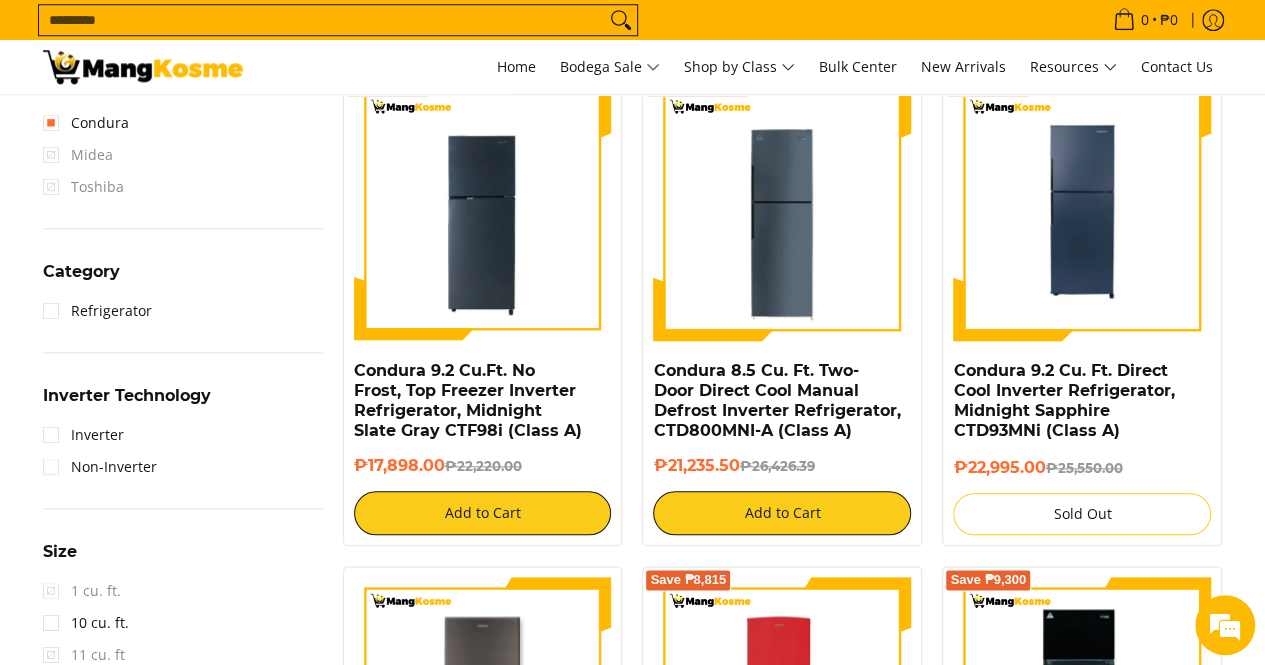 click on "Save
₱5,190.89
Condura 8.5 Cu. Ft. Two-Door Direct Cool Manual Defrost Inverter Refrigerator, CTD800MNI-A  (Class A)
₱21,235.50  ₱26,426.39
Add to Cart" at bounding box center (782, 309) 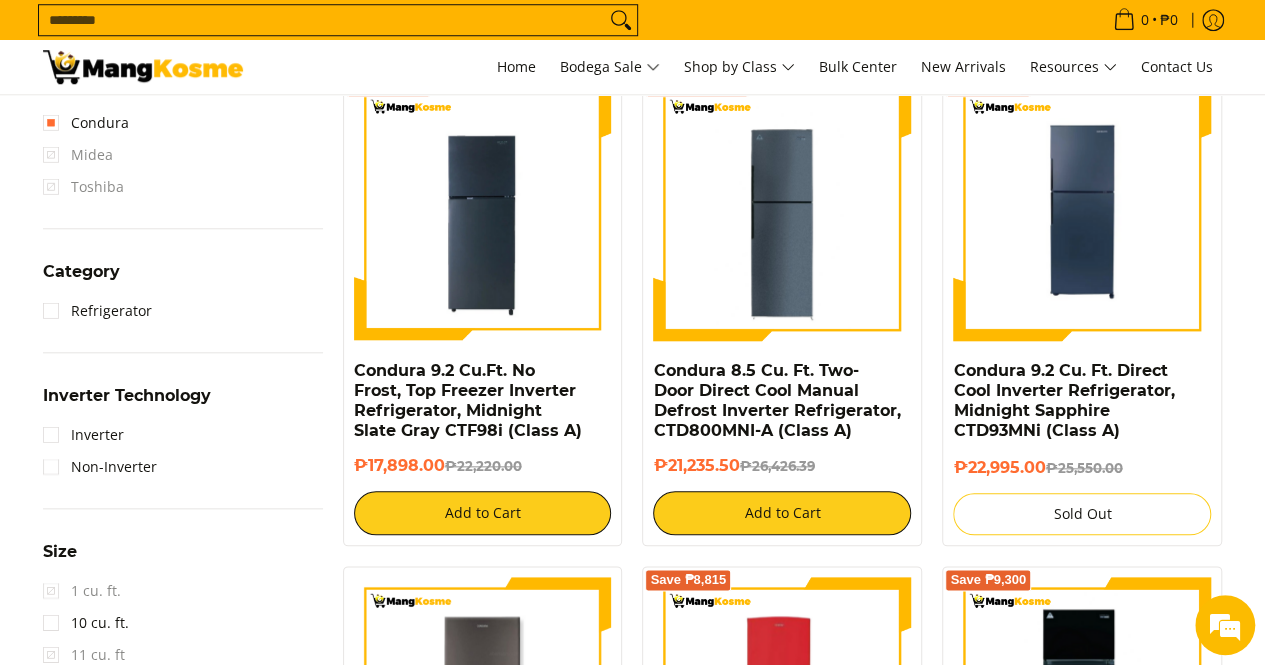 click on "Search..." at bounding box center (322, 20) 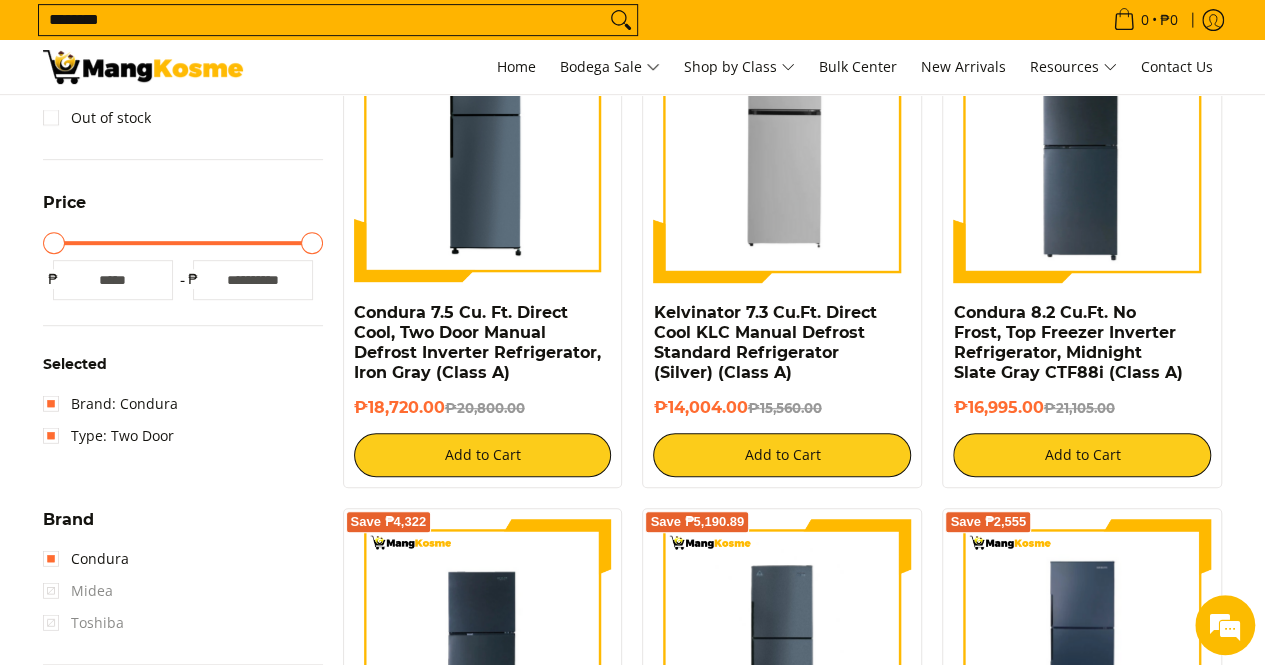 scroll, scrollTop: 365, scrollLeft: 0, axis: vertical 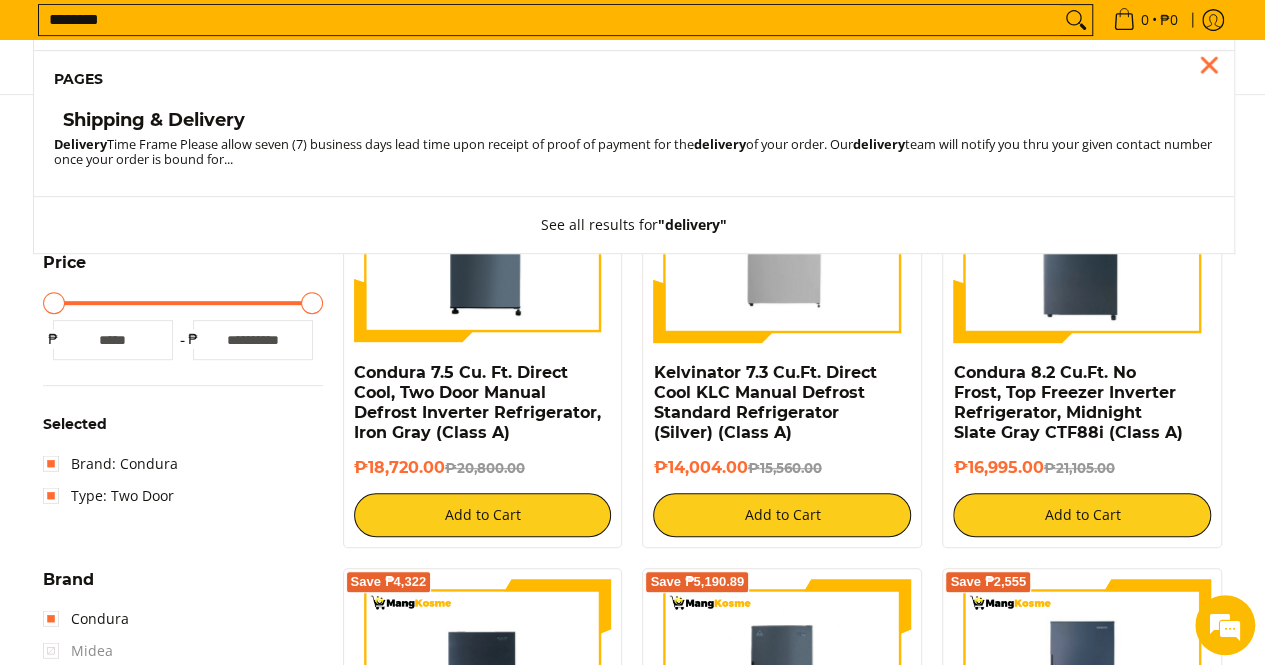 type on "********" 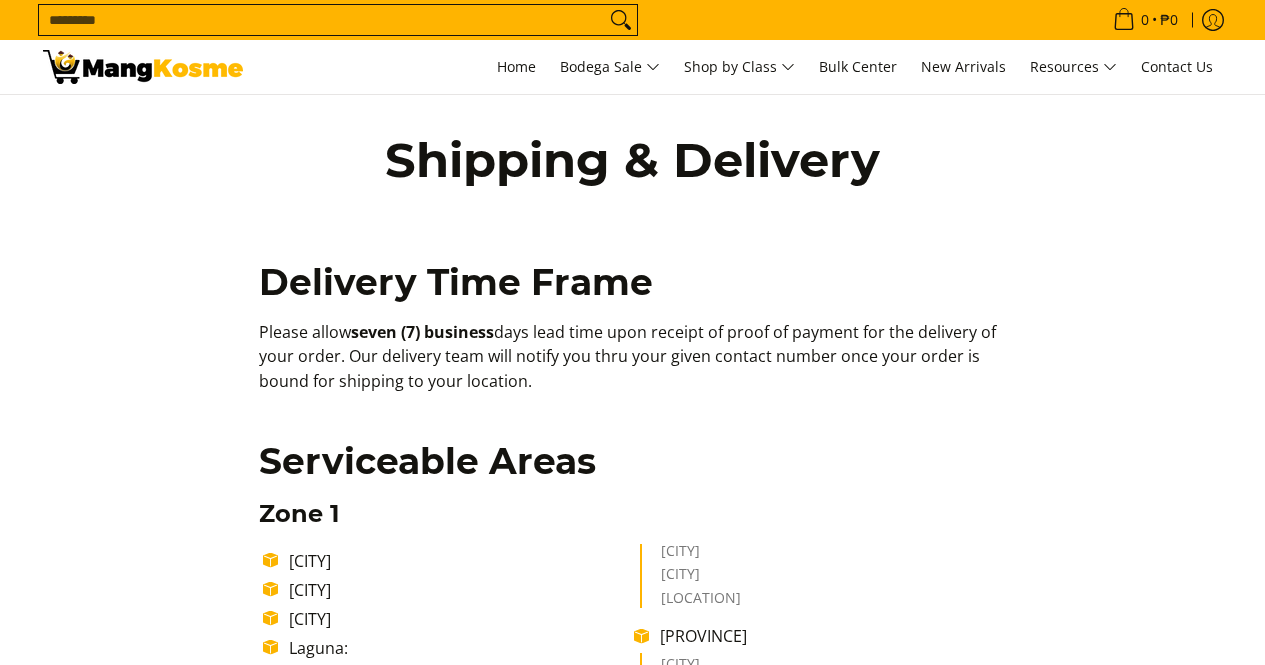 scroll, scrollTop: 0, scrollLeft: 0, axis: both 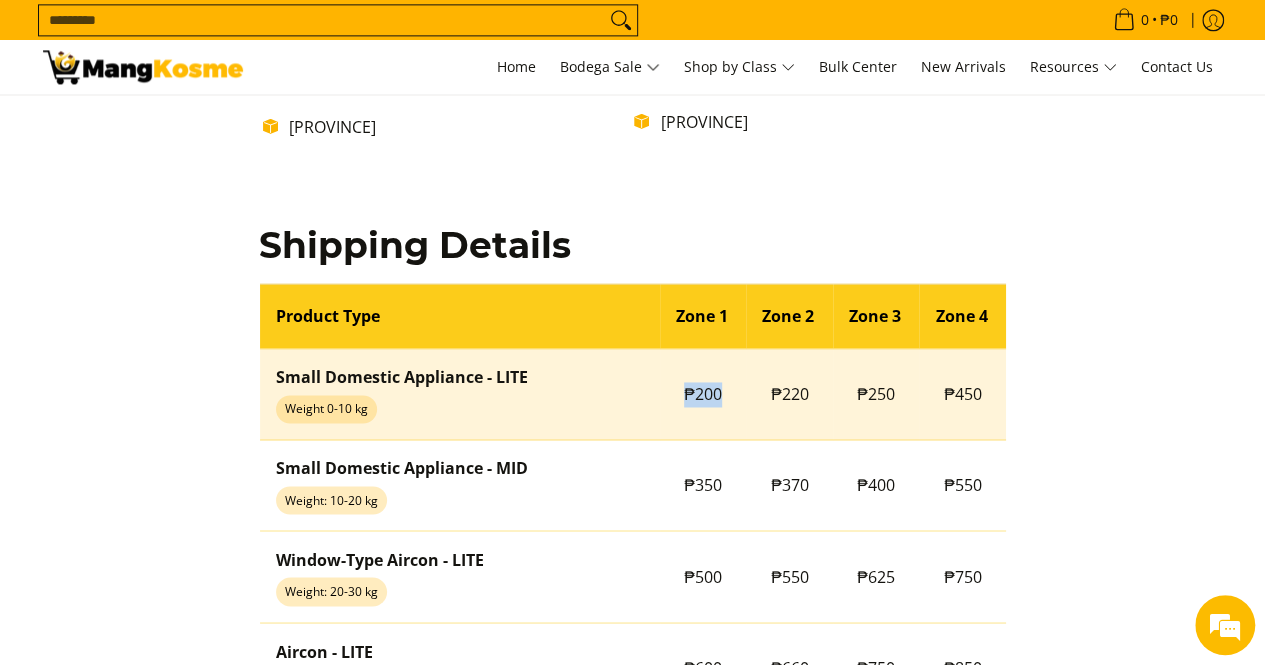drag, startPoint x: 724, startPoint y: 397, endPoint x: 672, endPoint y: 395, distance: 52.03845 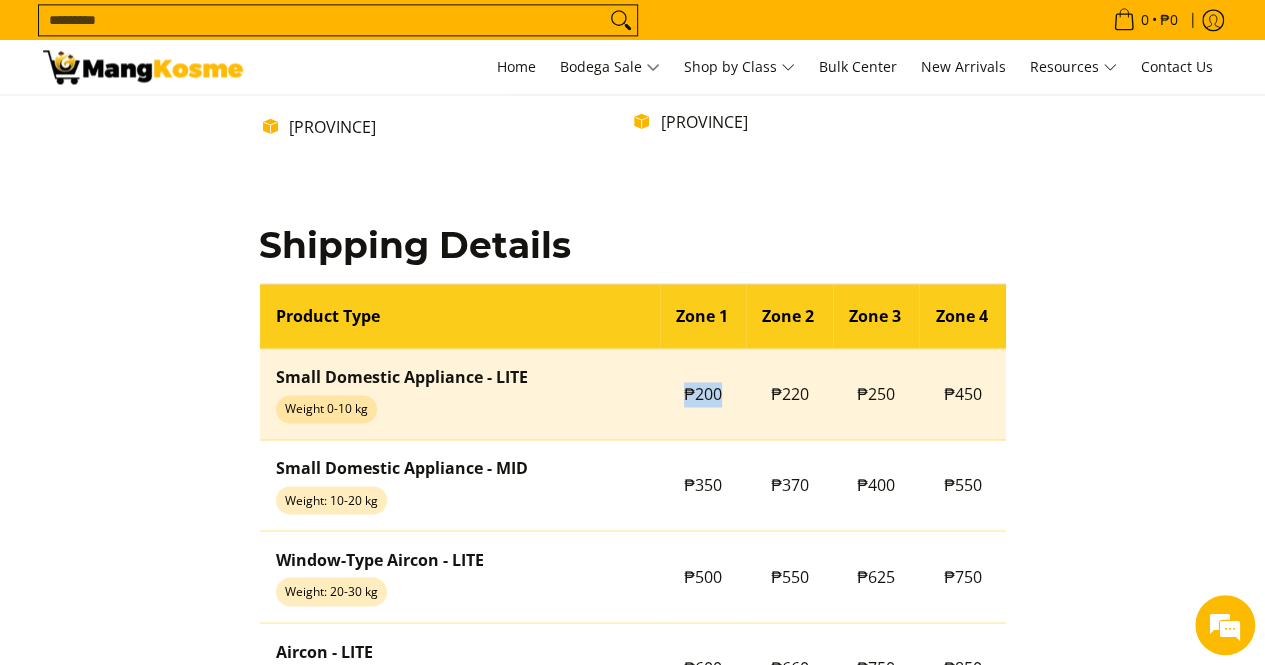 scroll, scrollTop: 0, scrollLeft: 0, axis: both 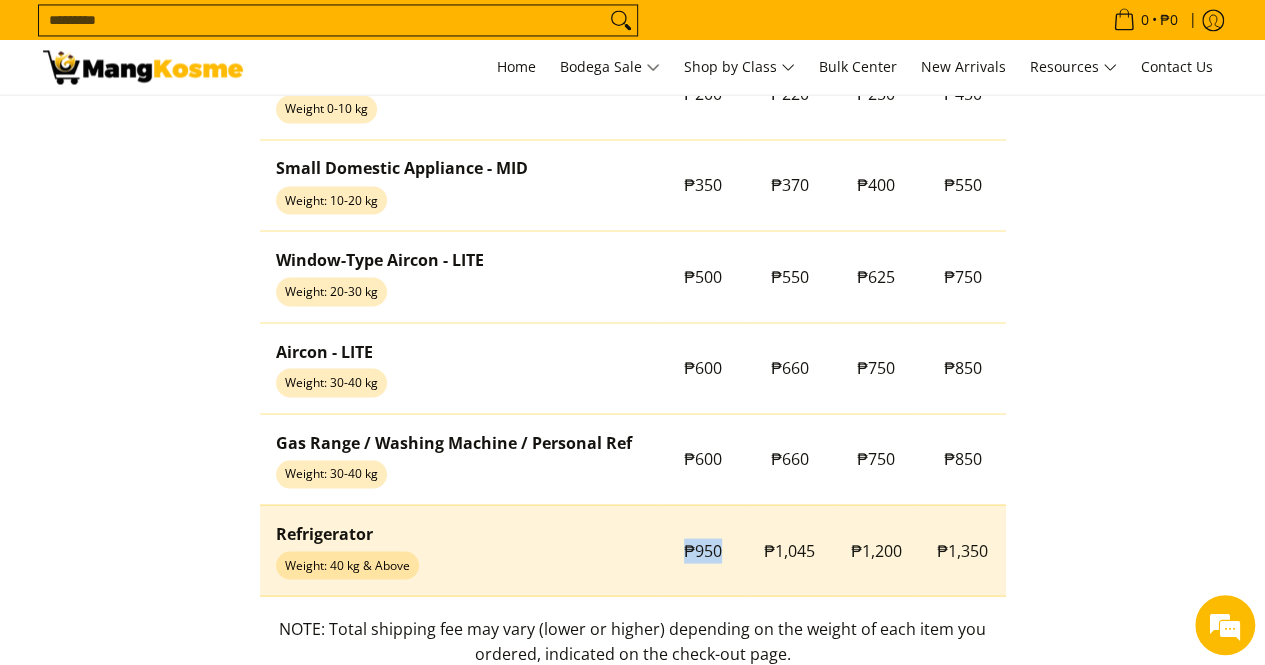 drag, startPoint x: 736, startPoint y: 548, endPoint x: 682, endPoint y: 545, distance: 54.08327 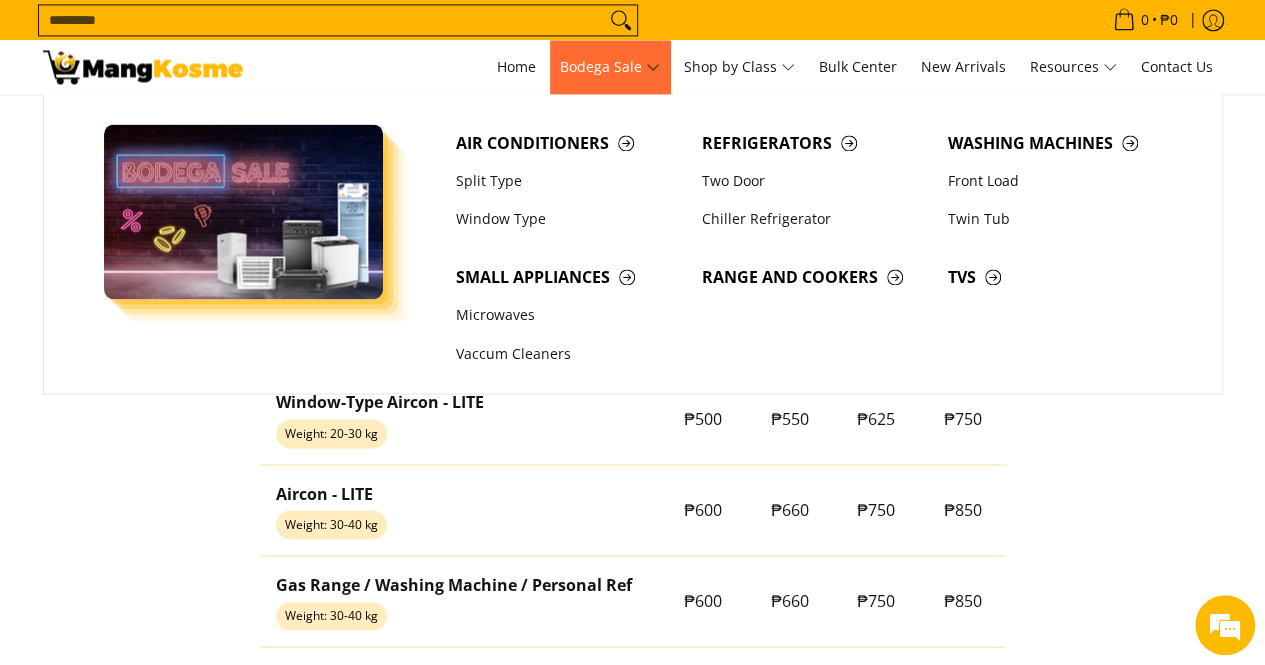 scroll, scrollTop: 1400, scrollLeft: 0, axis: vertical 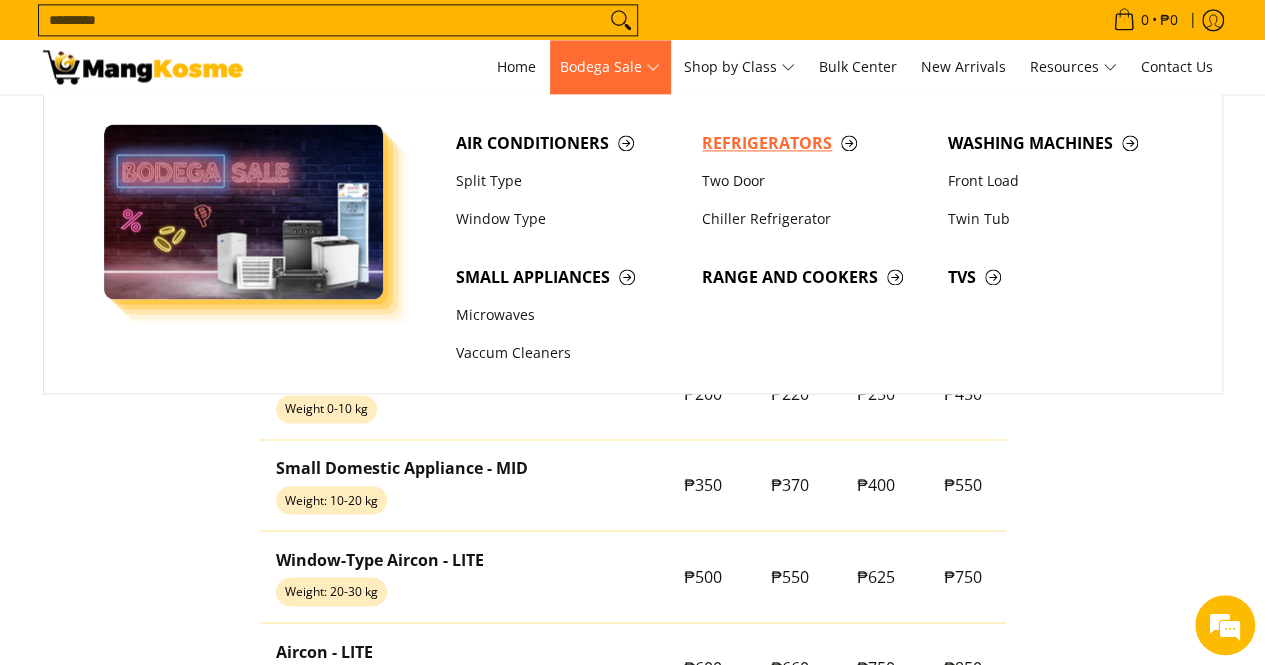 click on "Refrigerators" at bounding box center (815, 143) 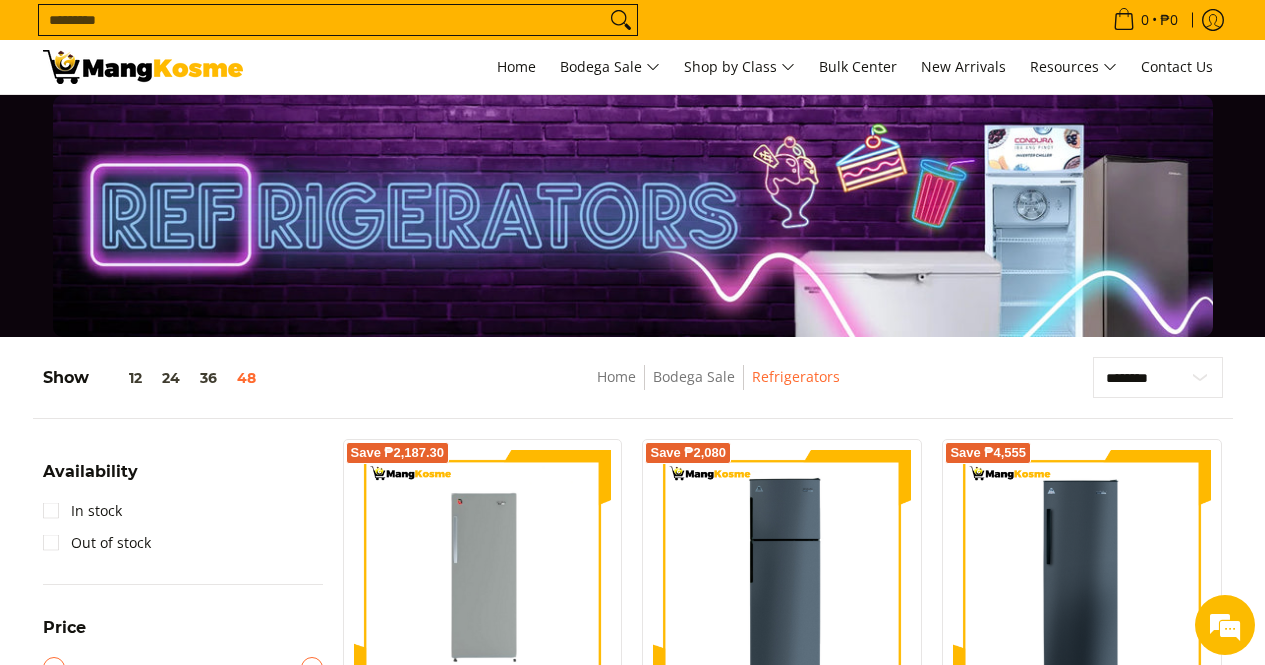 scroll, scrollTop: 0, scrollLeft: 0, axis: both 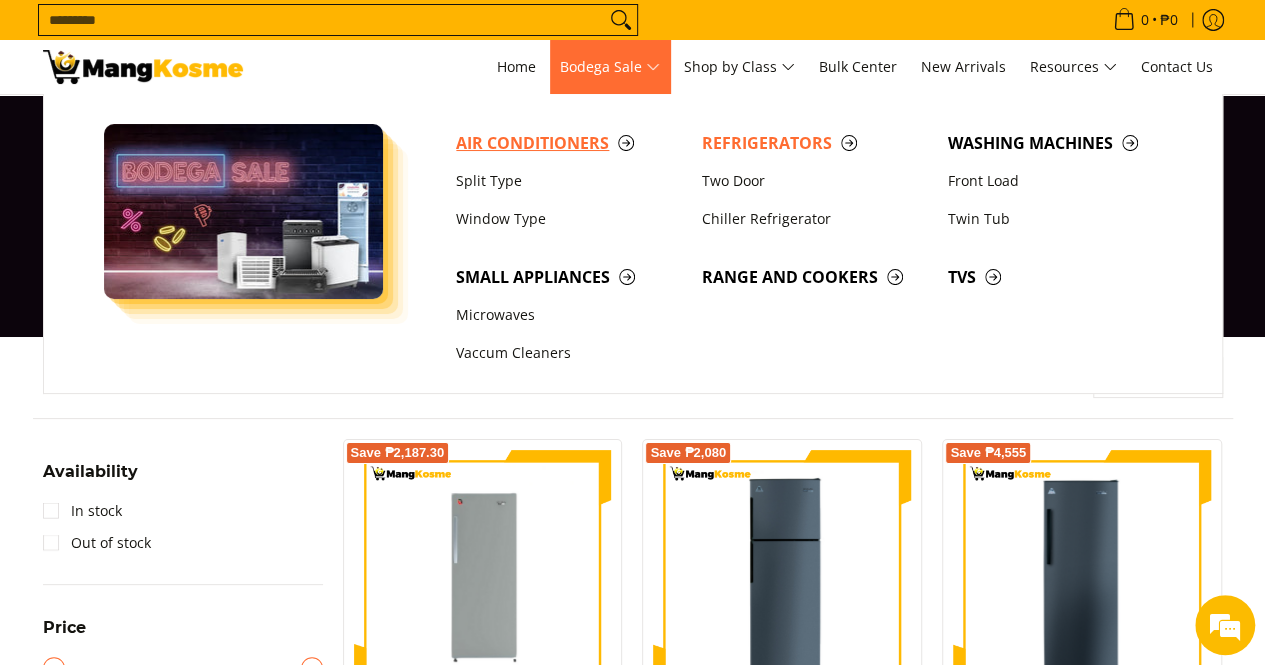 click on "Air Conditioners" at bounding box center [569, 143] 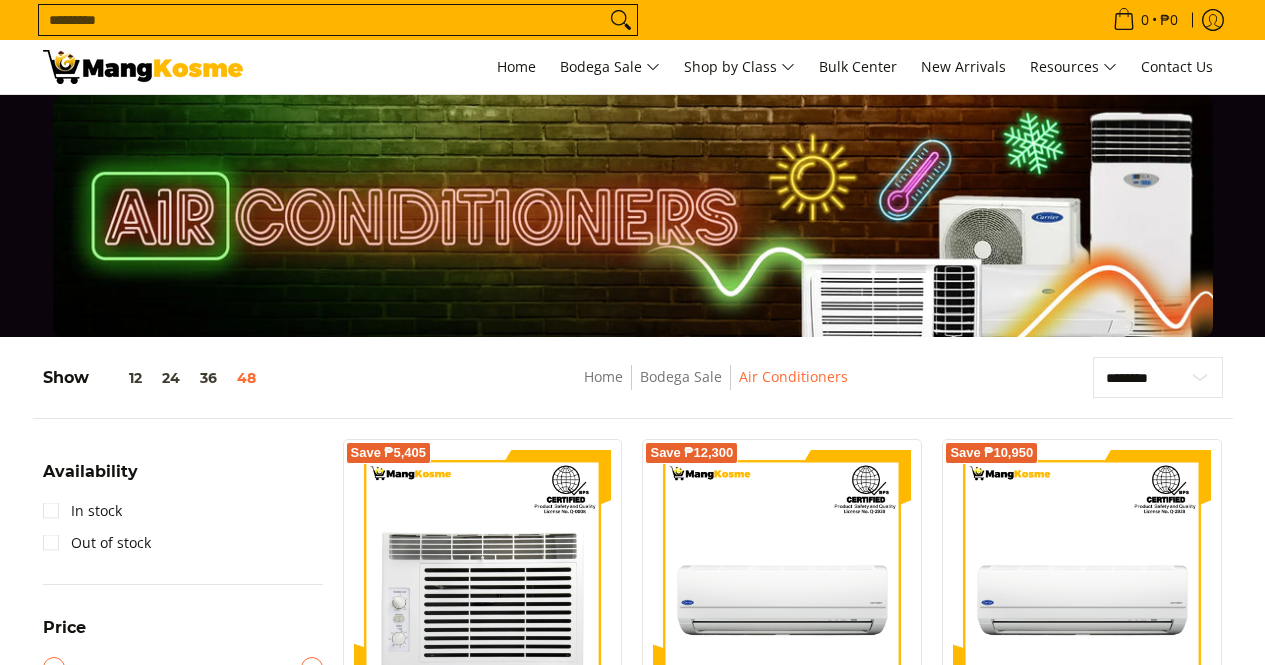 scroll, scrollTop: 500, scrollLeft: 0, axis: vertical 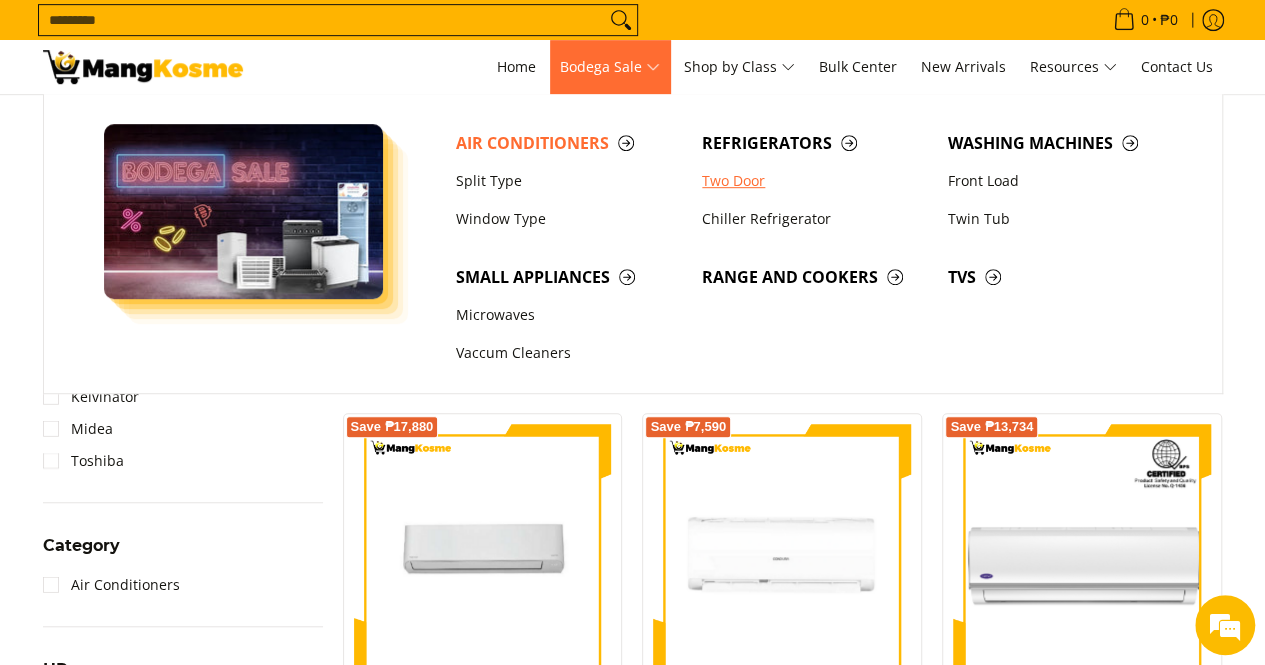 click on "Two Door" at bounding box center [815, 181] 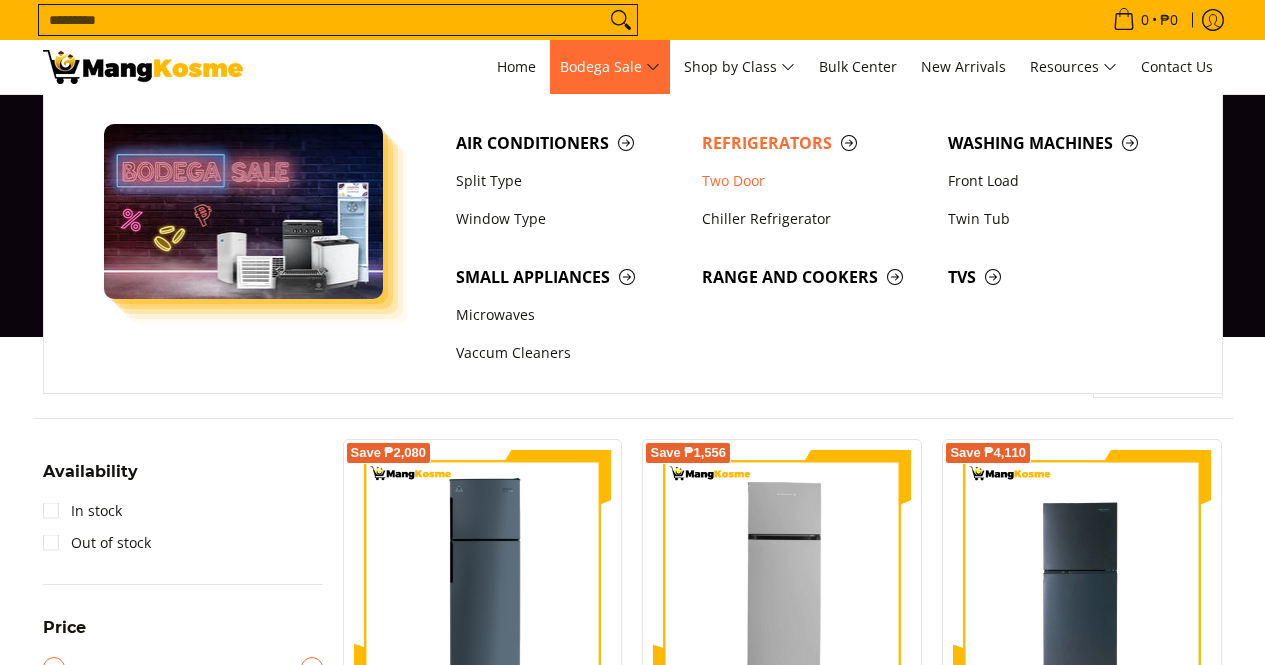 scroll, scrollTop: 0, scrollLeft: 0, axis: both 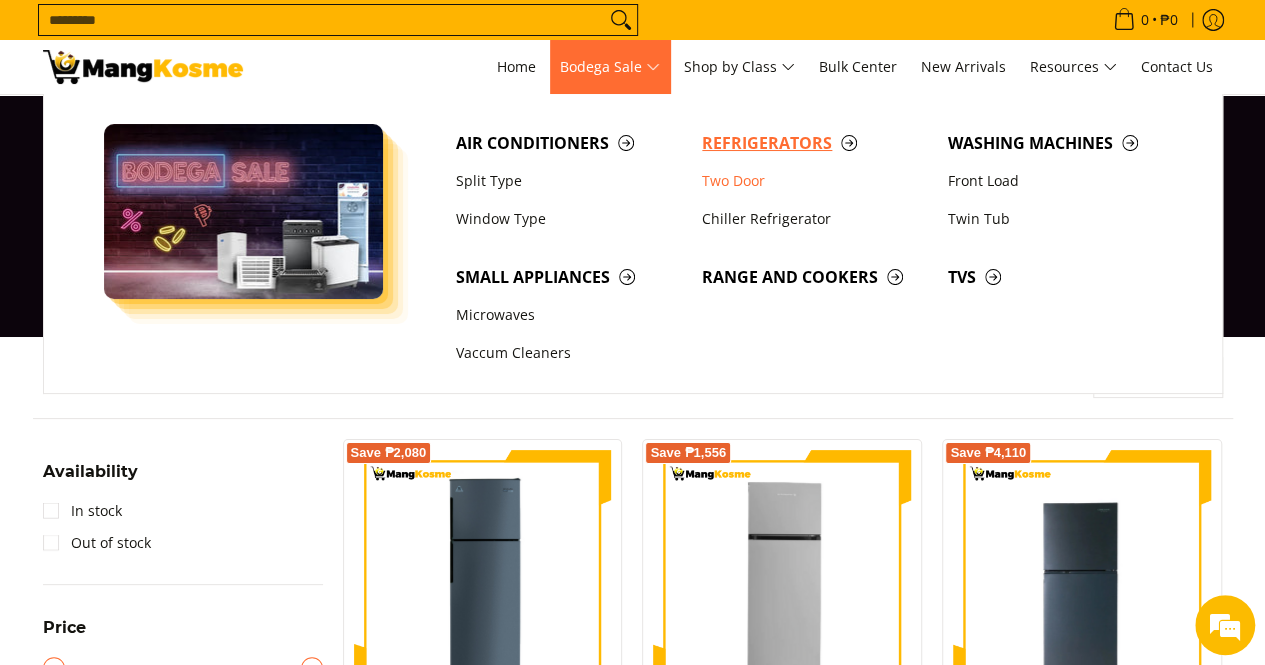 click on "Refrigerators" at bounding box center (815, 143) 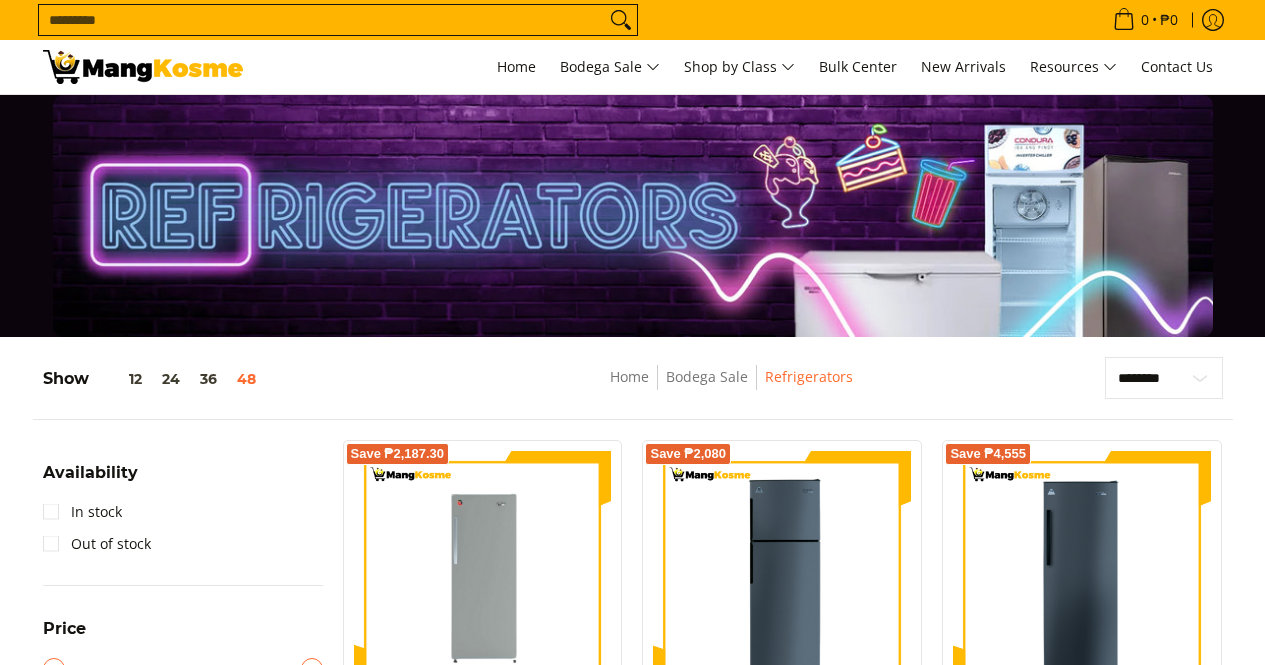 scroll, scrollTop: 0, scrollLeft: 0, axis: both 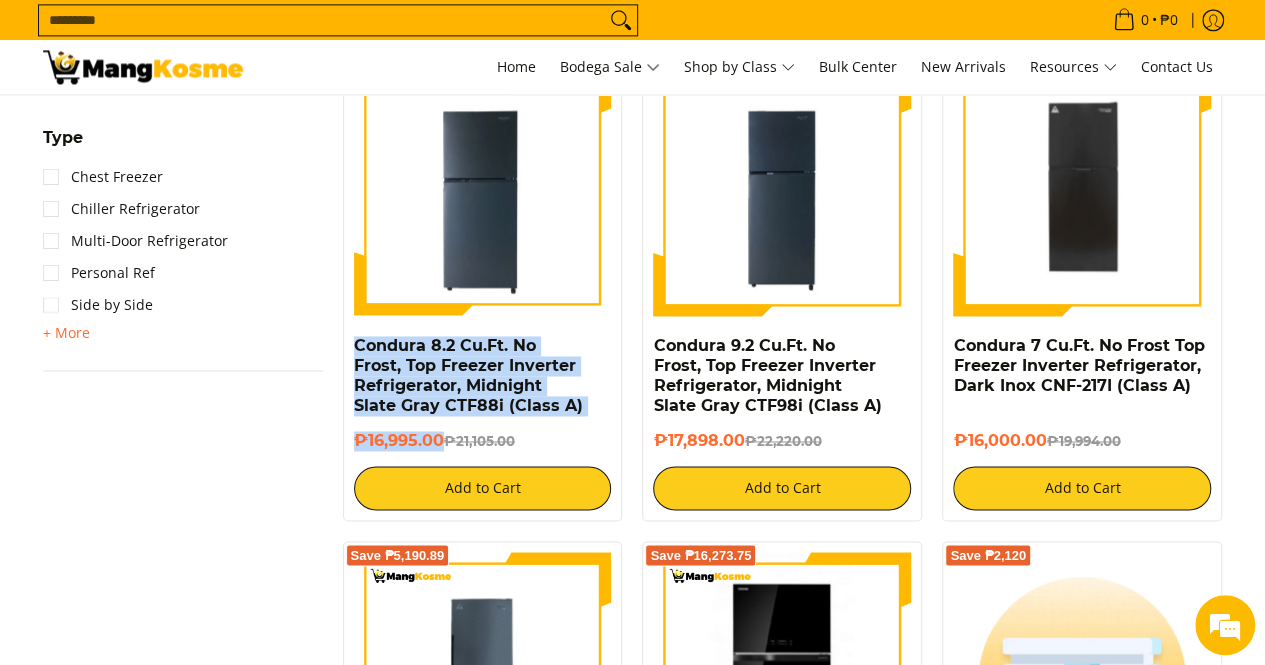 drag, startPoint x: 442, startPoint y: 442, endPoint x: 350, endPoint y: 338, distance: 138.85243 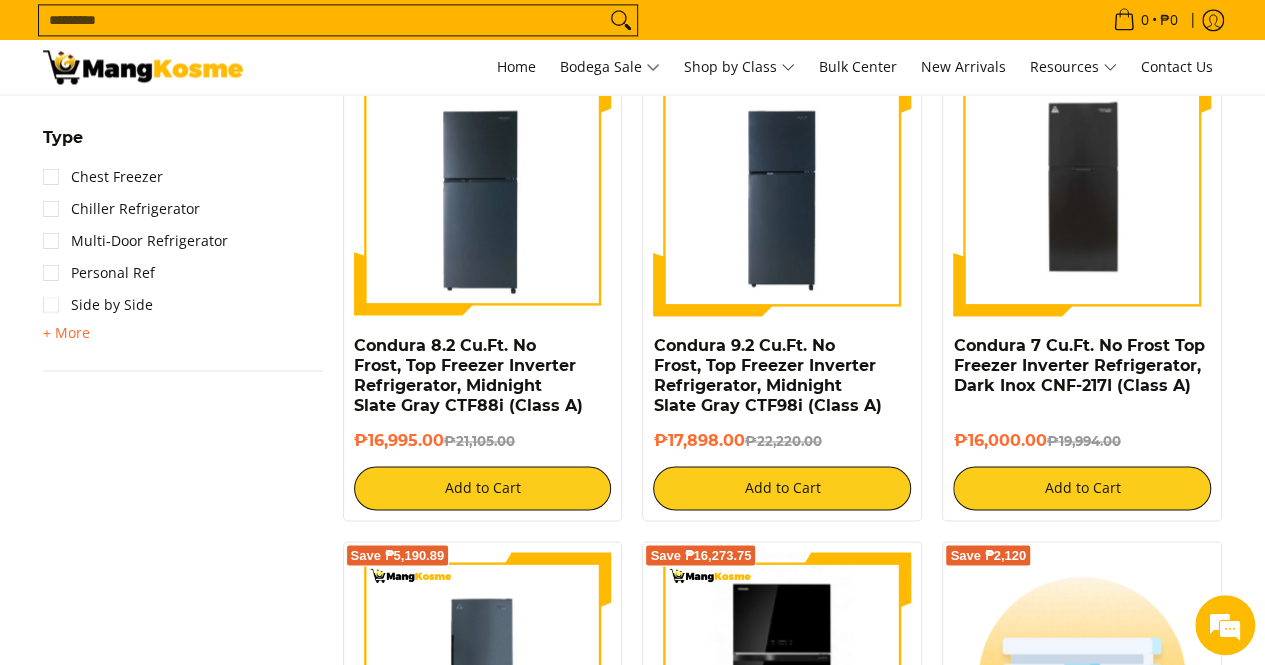 click on "Search..." at bounding box center (322, 20) 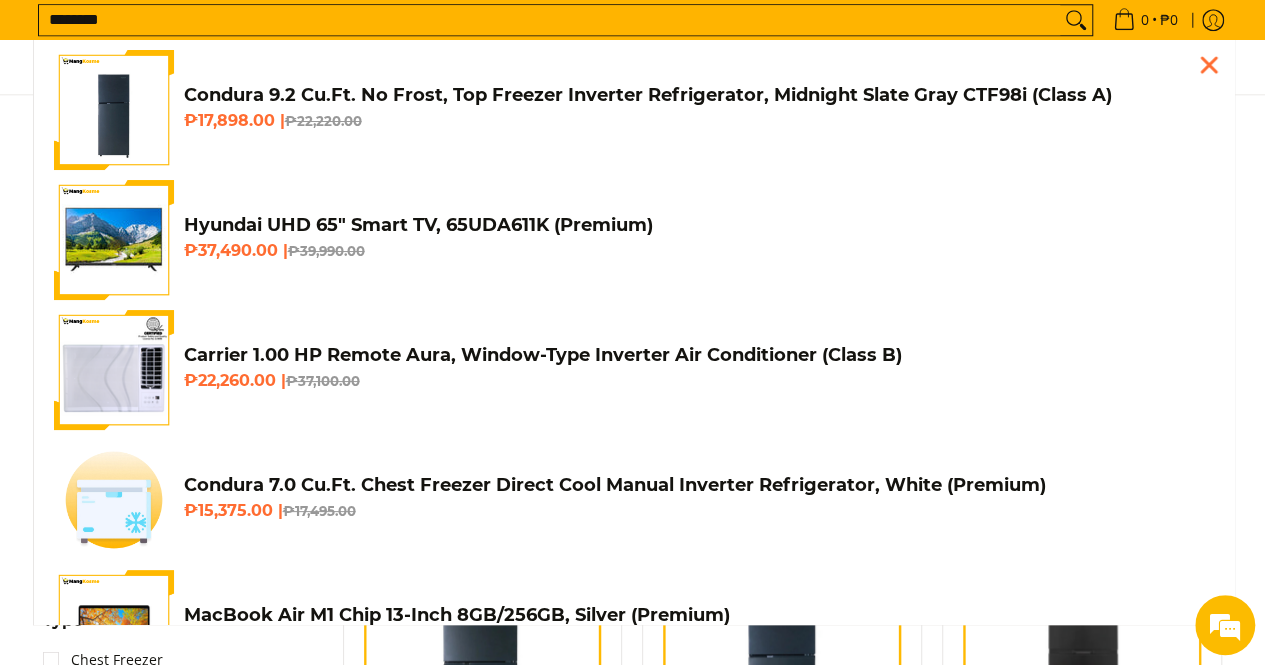 scroll, scrollTop: 832, scrollLeft: 0, axis: vertical 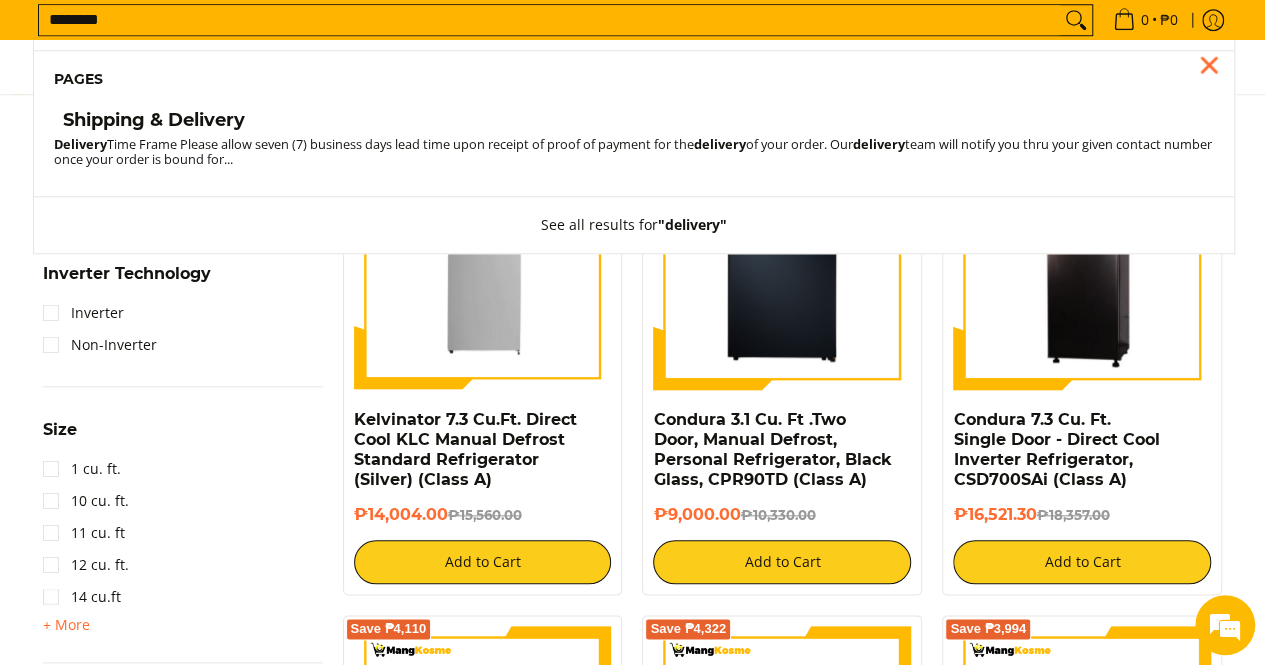 type on "********" 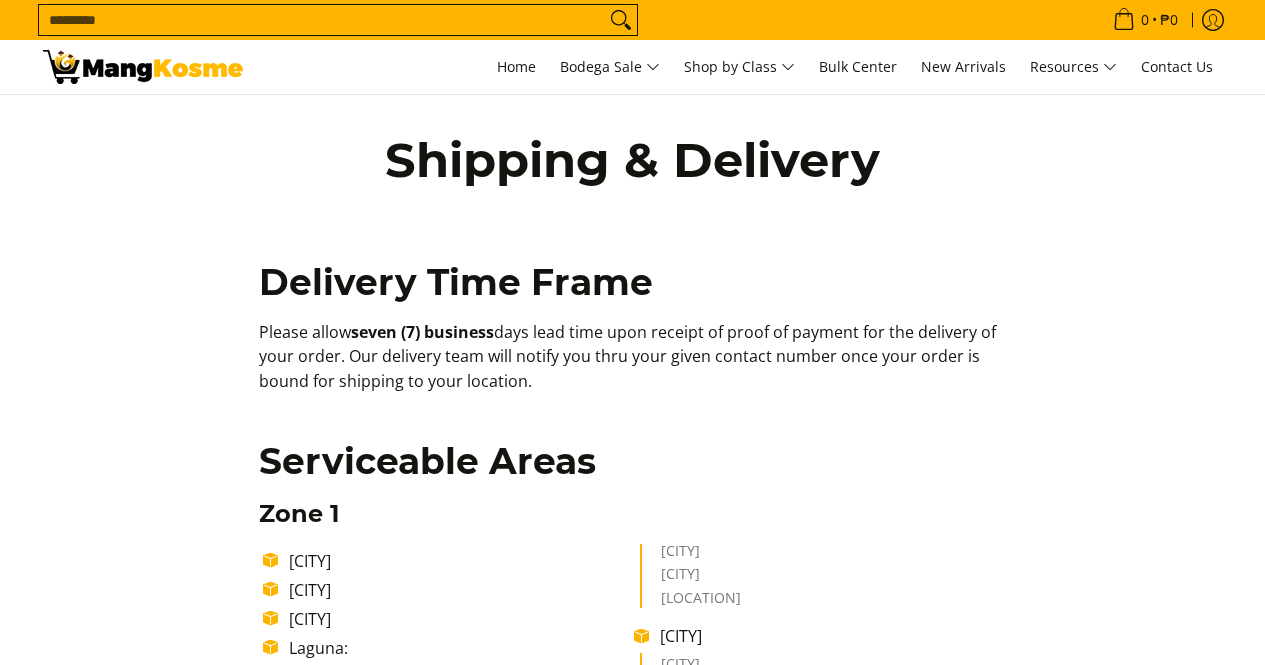 scroll, scrollTop: 400, scrollLeft: 0, axis: vertical 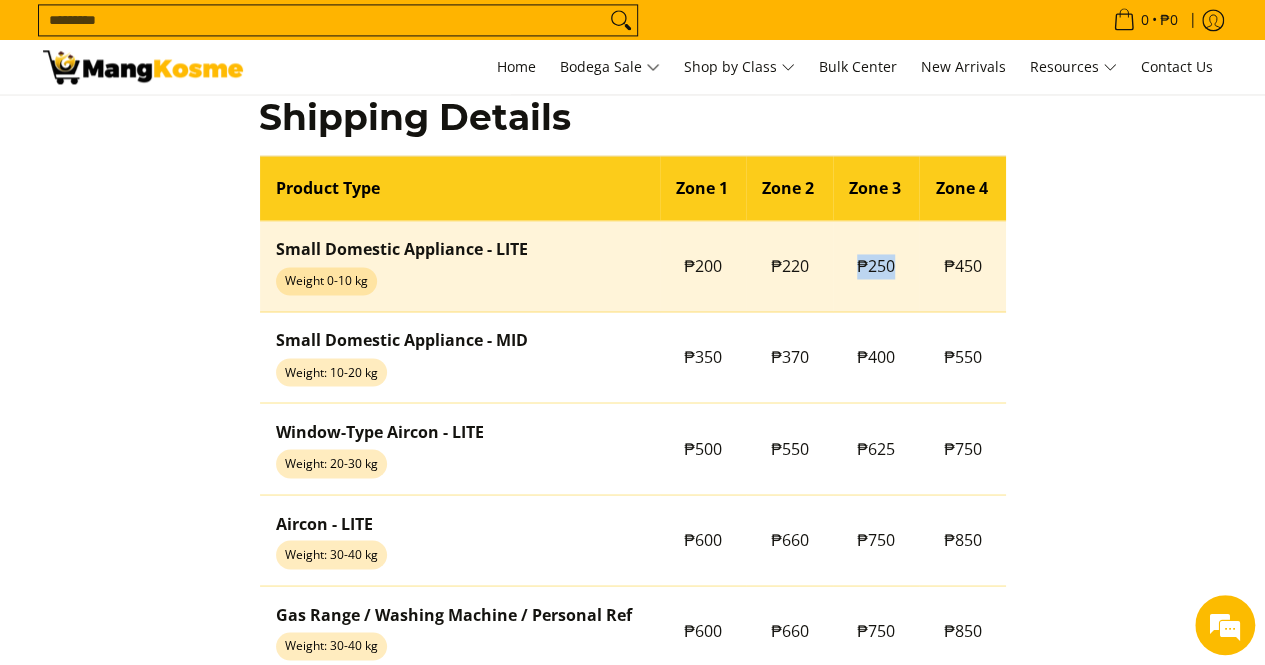 drag, startPoint x: 848, startPoint y: 263, endPoint x: 890, endPoint y: 262, distance: 42.0119 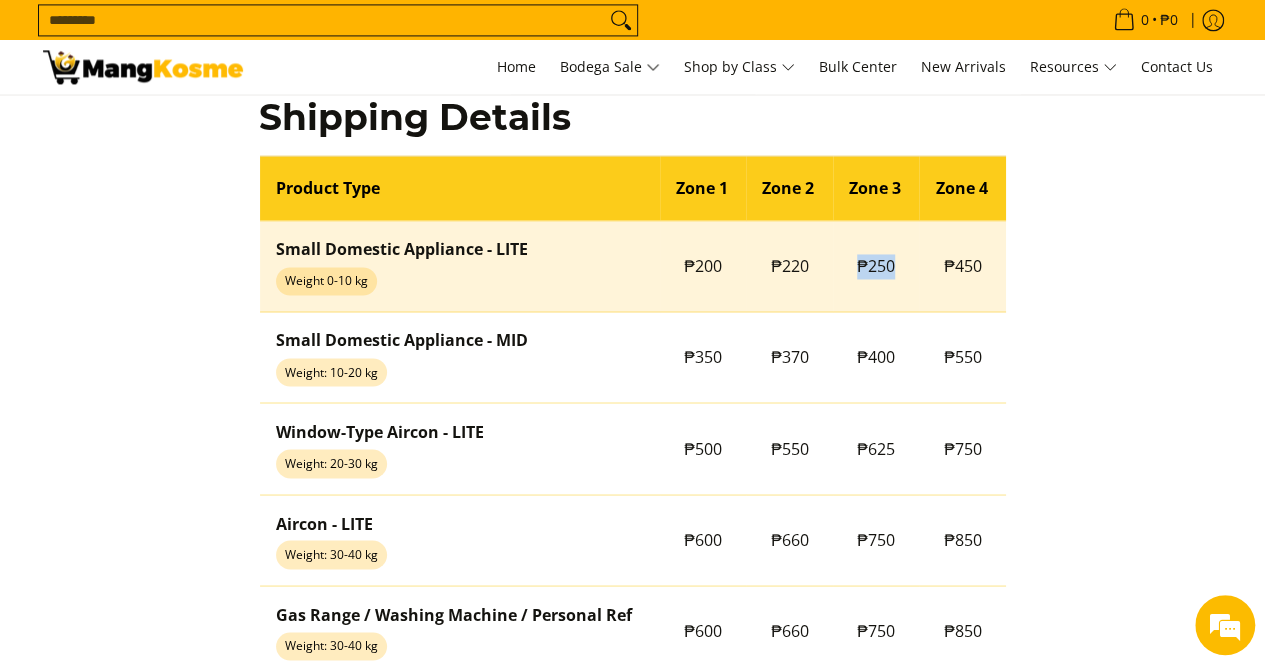 click on "₱250" at bounding box center [876, 265] 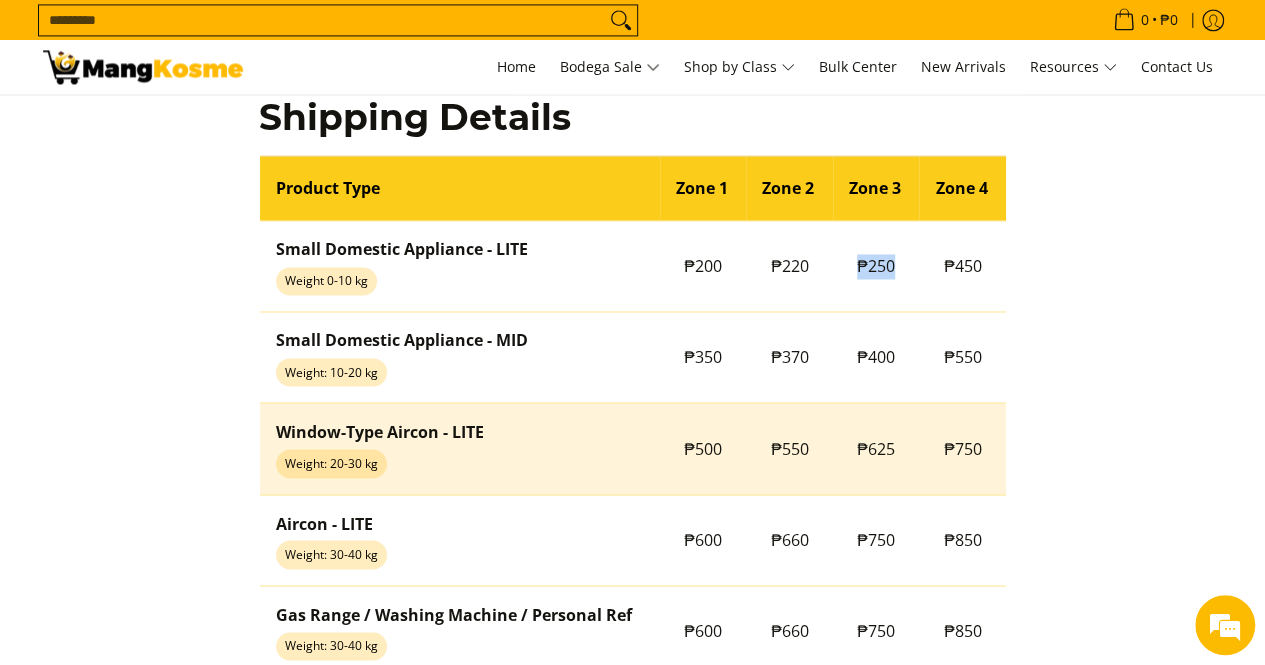 scroll, scrollTop: 1928, scrollLeft: 0, axis: vertical 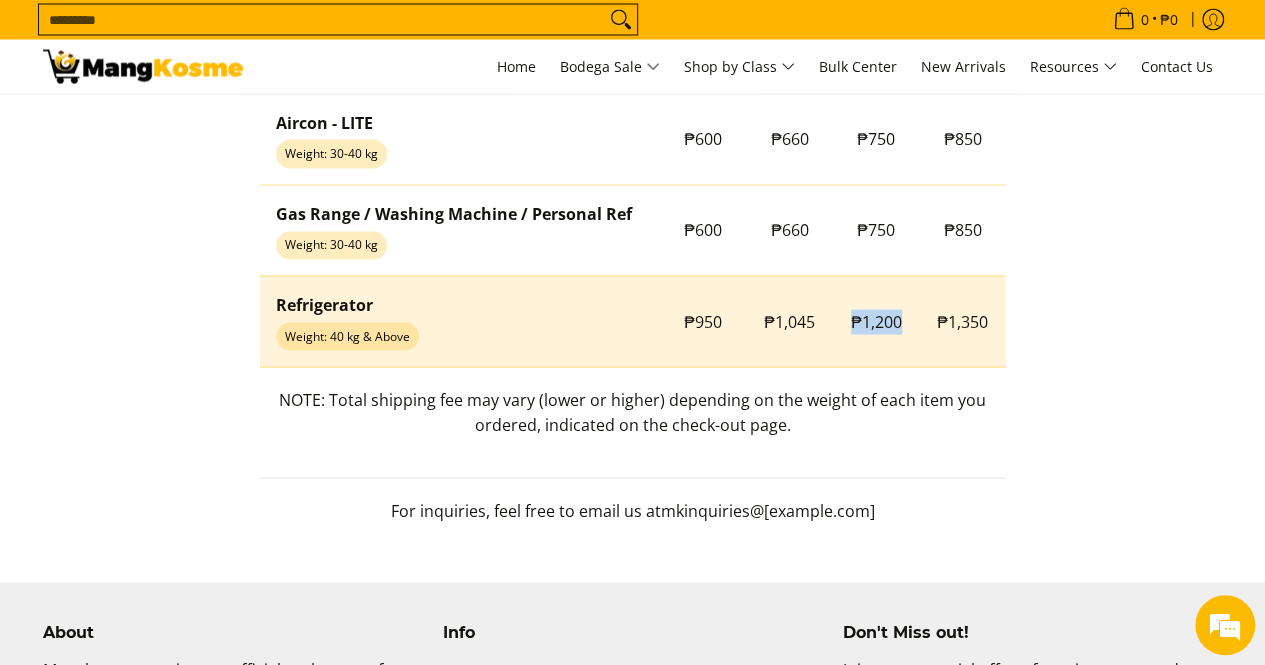 drag, startPoint x: 906, startPoint y: 309, endPoint x: 832, endPoint y: 313, distance: 74.10803 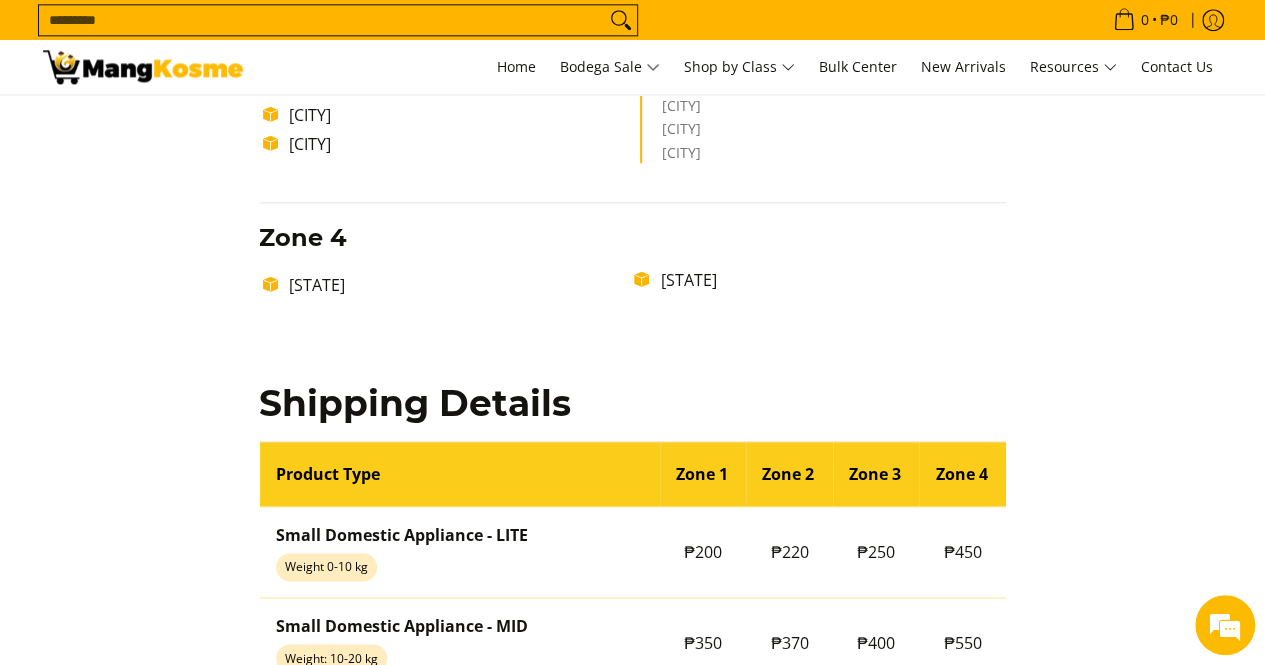scroll, scrollTop: 1328, scrollLeft: 0, axis: vertical 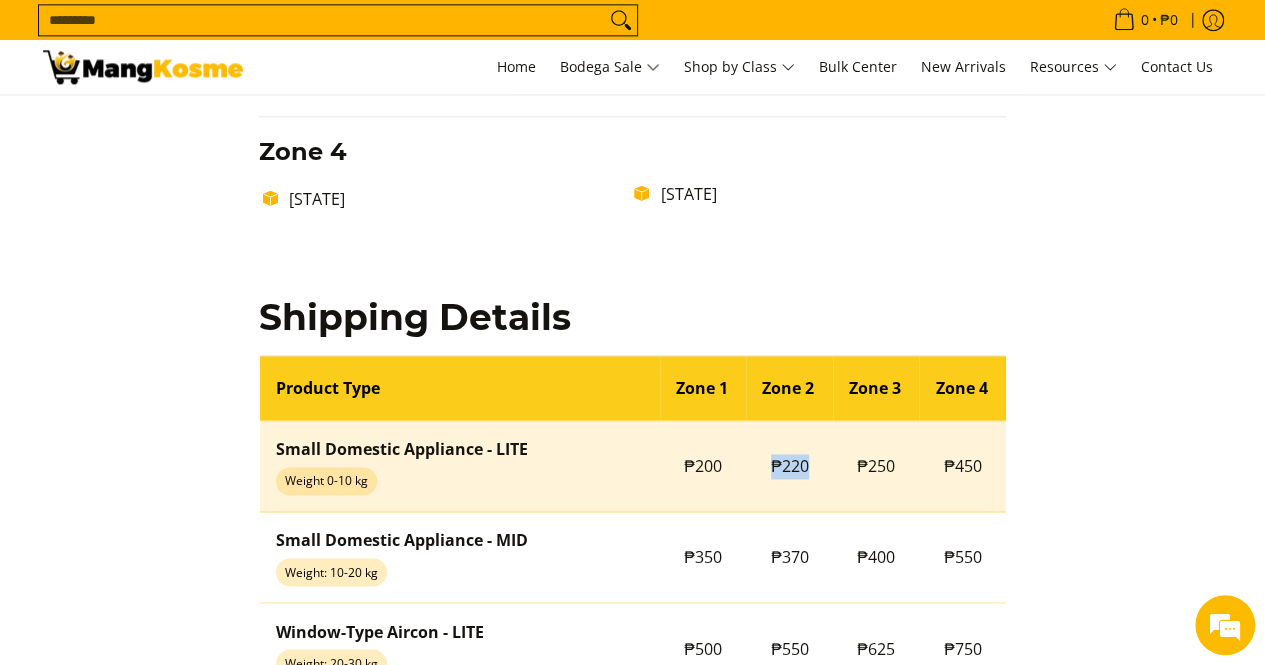 drag, startPoint x: 814, startPoint y: 467, endPoint x: 770, endPoint y: 465, distance: 44.04543 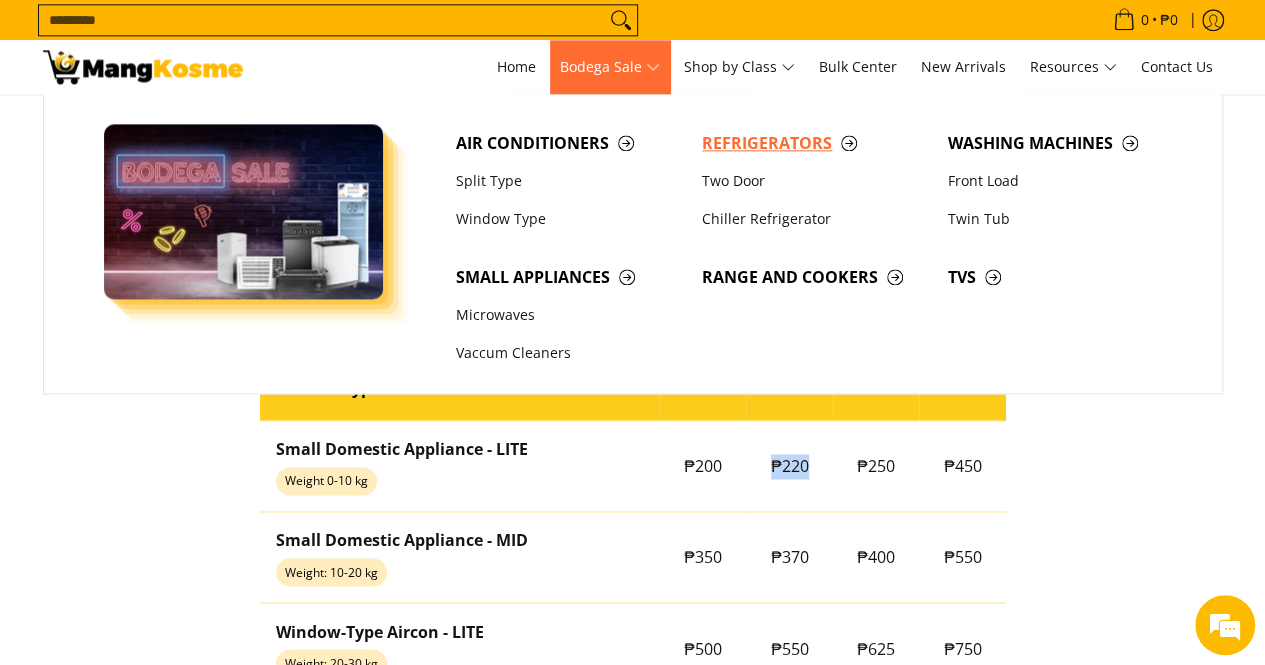 click on "Refrigerators" at bounding box center (815, 143) 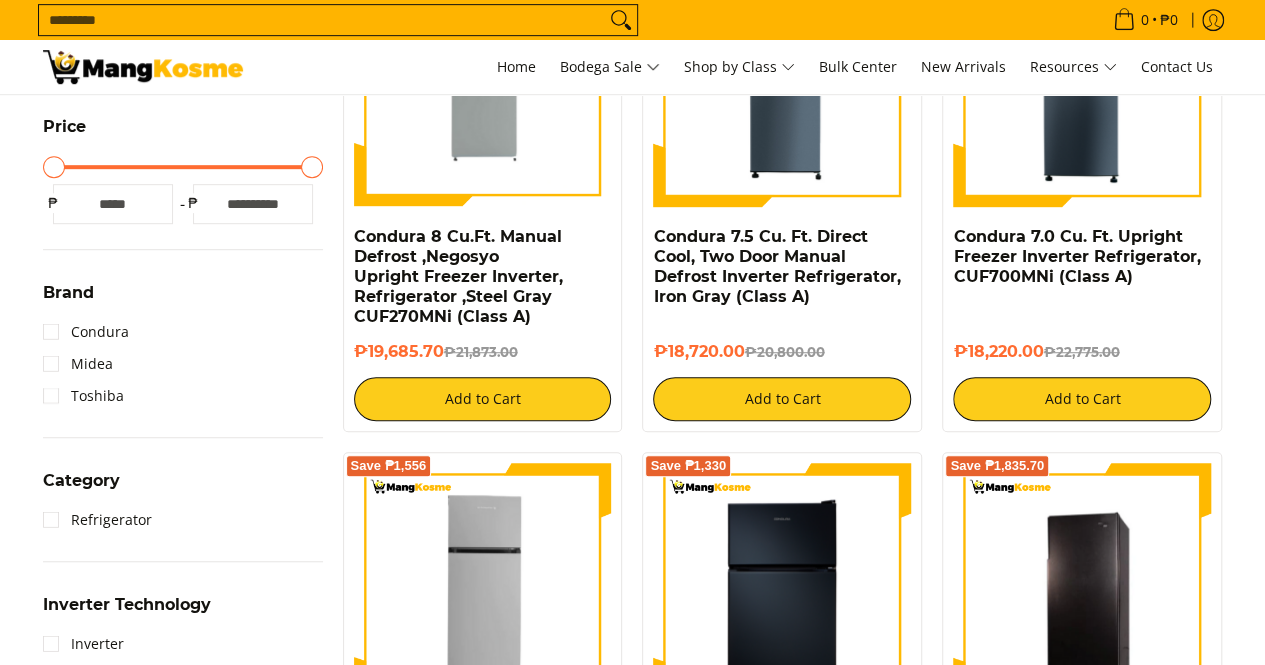 scroll, scrollTop: 0, scrollLeft: 0, axis: both 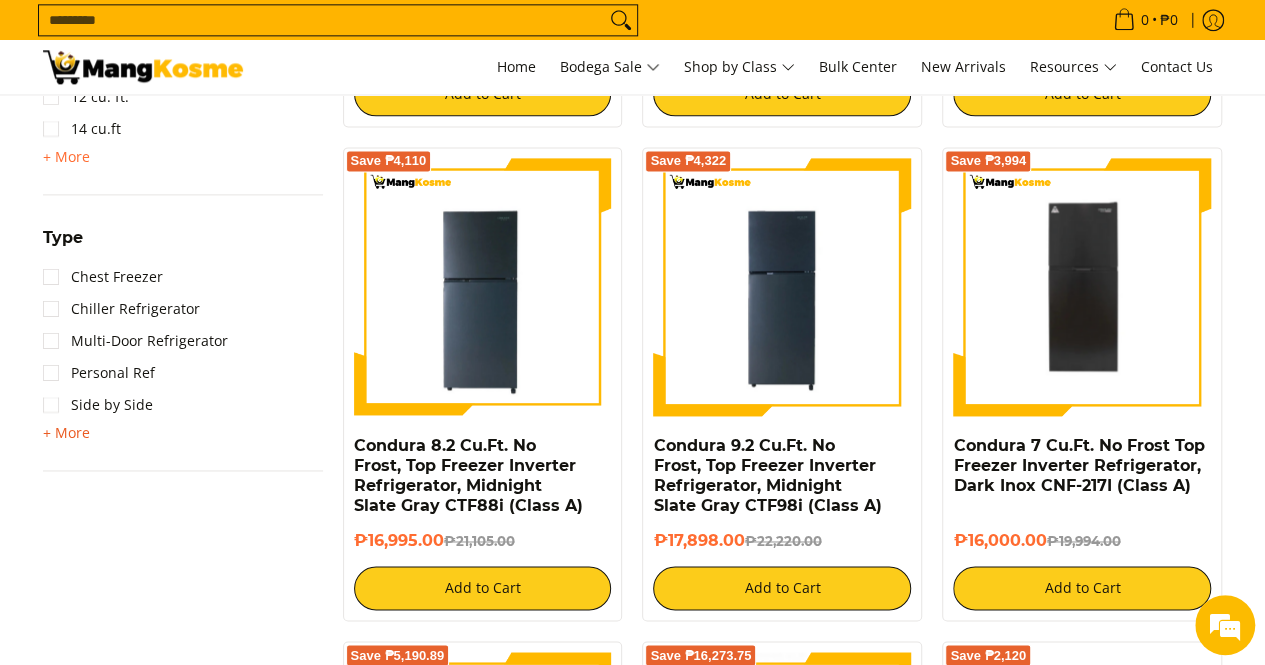 click on "+ More" at bounding box center (66, 433) 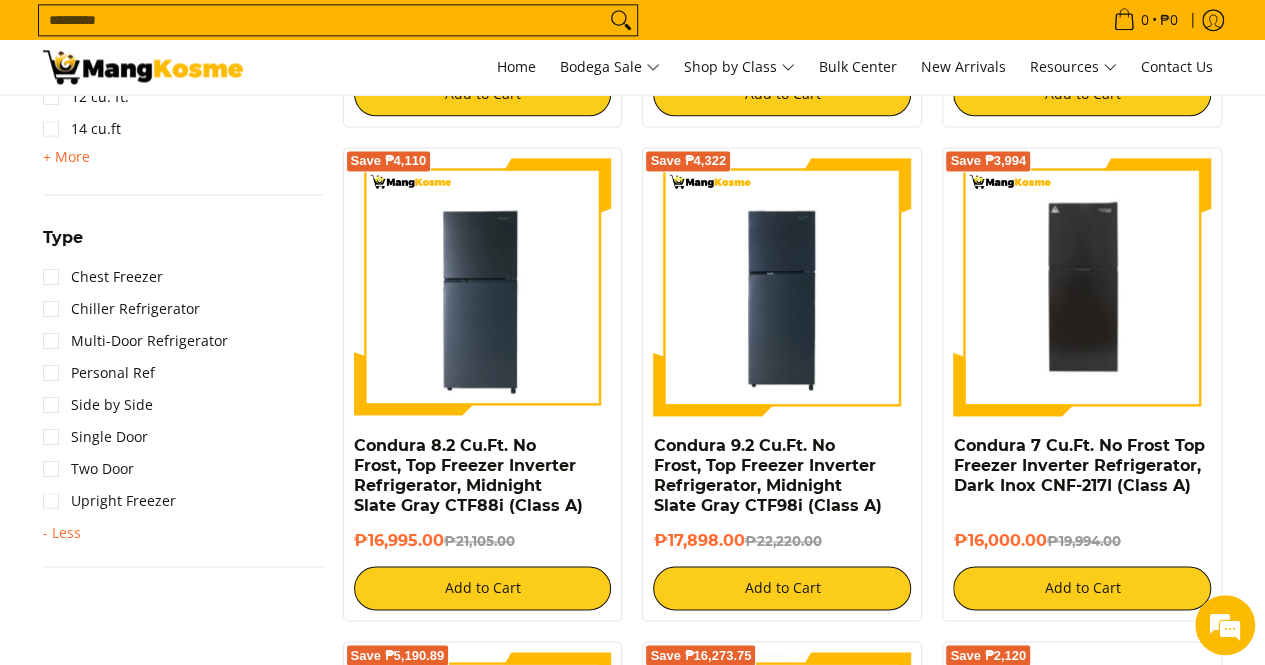 click on "Two Door" at bounding box center [183, 469] 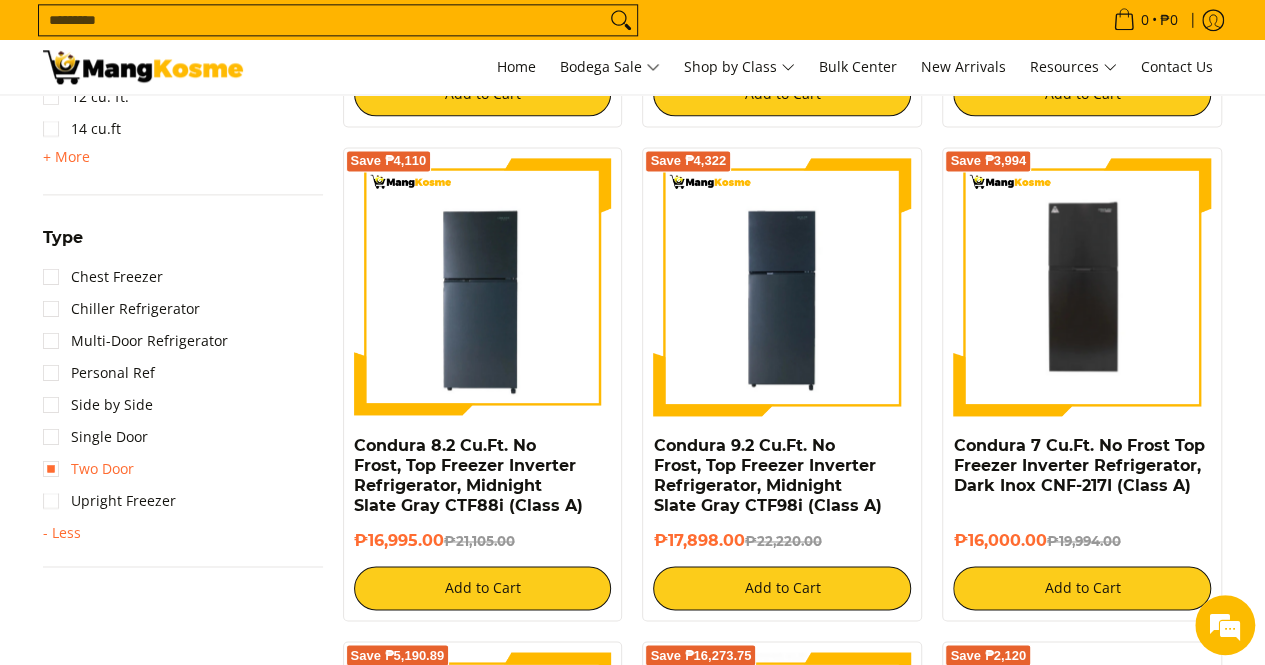 click on "Two Door" at bounding box center [88, 469] 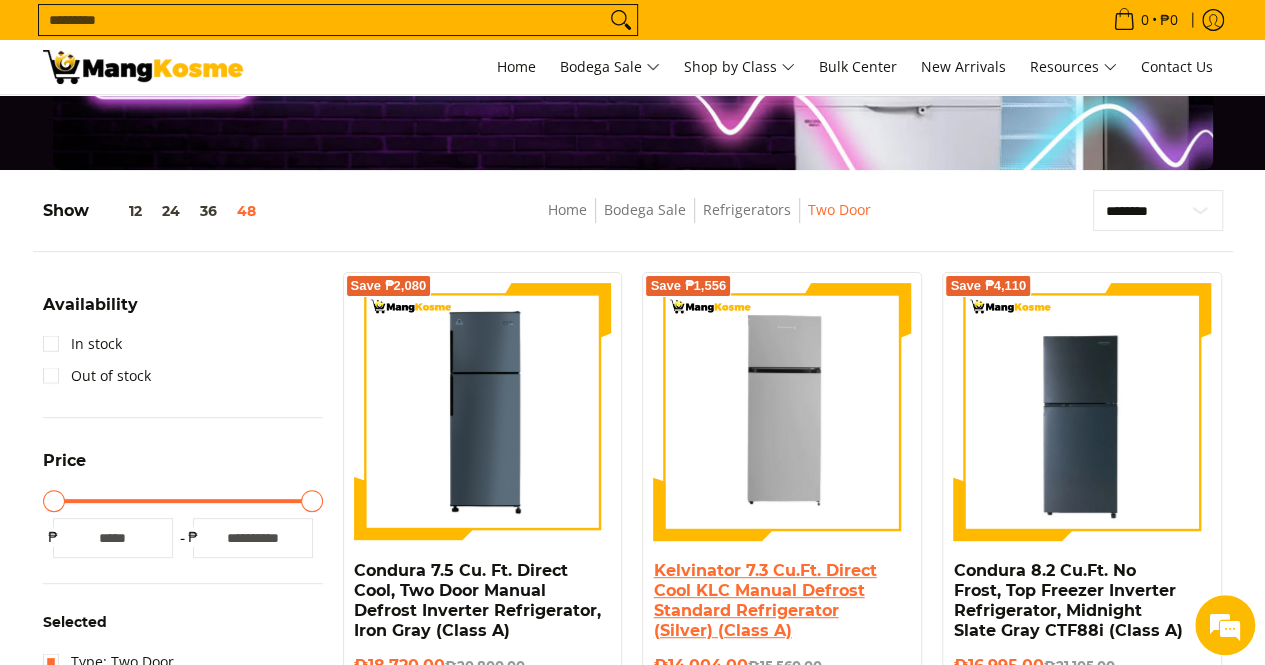scroll, scrollTop: 361, scrollLeft: 0, axis: vertical 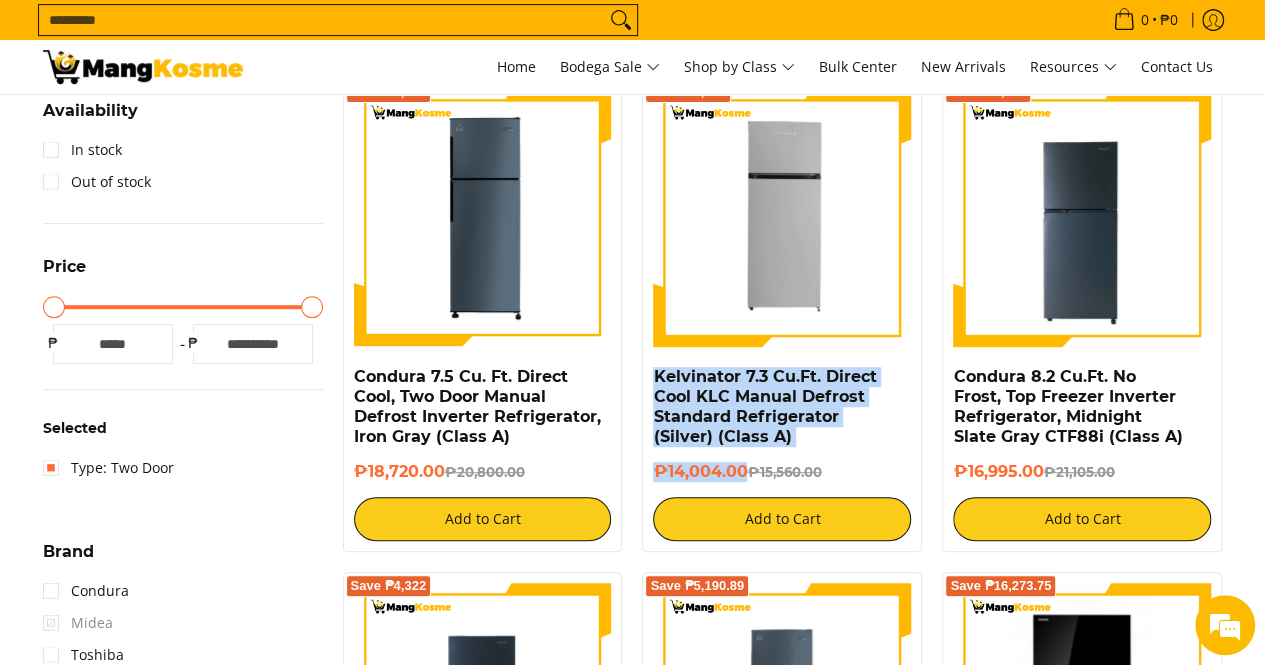 drag, startPoint x: 744, startPoint y: 469, endPoint x: 647, endPoint y: 379, distance: 132.32158 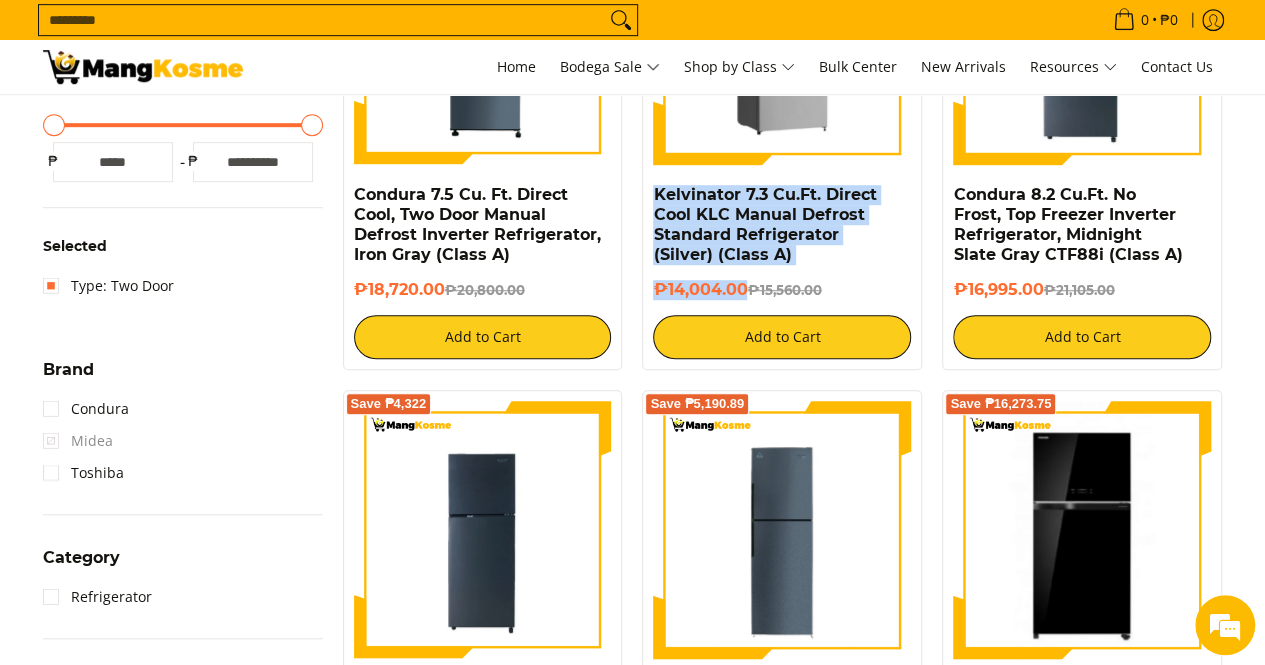 scroll, scrollTop: 561, scrollLeft: 0, axis: vertical 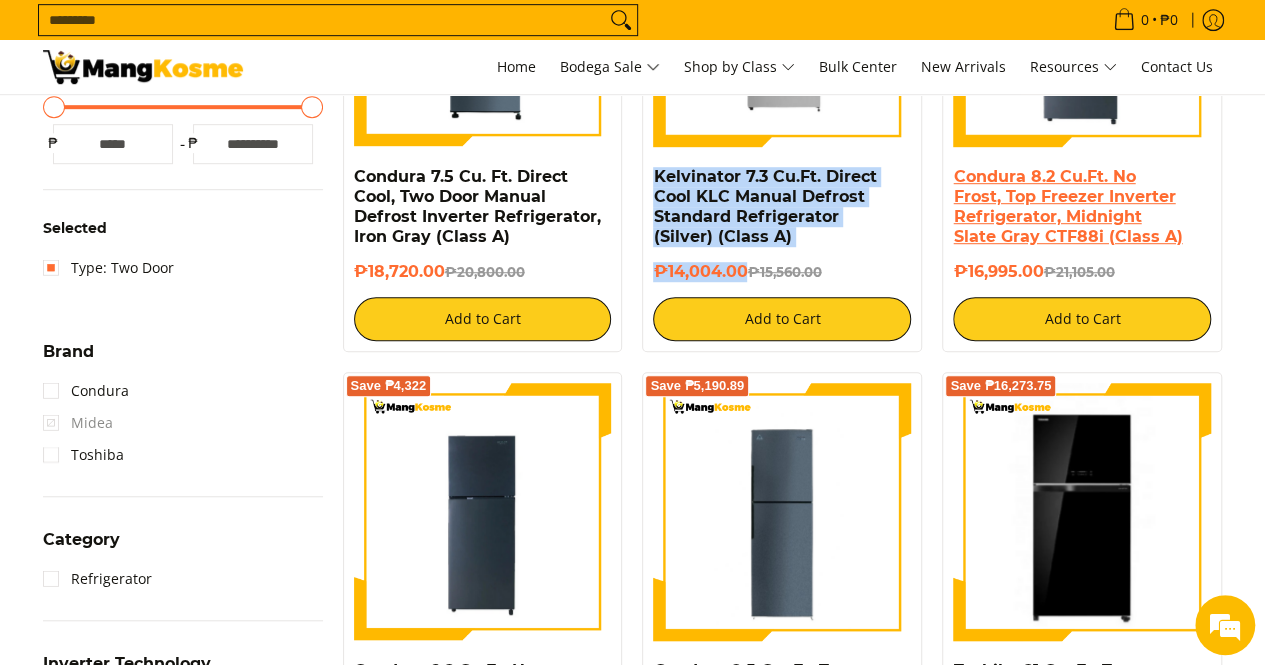 drag, startPoint x: 1048, startPoint y: 268, endPoint x: 954, endPoint y: 173, distance: 133.64505 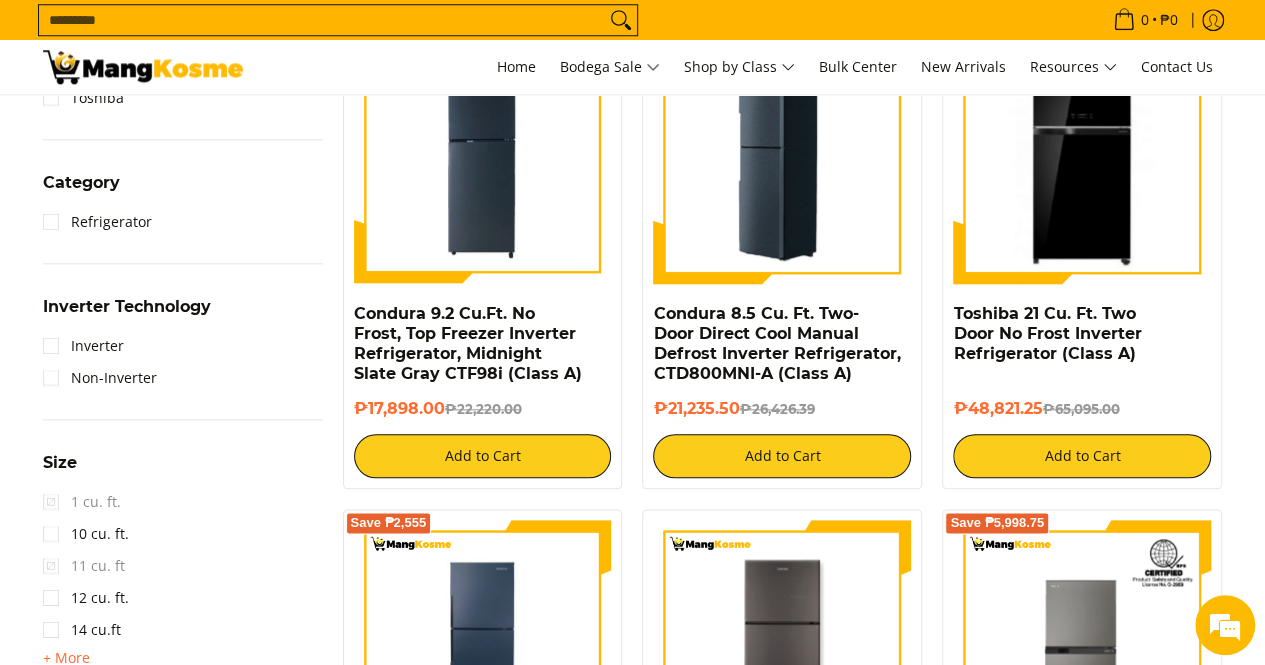 scroll, scrollTop: 961, scrollLeft: 0, axis: vertical 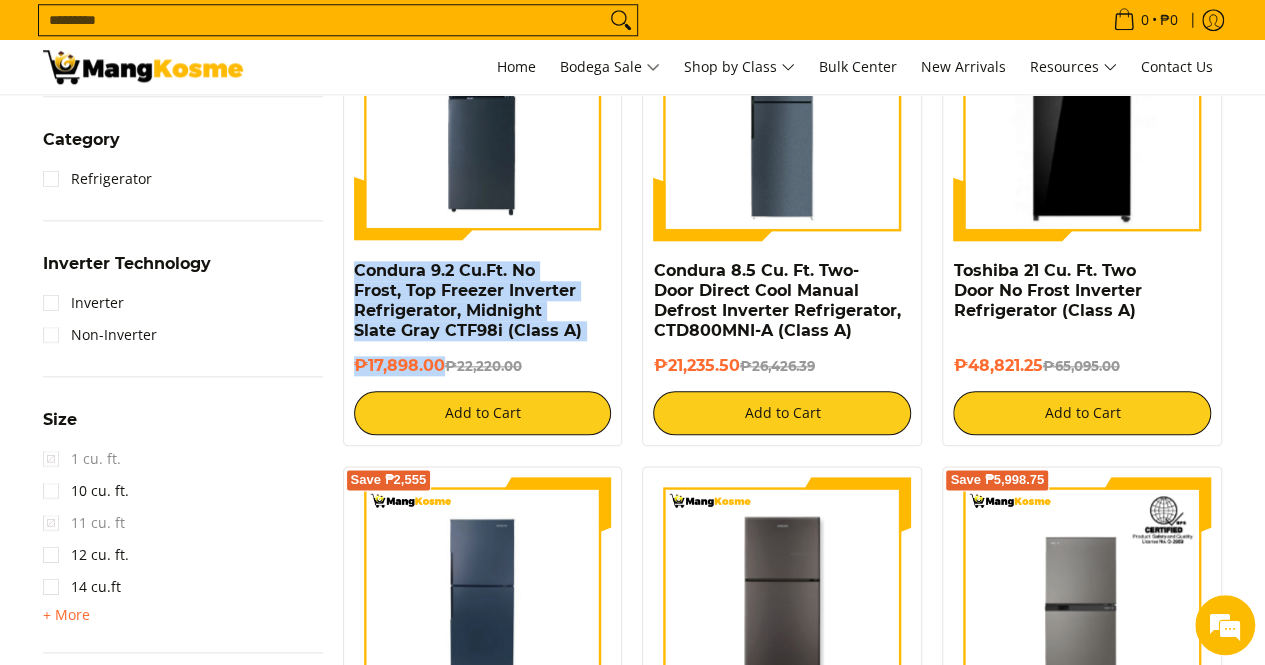 drag, startPoint x: 444, startPoint y: 369, endPoint x: 343, endPoint y: 268, distance: 142.83557 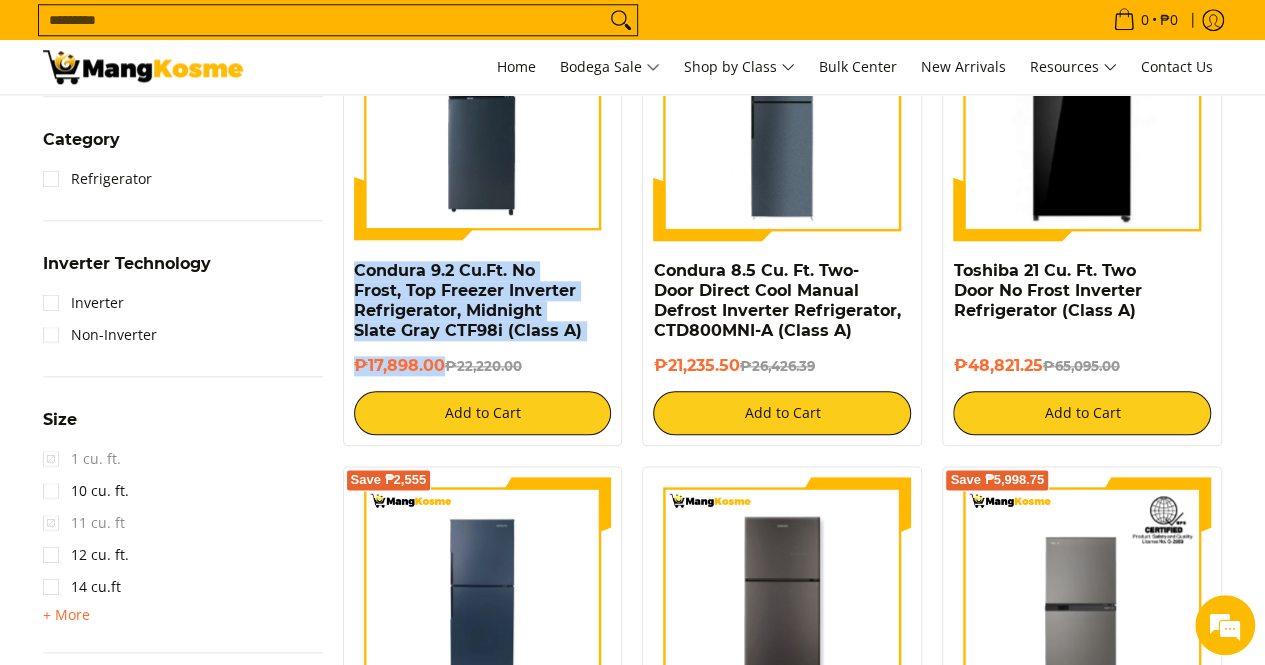 drag, startPoint x: 745, startPoint y: 361, endPoint x: 650, endPoint y: 267, distance: 133.64505 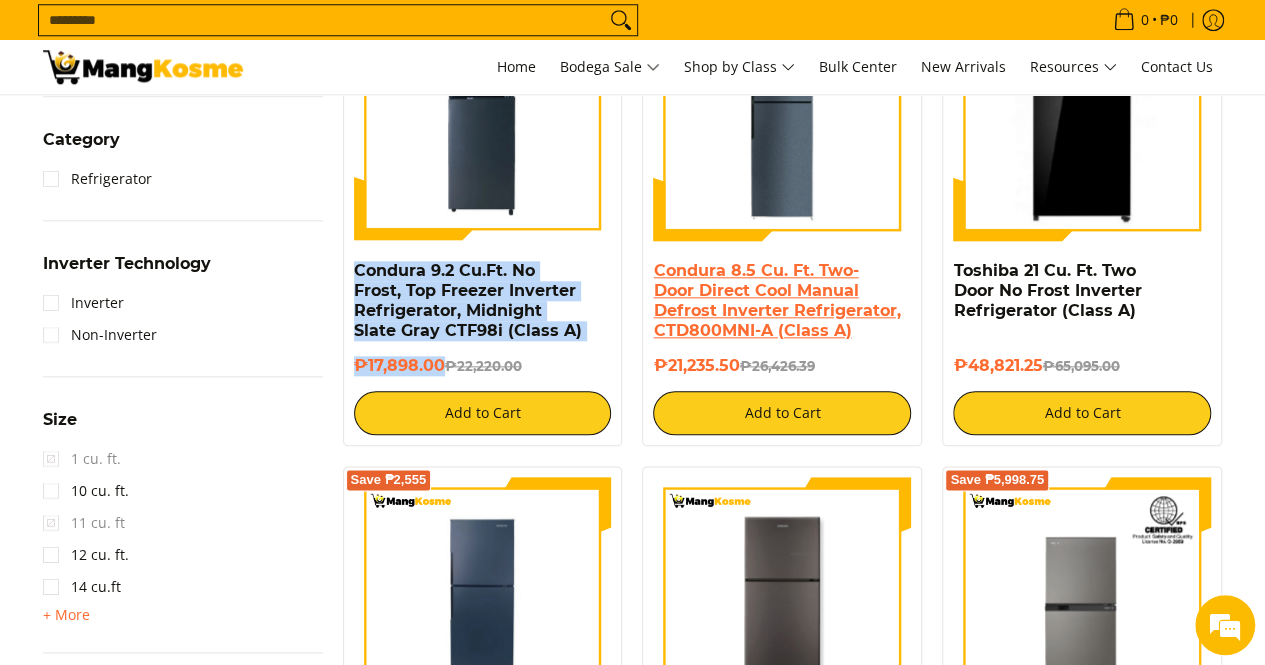 copy on "Condura 8.5 Cu. Ft. Two-Door Direct Cool Manual Defrost Inverter Refrigerator, CTD800MNI-A  (Class A)
₱21,235.50" 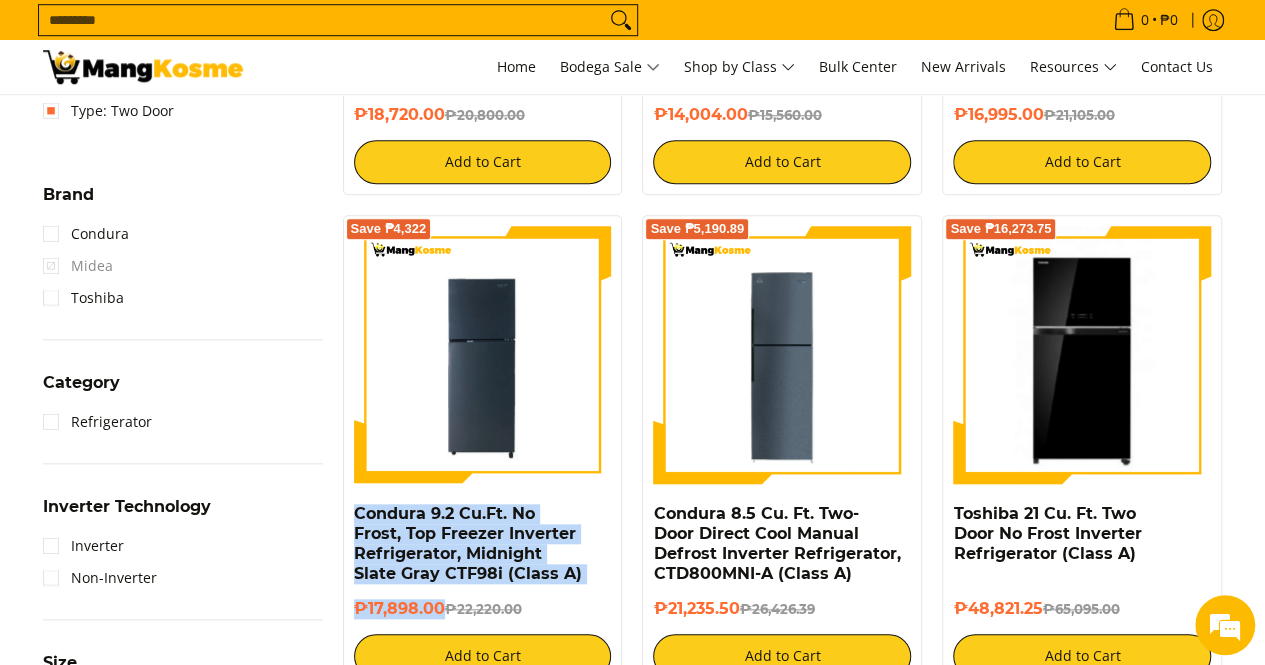 scroll, scrollTop: 461, scrollLeft: 0, axis: vertical 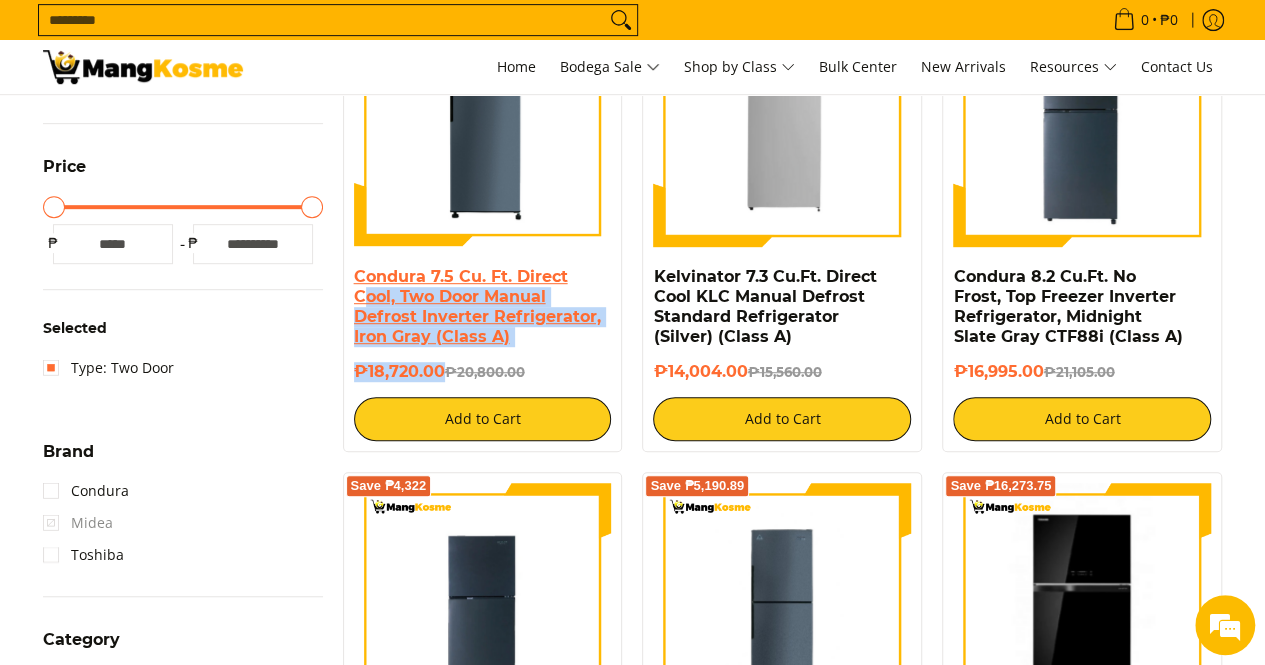 drag, startPoint x: 440, startPoint y: 367, endPoint x: 356, endPoint y: 277, distance: 123.10971 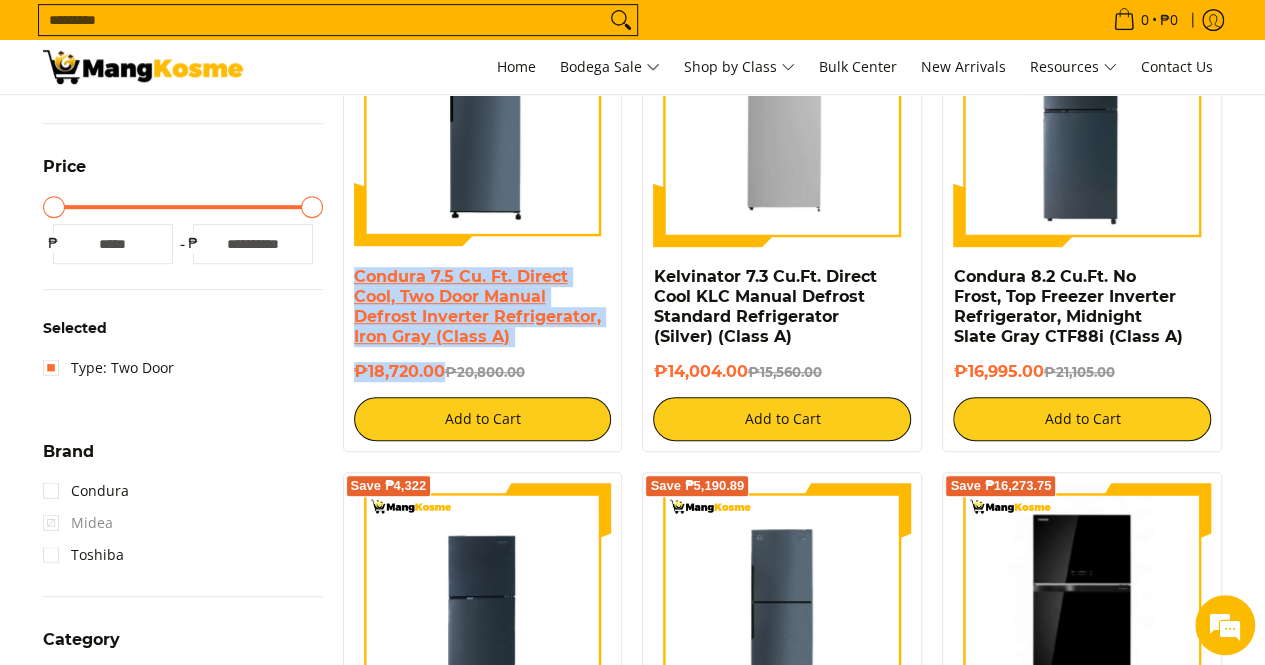 click on "Condura 7.5 Cu. Ft.  Direct Cool, Two Door Manual Defrost Inverter Refrigerator, Iron Gray (Class A)" at bounding box center (477, 306) 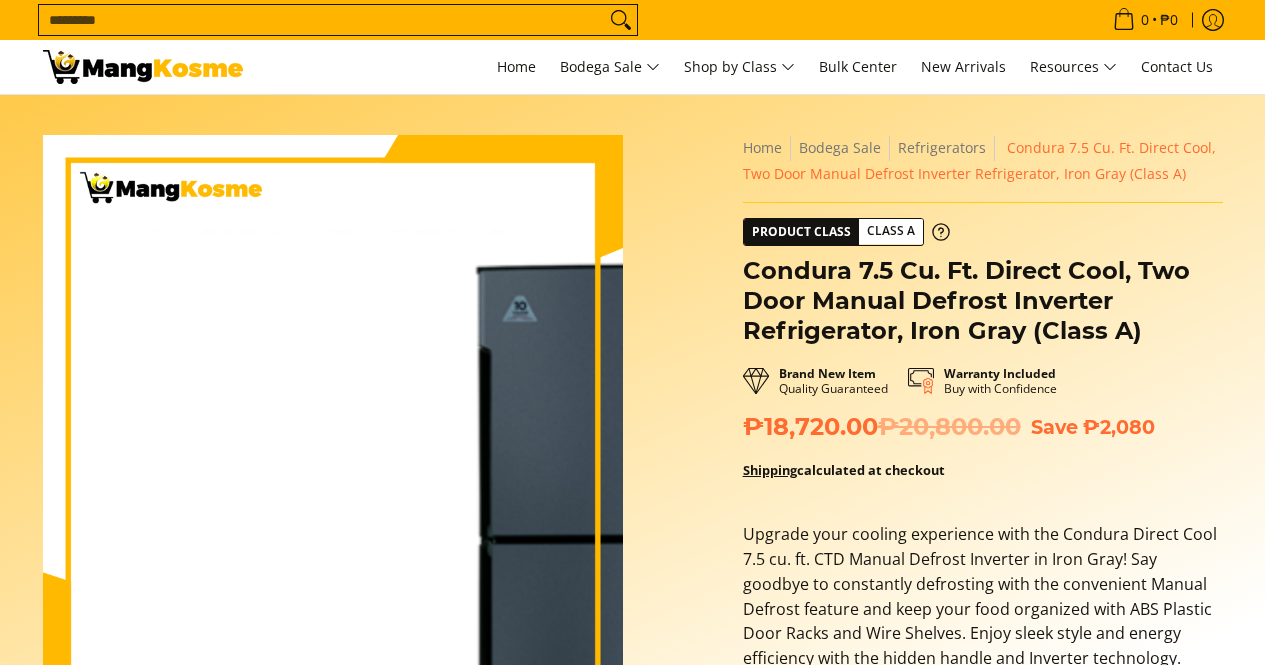 scroll, scrollTop: 0, scrollLeft: 0, axis: both 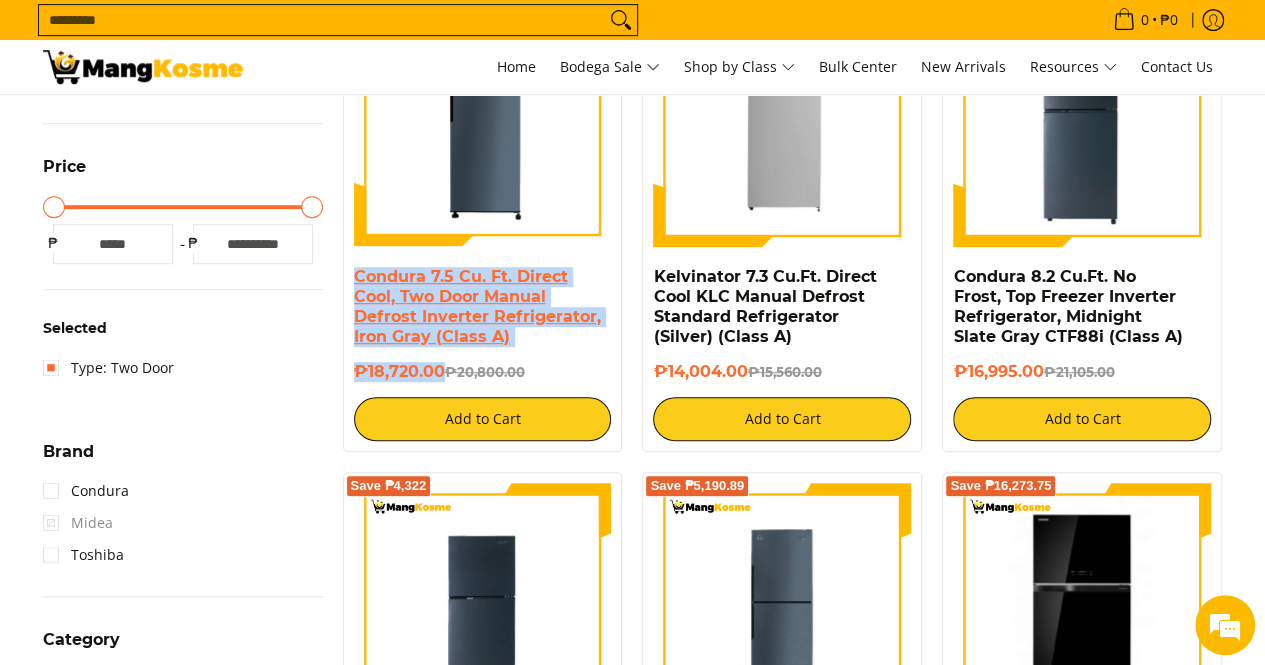 drag, startPoint x: 445, startPoint y: 371, endPoint x: 358, endPoint y: 271, distance: 132.54811 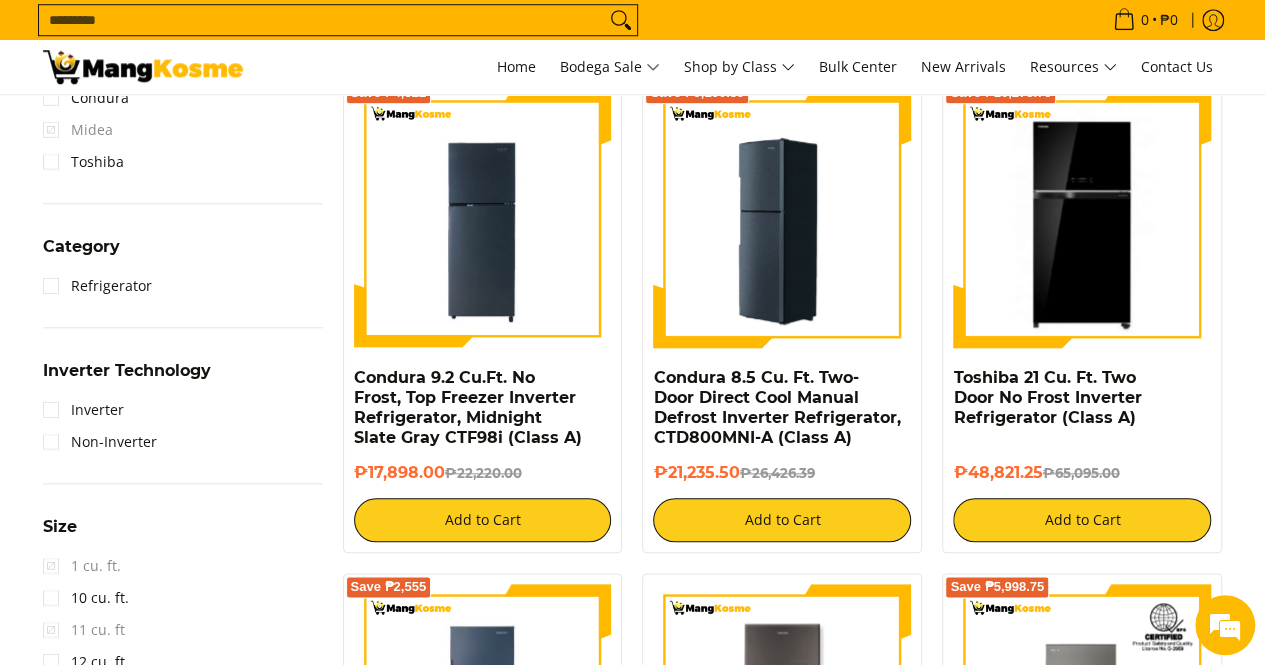 scroll, scrollTop: 861, scrollLeft: 0, axis: vertical 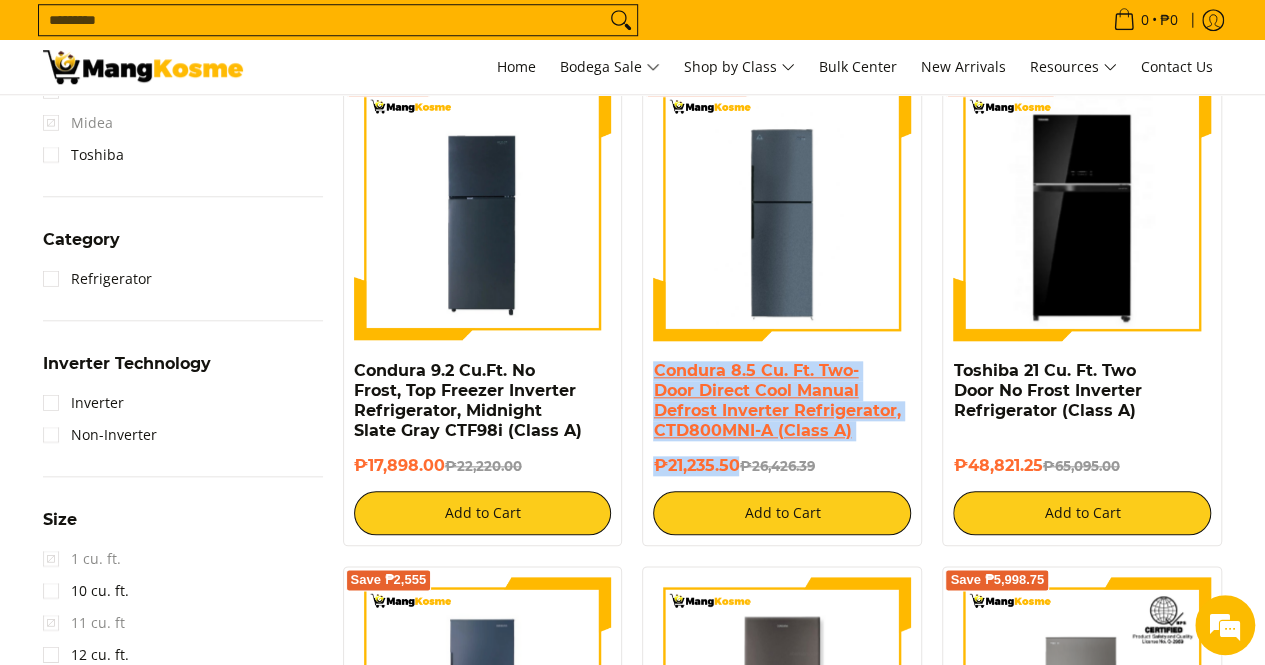 drag, startPoint x: 738, startPoint y: 467, endPoint x: 654, endPoint y: 369, distance: 129.07362 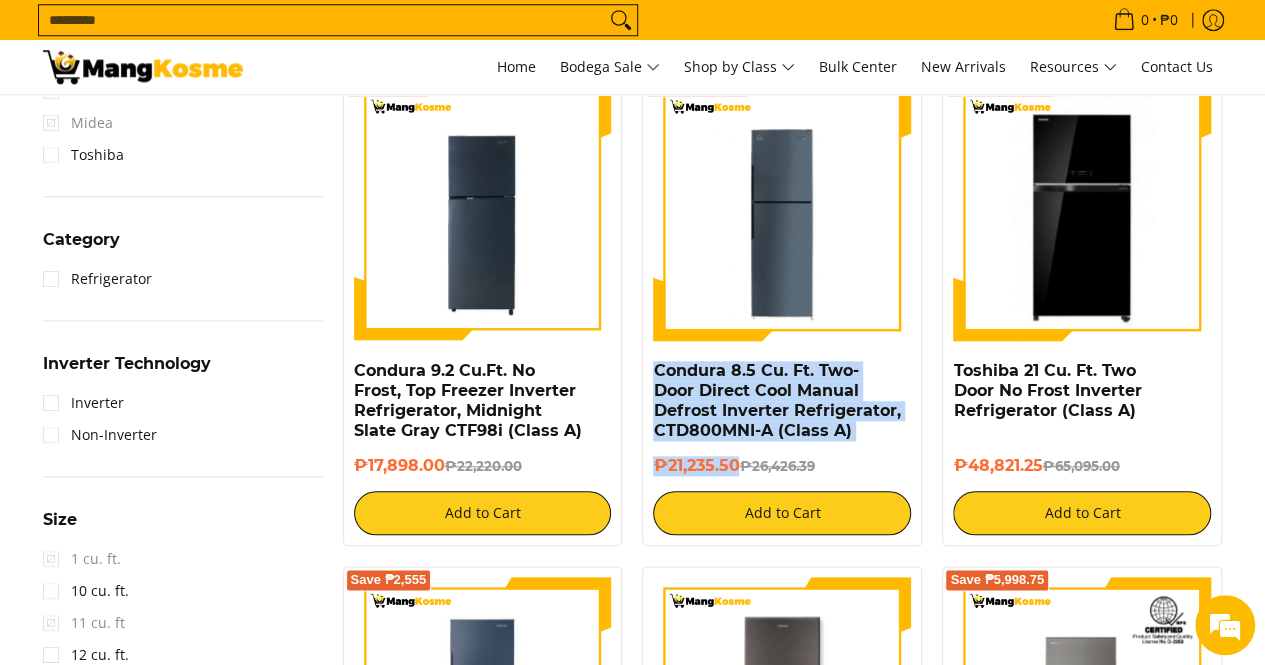 drag, startPoint x: 1036, startPoint y: 449, endPoint x: 942, endPoint y: 365, distance: 126.06348 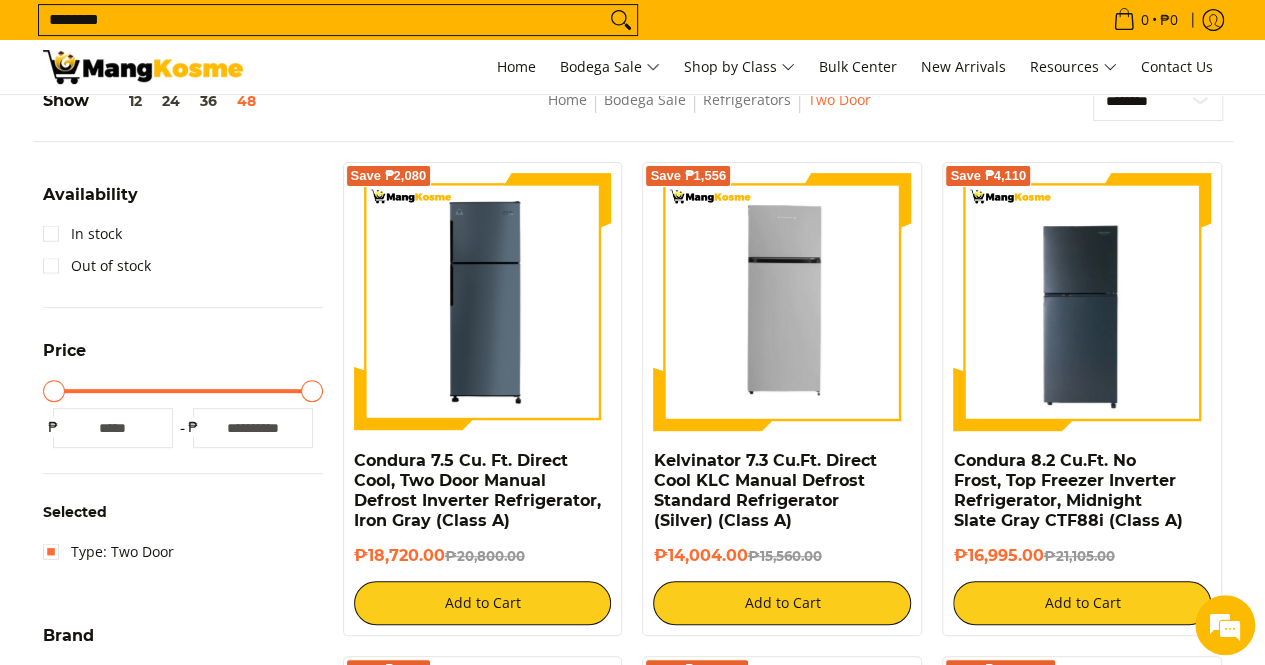 scroll, scrollTop: 276, scrollLeft: 0, axis: vertical 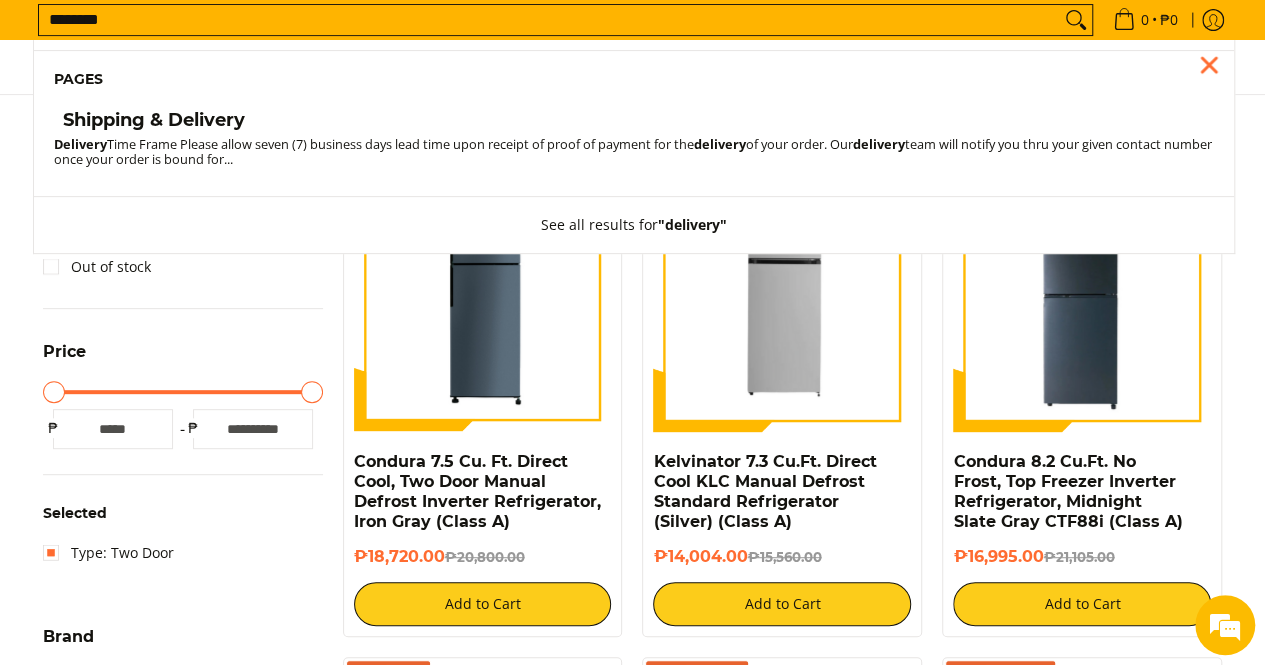 type on "********" 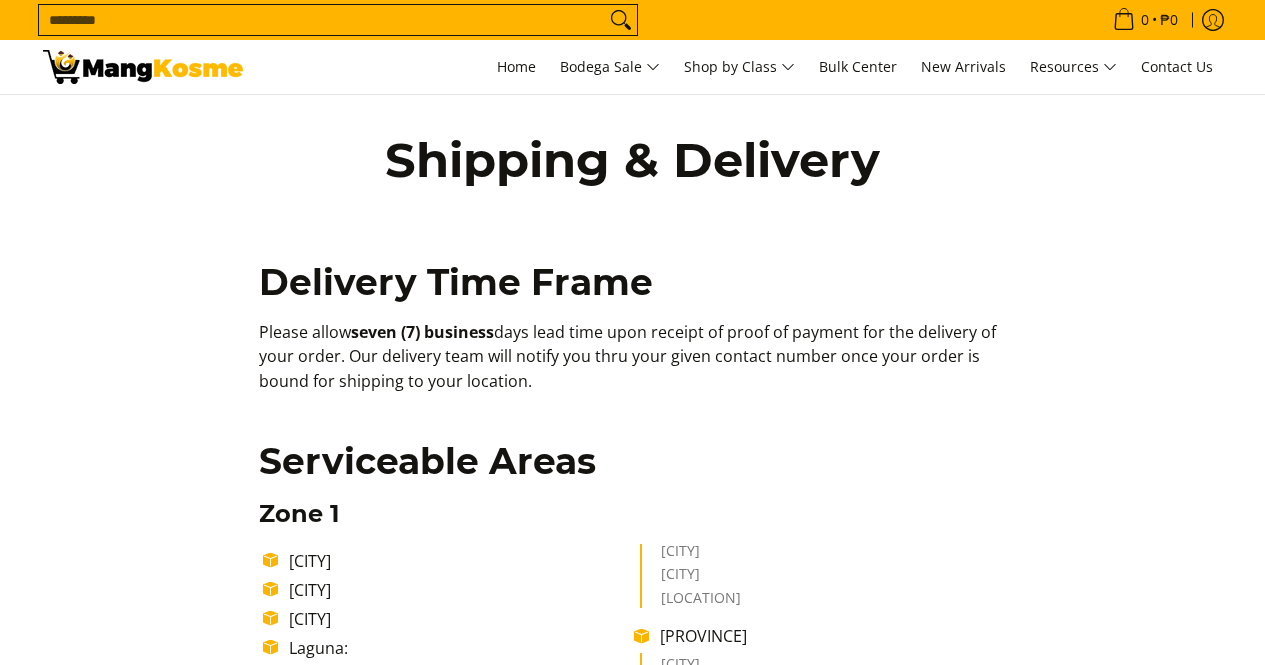 scroll, scrollTop: 500, scrollLeft: 0, axis: vertical 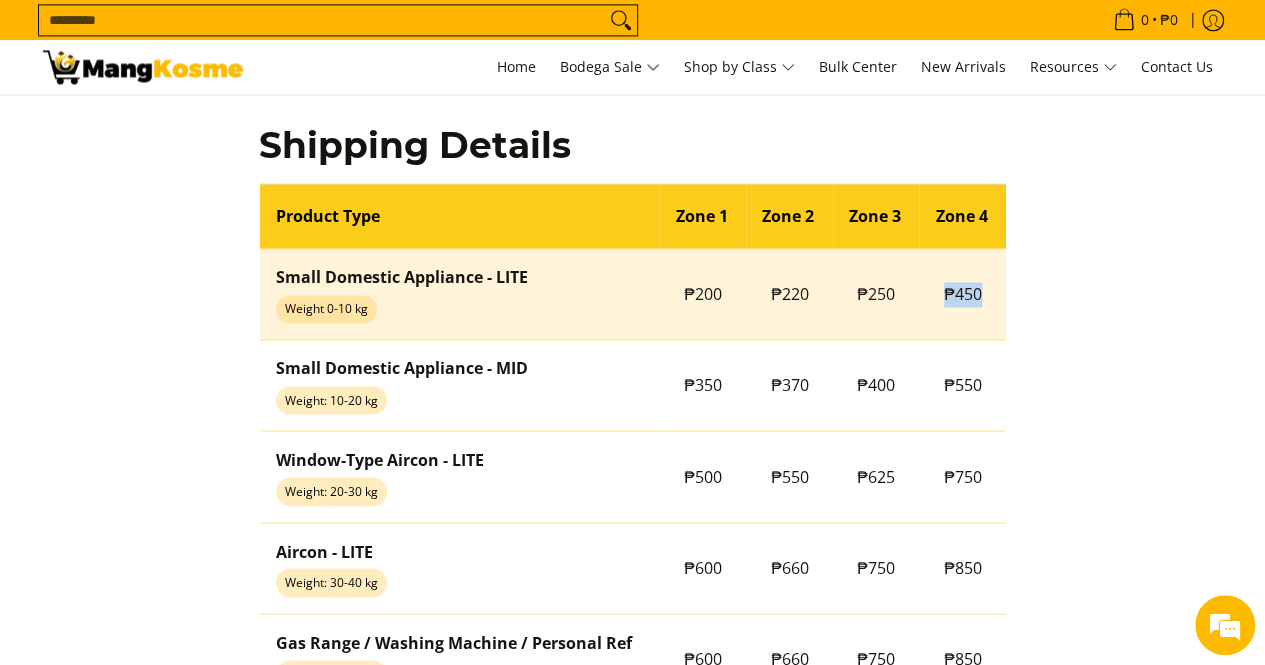 drag, startPoint x: 940, startPoint y: 297, endPoint x: 984, endPoint y: 301, distance: 44.181442 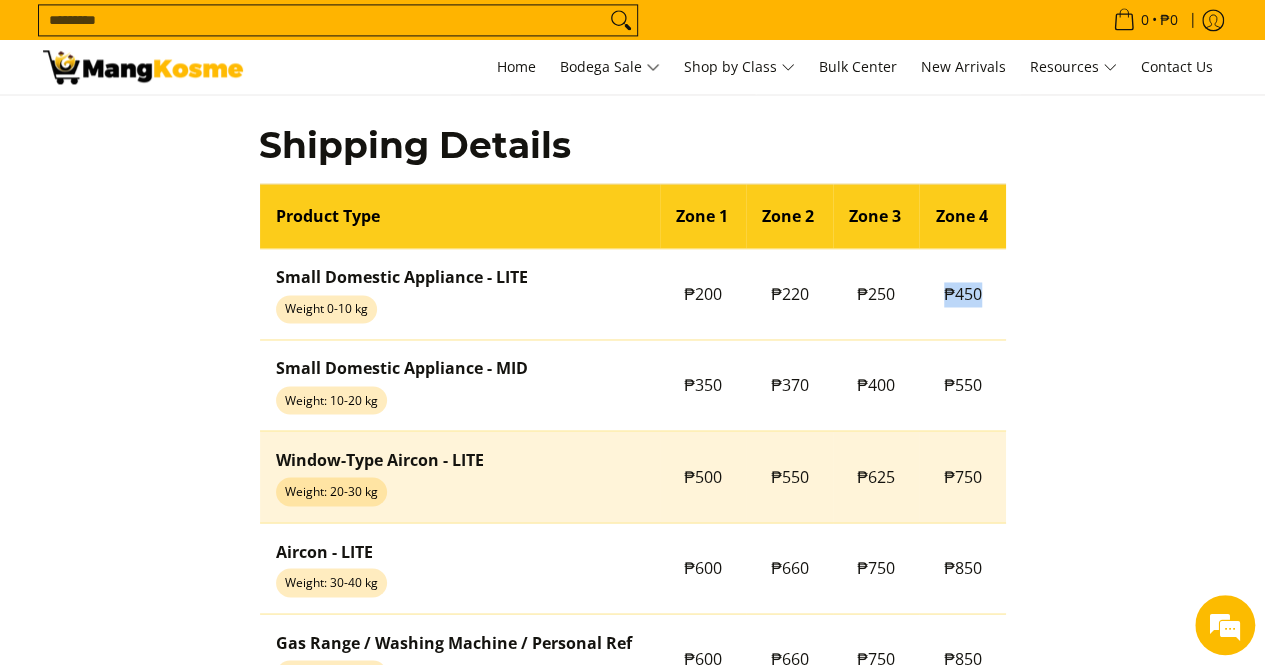 scroll, scrollTop: 0, scrollLeft: 0, axis: both 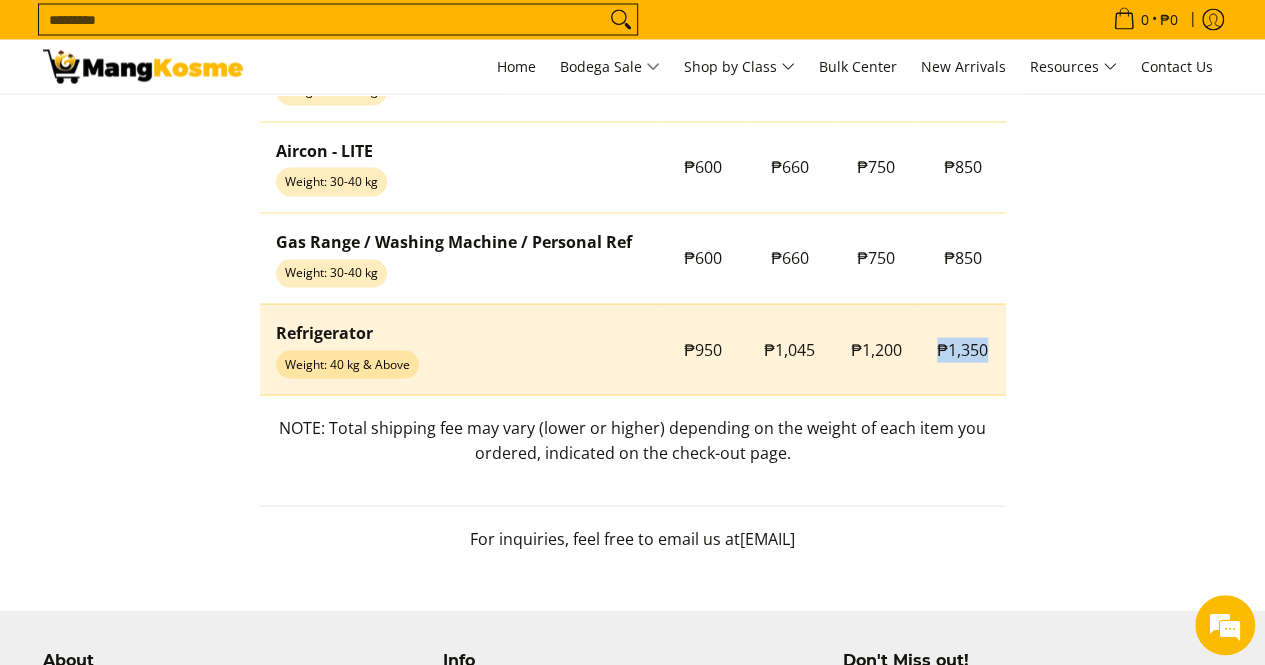 drag, startPoint x: 934, startPoint y: 350, endPoint x: 989, endPoint y: 349, distance: 55.00909 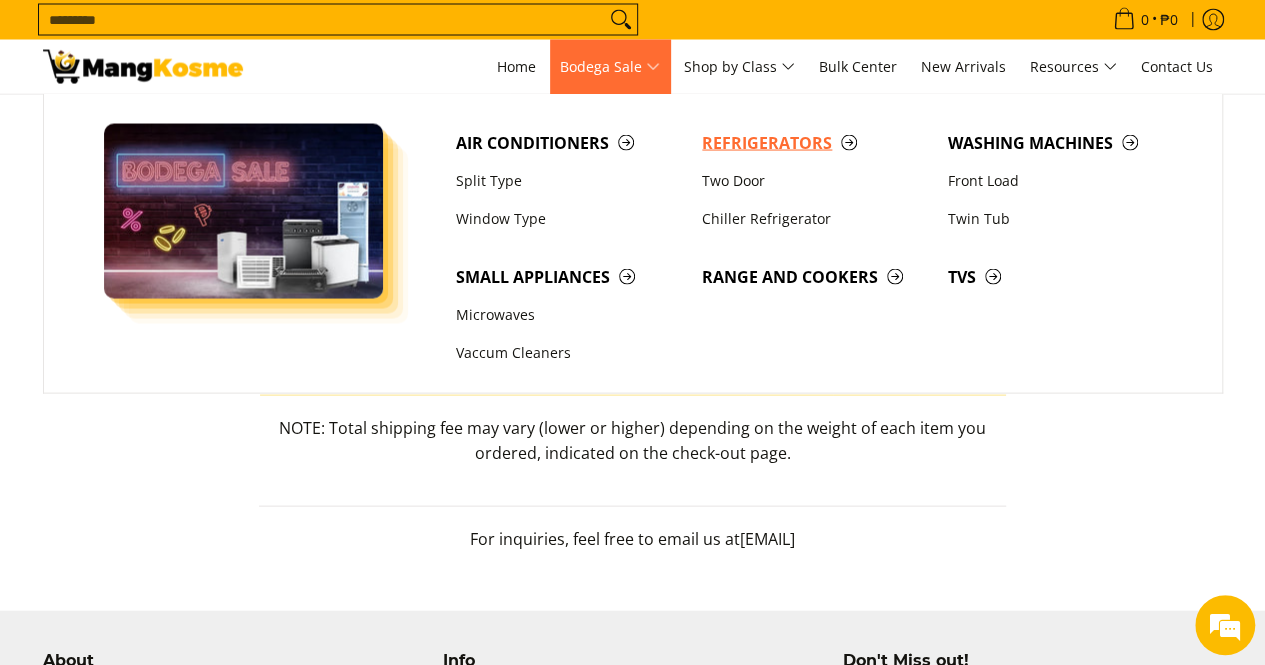 click on "Refrigerators" at bounding box center [815, 143] 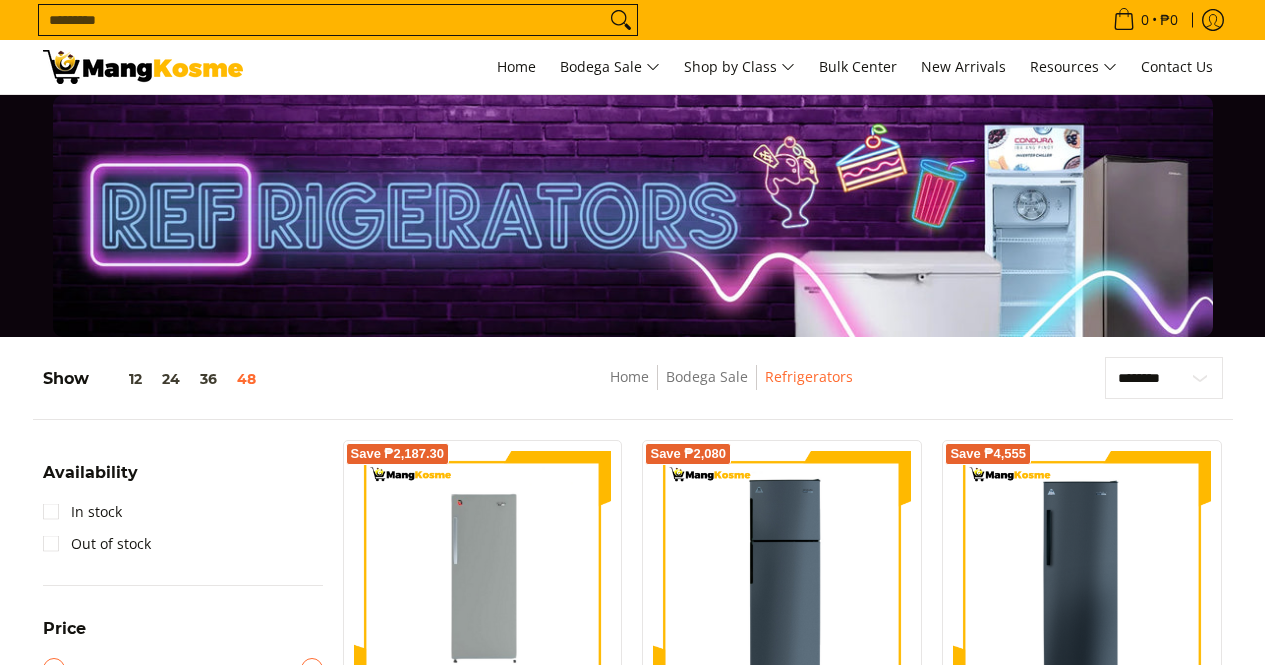 scroll, scrollTop: 1100, scrollLeft: 0, axis: vertical 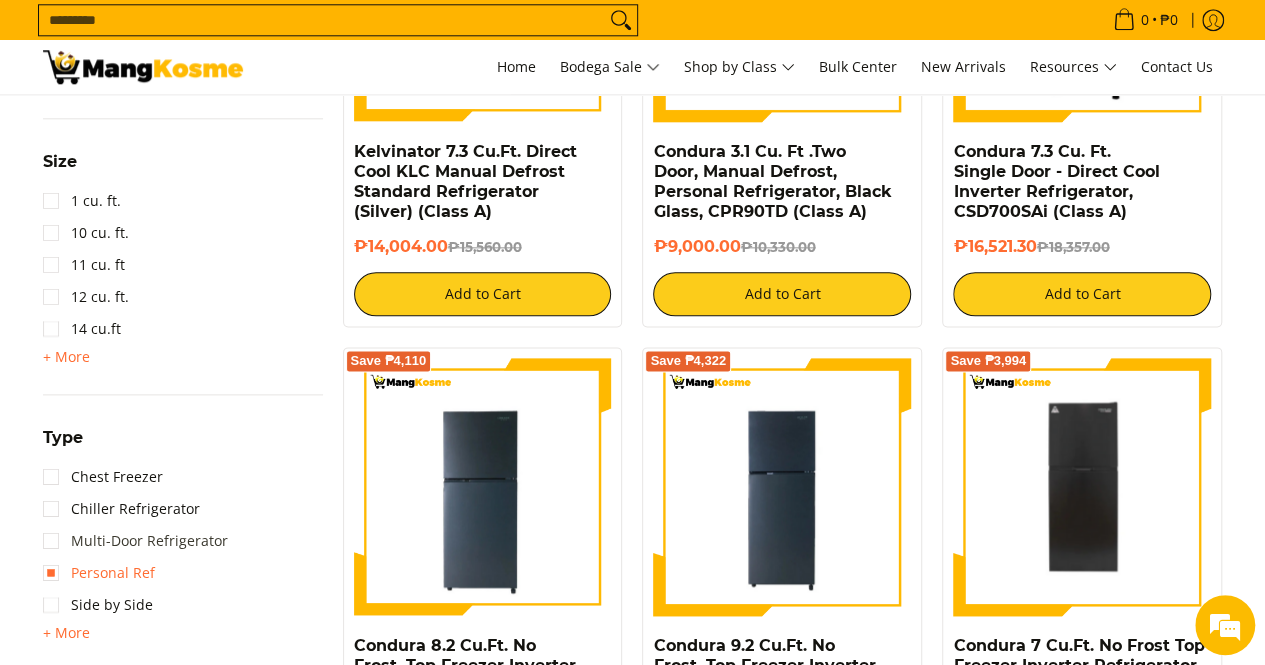 click on "Multi-Door Refrigerator" at bounding box center [135, 541] 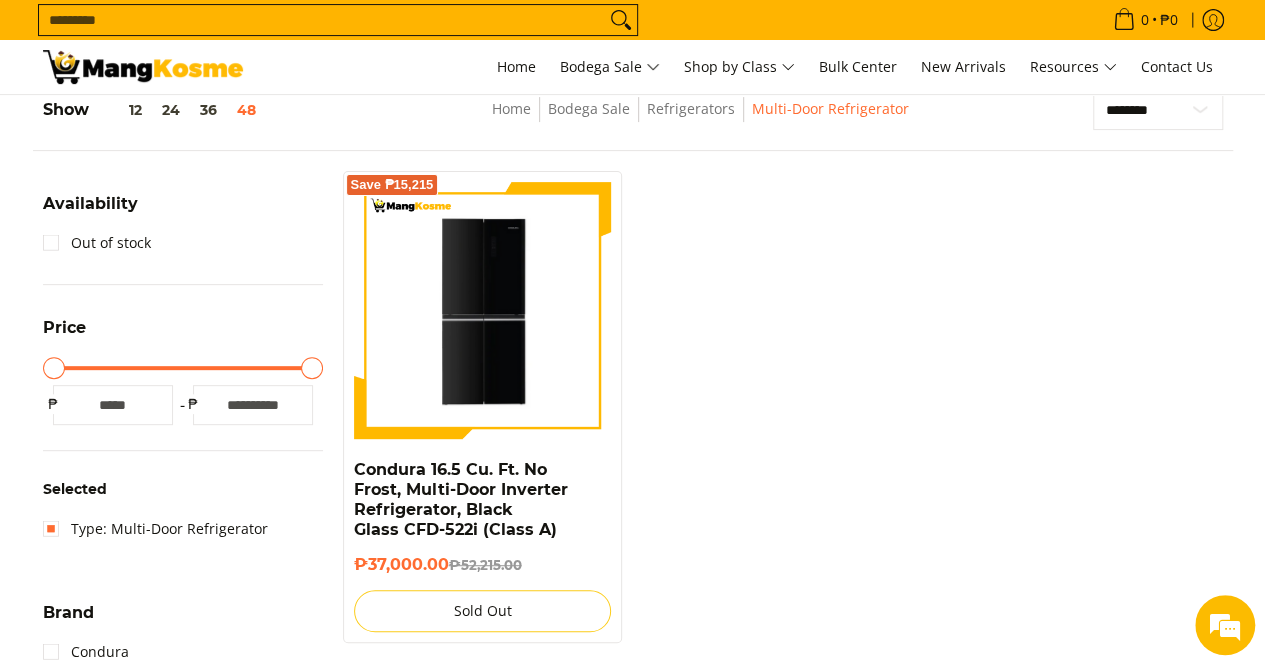 scroll, scrollTop: 511, scrollLeft: 0, axis: vertical 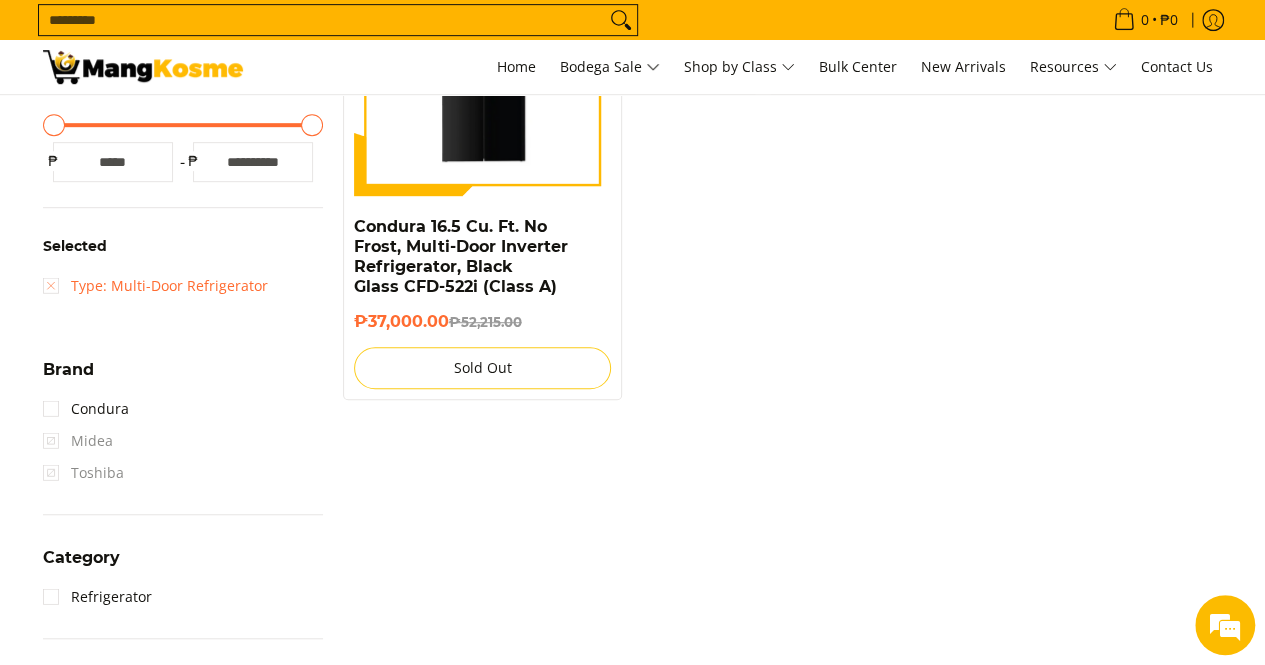 click on "Type: Multi-Door Refrigerator" at bounding box center (155, 286) 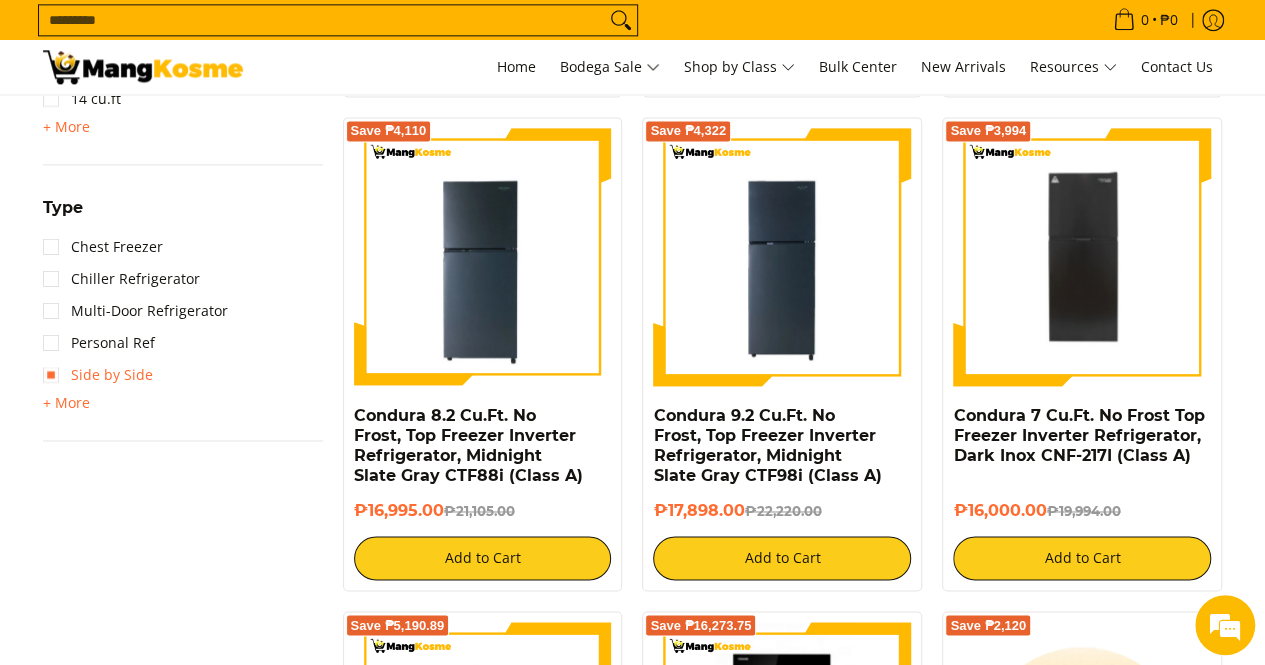scroll, scrollTop: 1361, scrollLeft: 0, axis: vertical 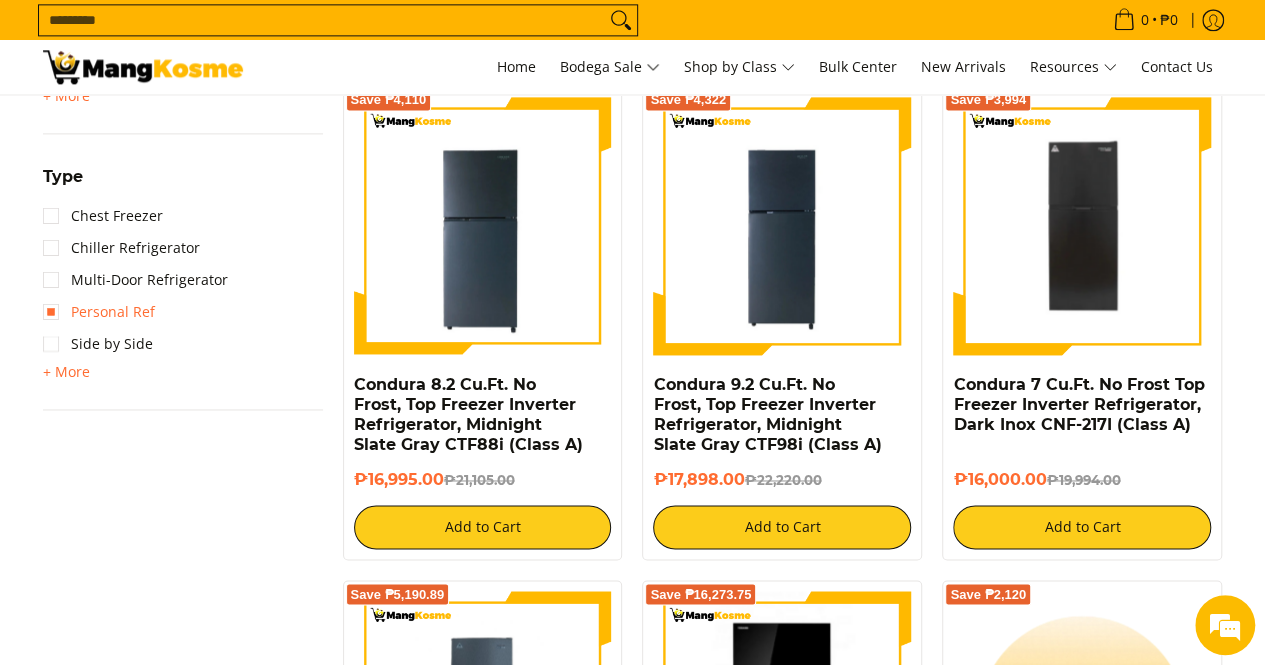 click on "Personal Ref" at bounding box center [99, 312] 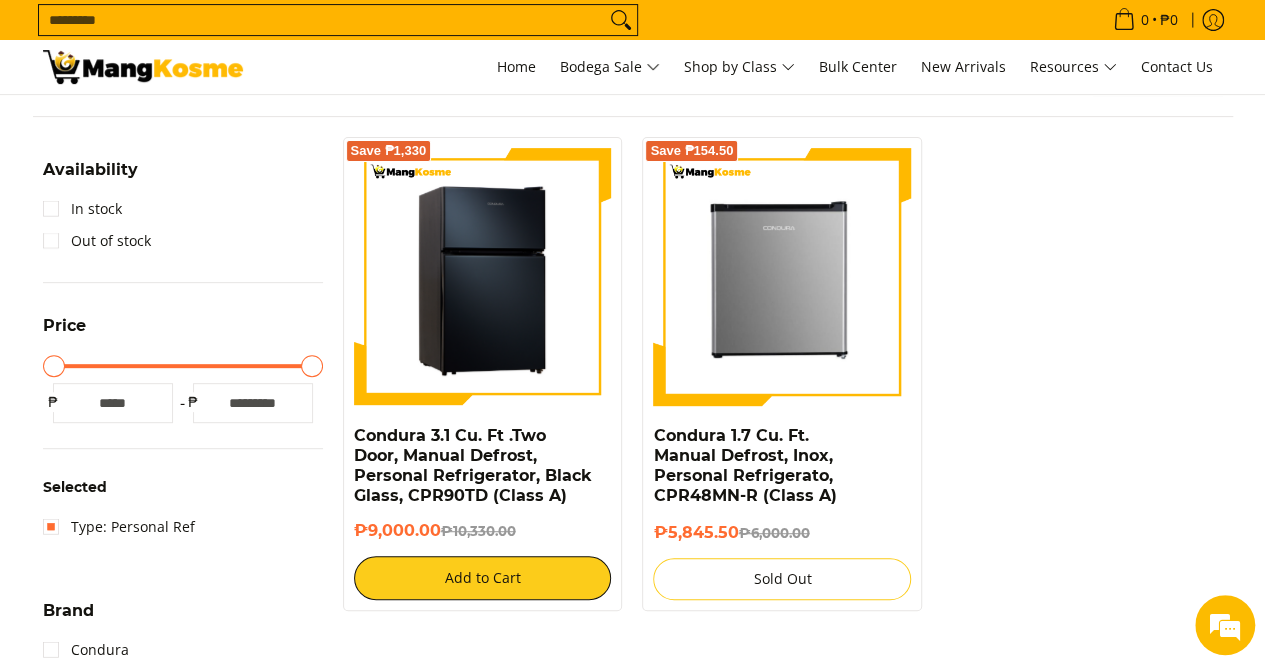 scroll, scrollTop: 261, scrollLeft: 0, axis: vertical 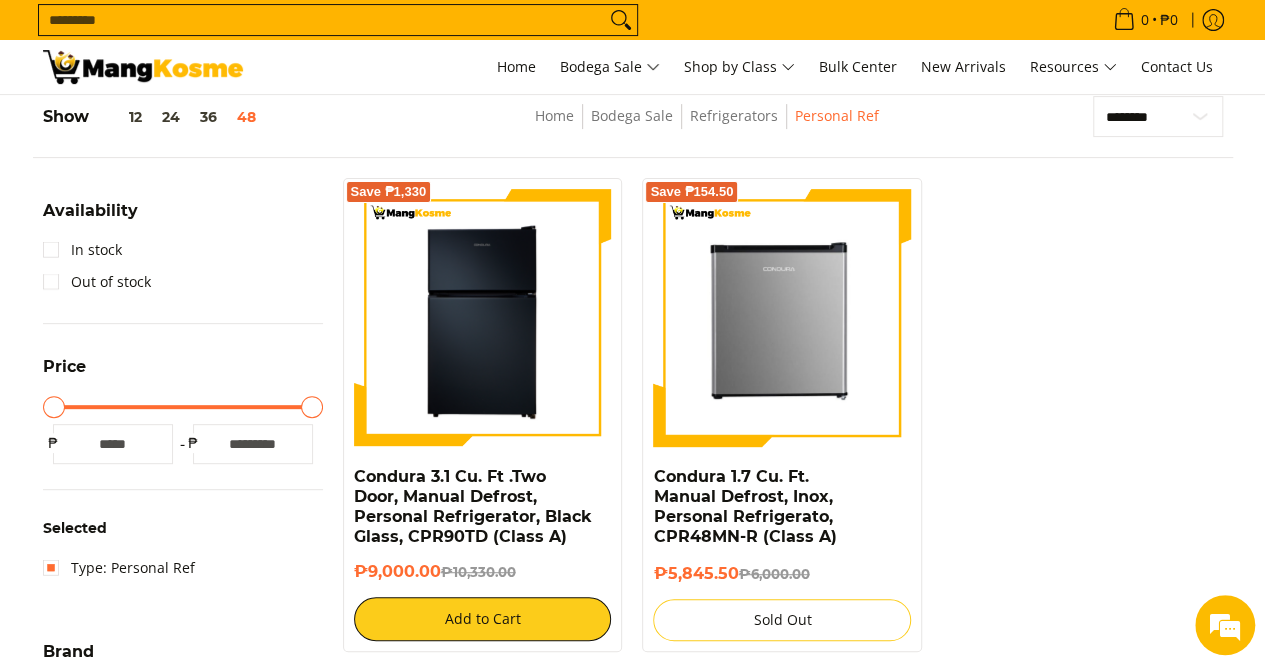 drag, startPoint x: 442, startPoint y: 567, endPoint x: 332, endPoint y: 470, distance: 146.65947 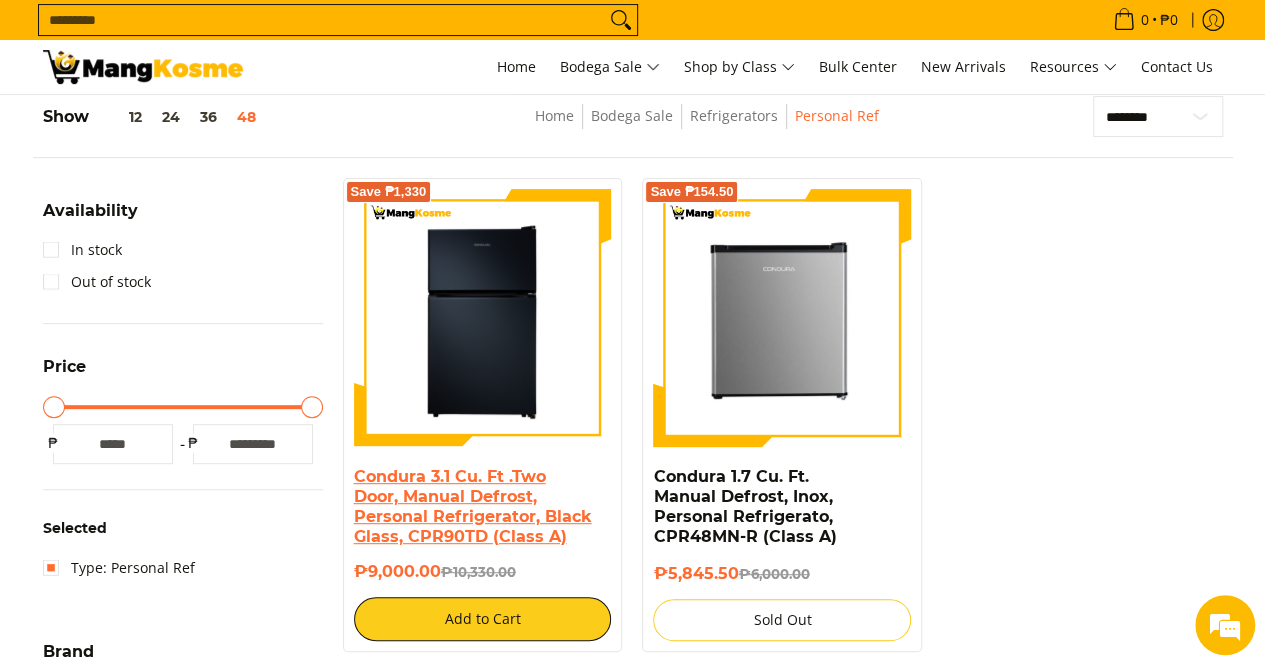 scroll, scrollTop: 0, scrollLeft: 0, axis: both 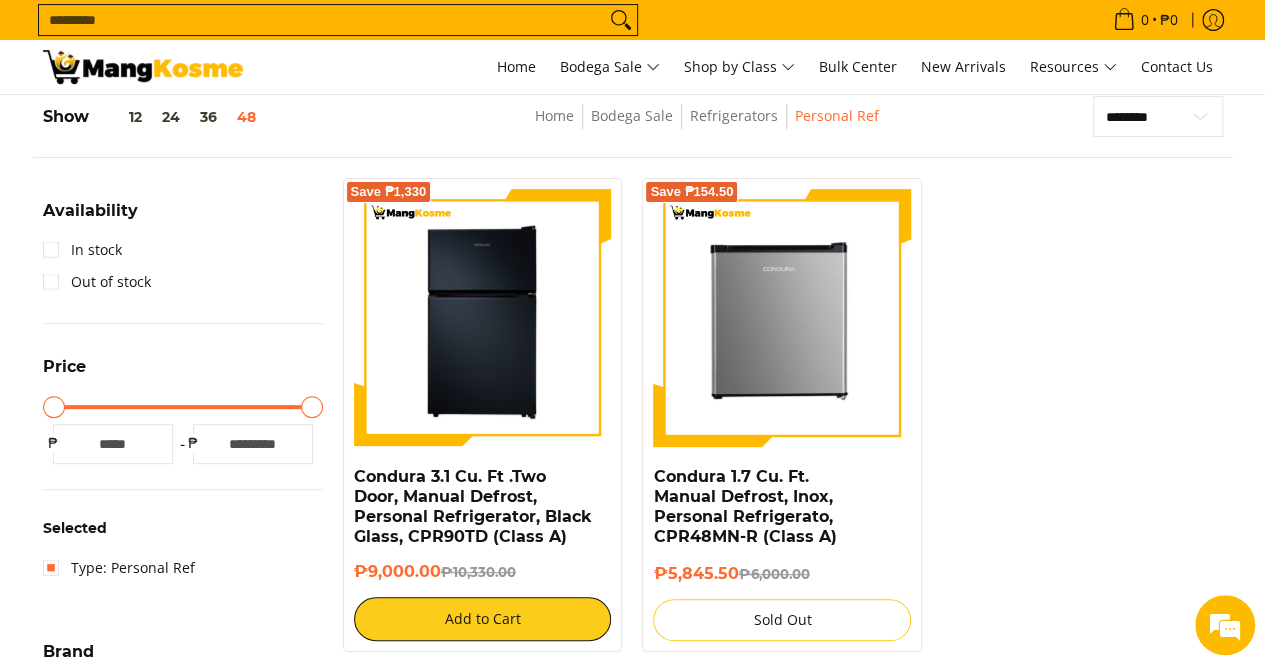 click on "Search..." at bounding box center [322, 20] 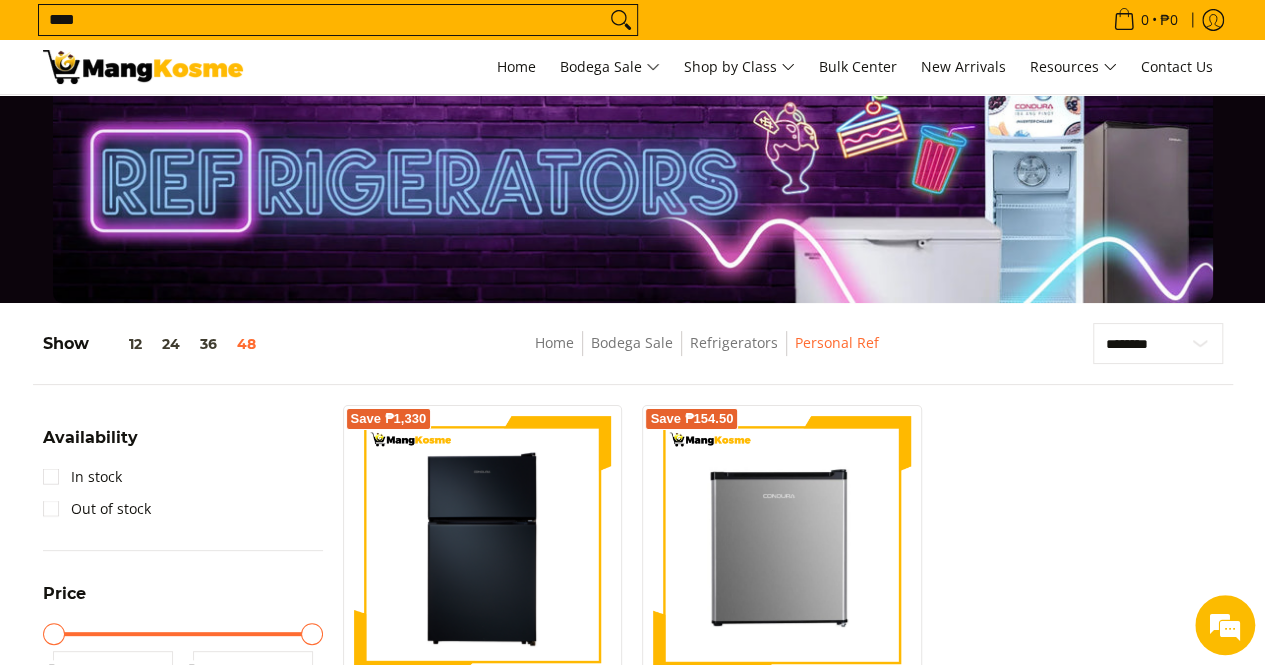 scroll, scrollTop: 0, scrollLeft: 0, axis: both 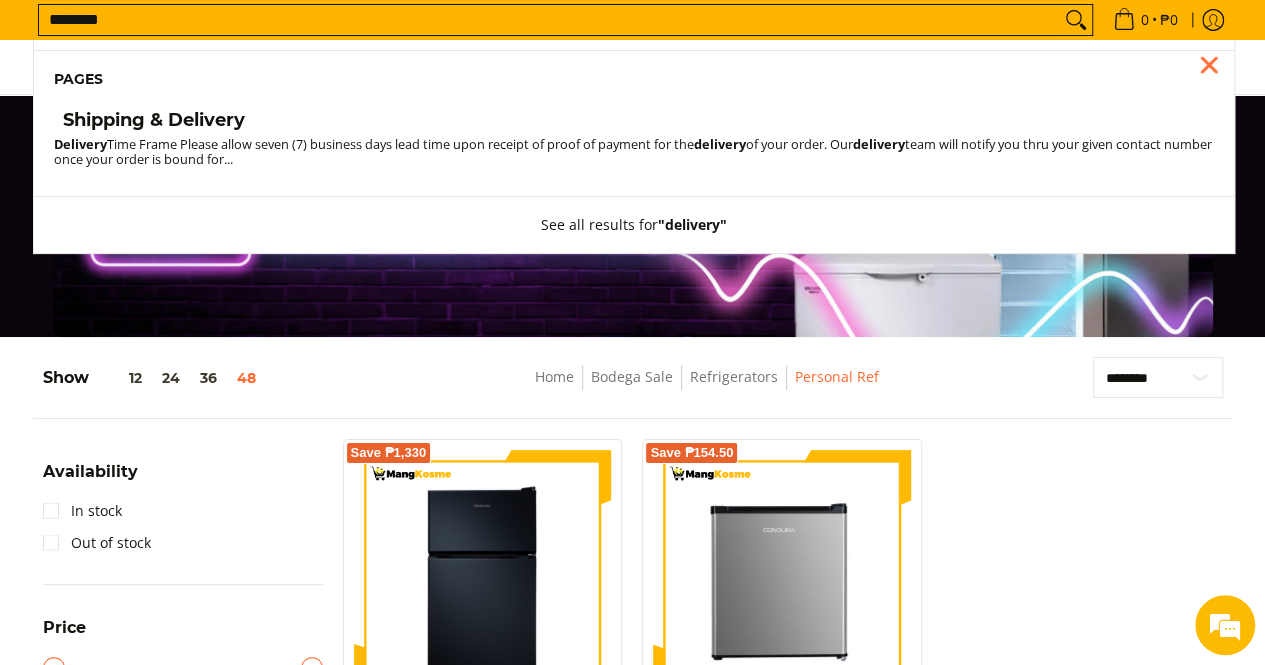 type on "********" 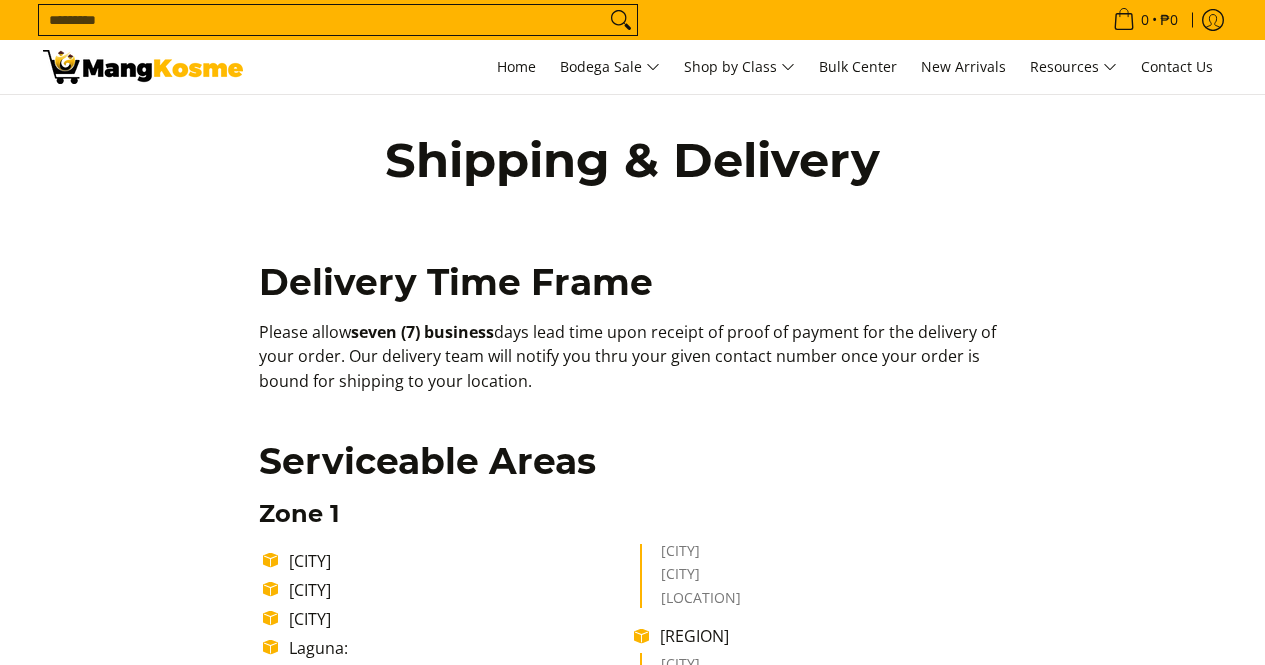 scroll, scrollTop: 0, scrollLeft: 0, axis: both 